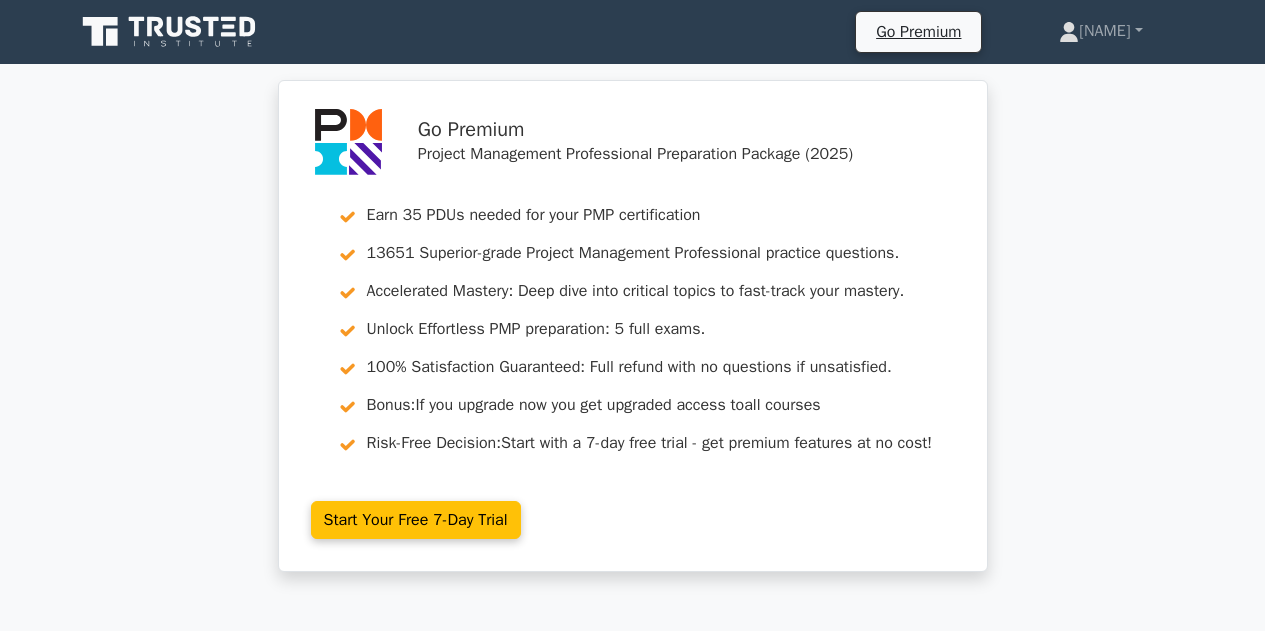 scroll, scrollTop: 2900, scrollLeft: 0, axis: vertical 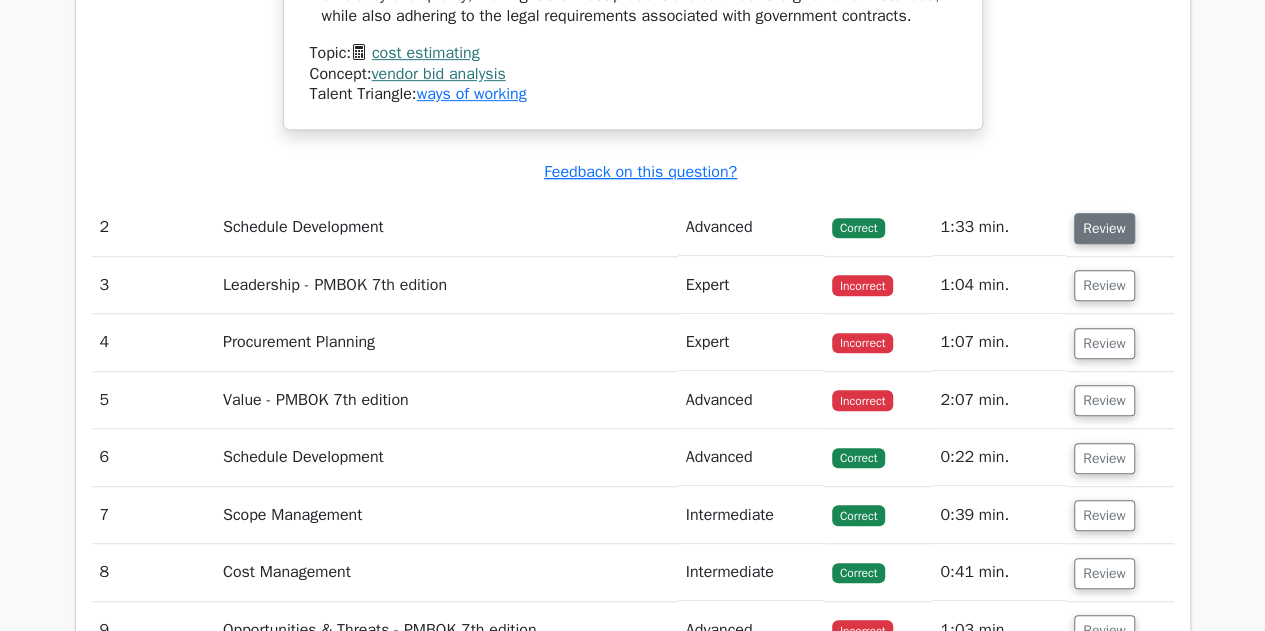 click on "Review" at bounding box center [1104, 228] 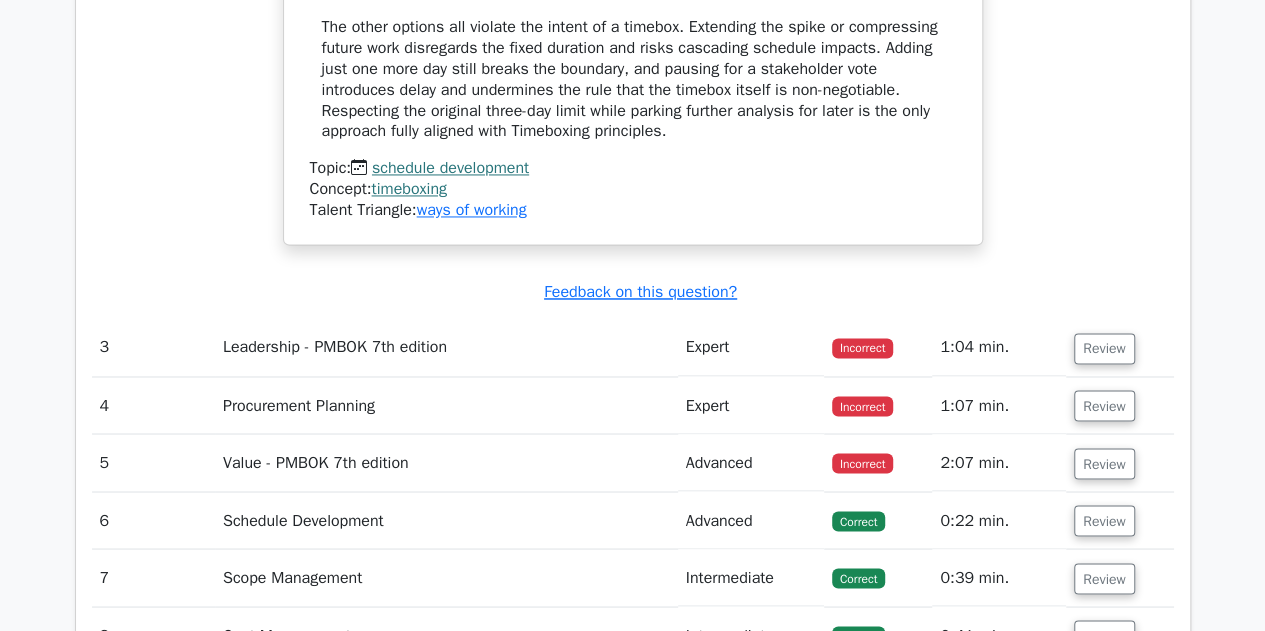 scroll, scrollTop: 5400, scrollLeft: 0, axis: vertical 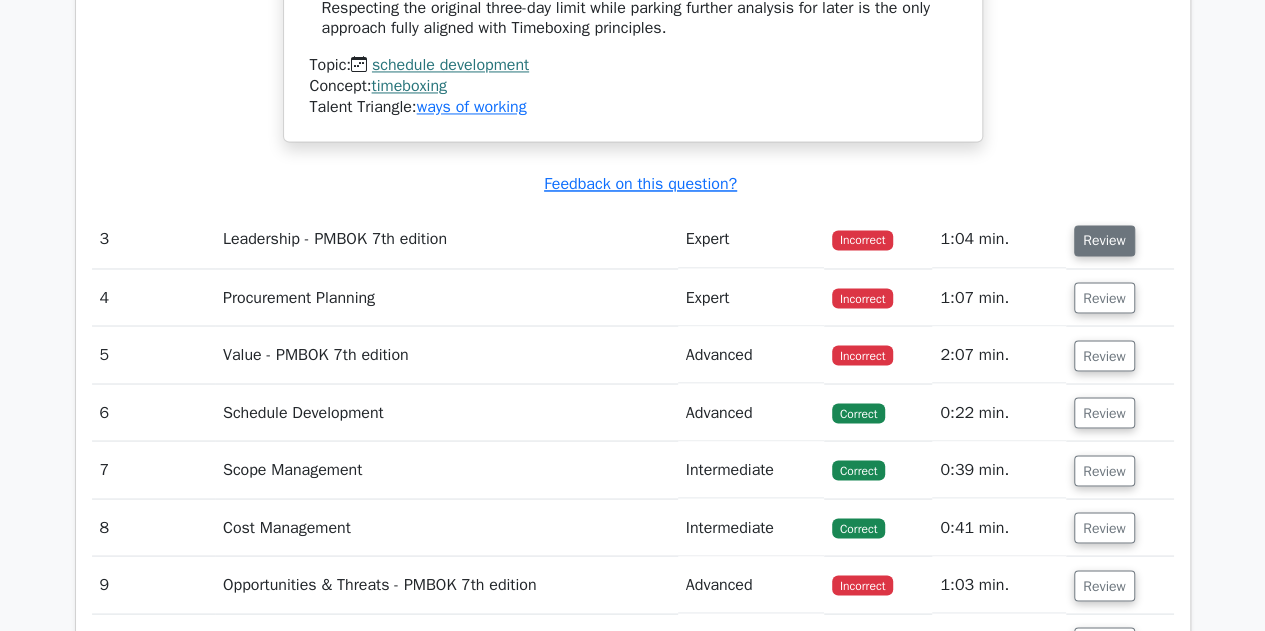 click on "Review" at bounding box center [1104, 240] 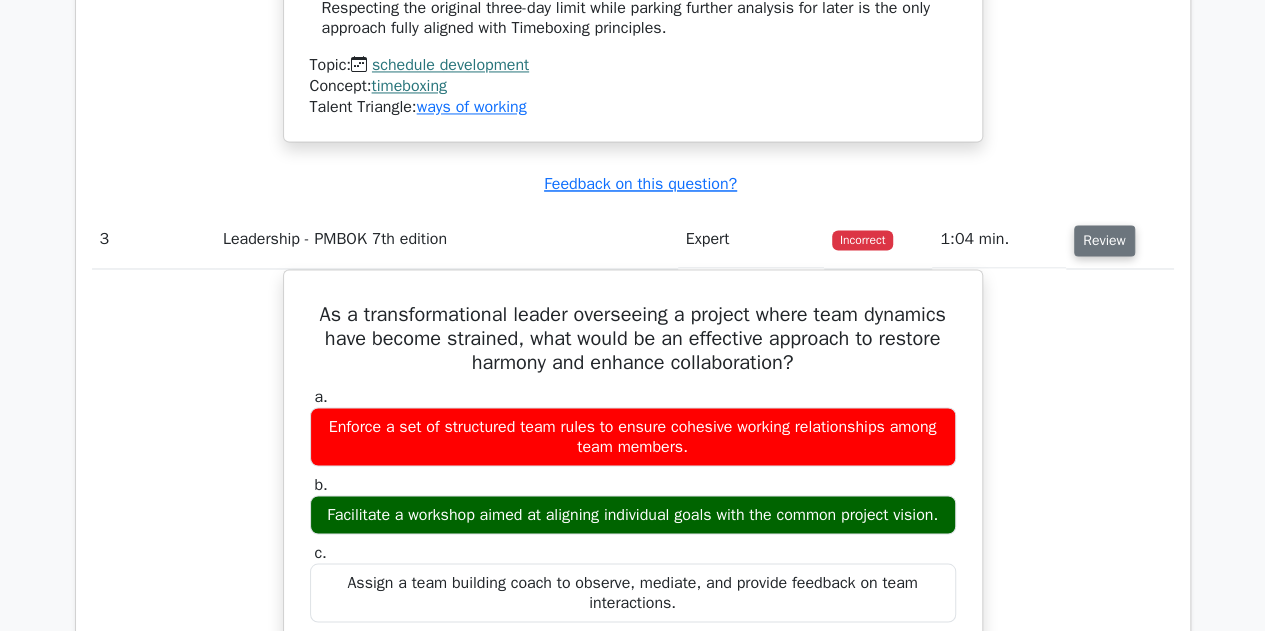 click on "Review" at bounding box center (1104, 240) 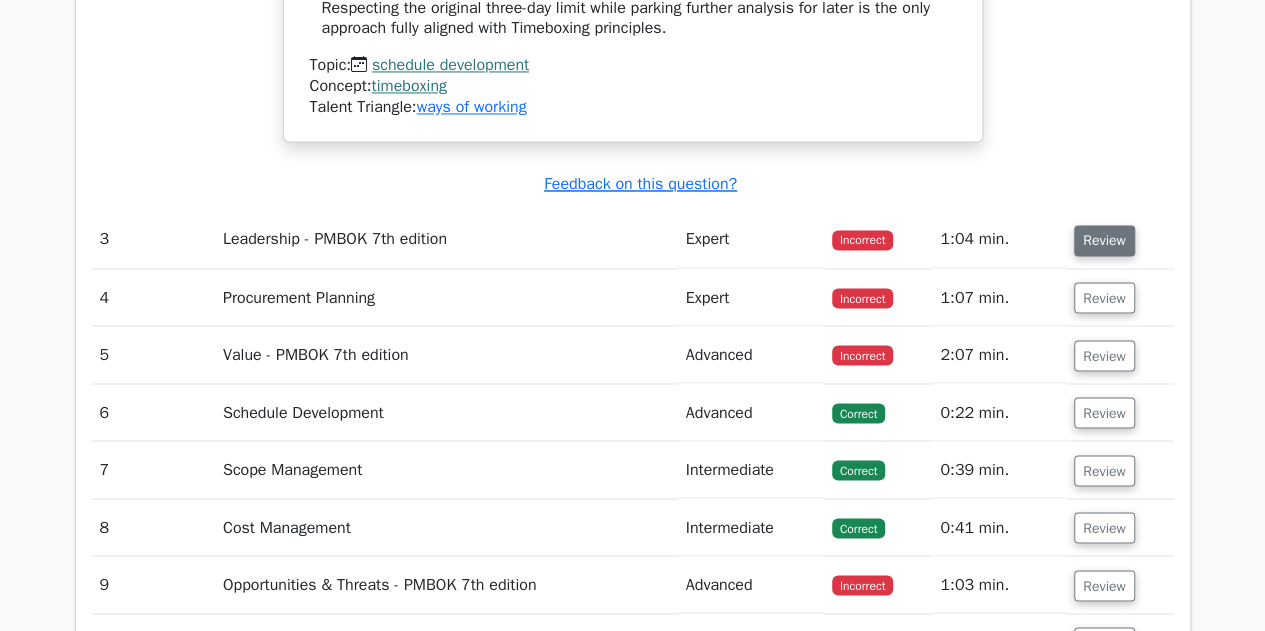 click on "Review" at bounding box center [1104, 240] 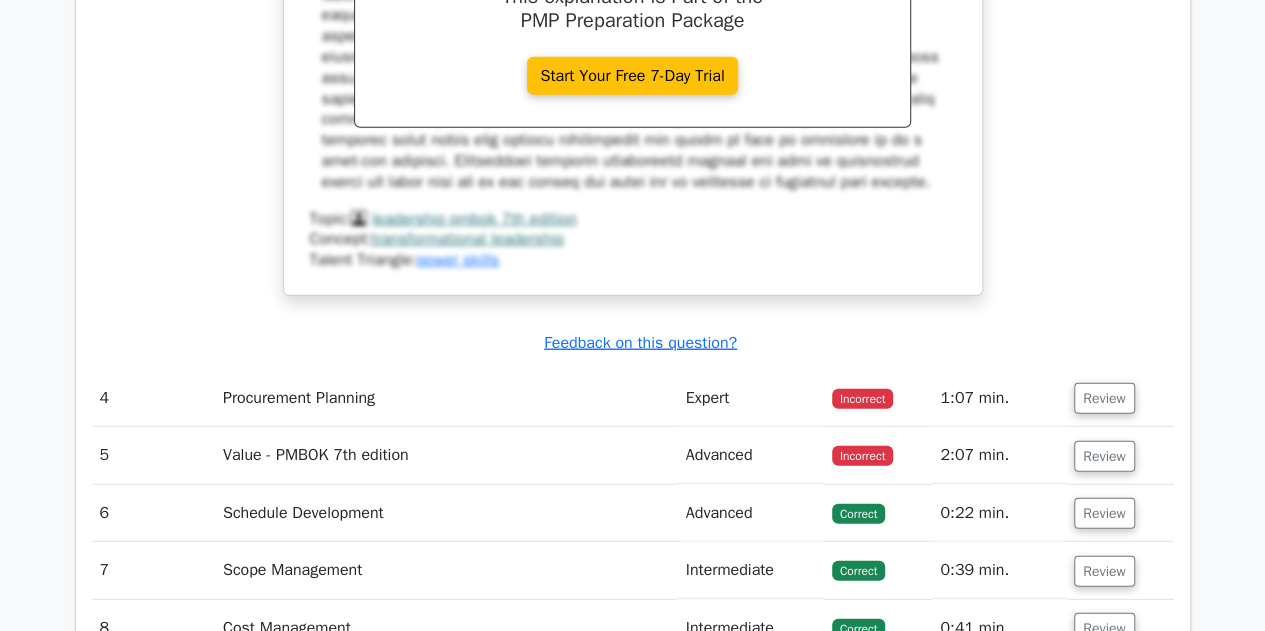 scroll, scrollTop: 6300, scrollLeft: 0, axis: vertical 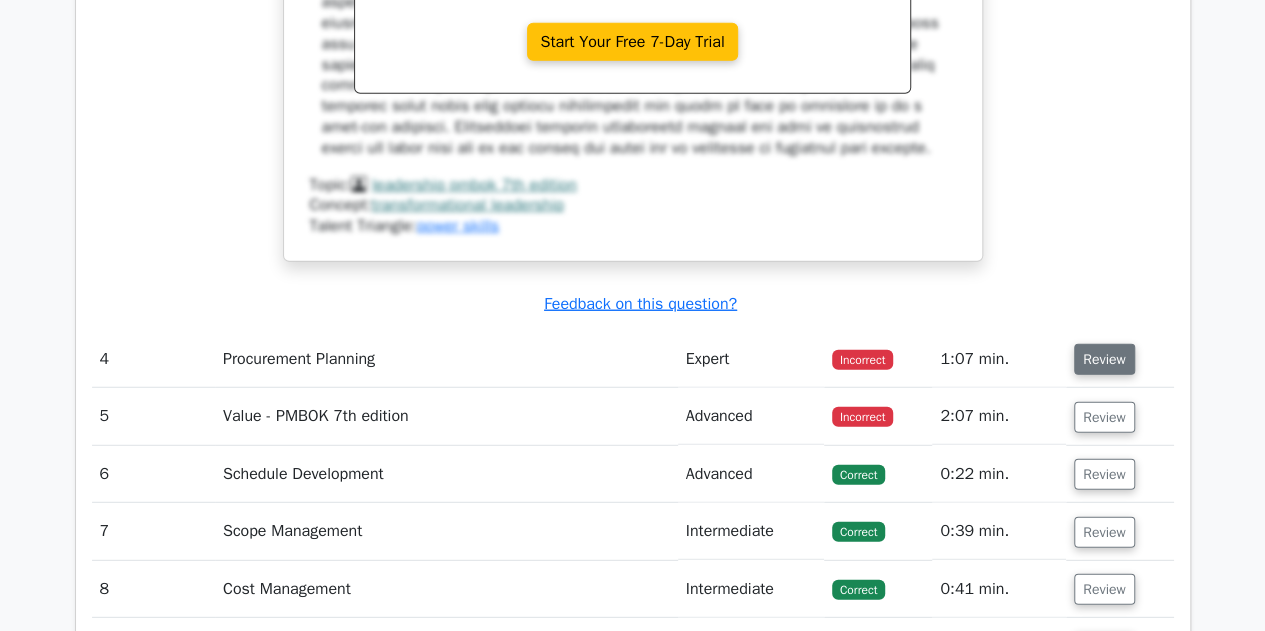 click on "Review" at bounding box center [1104, 359] 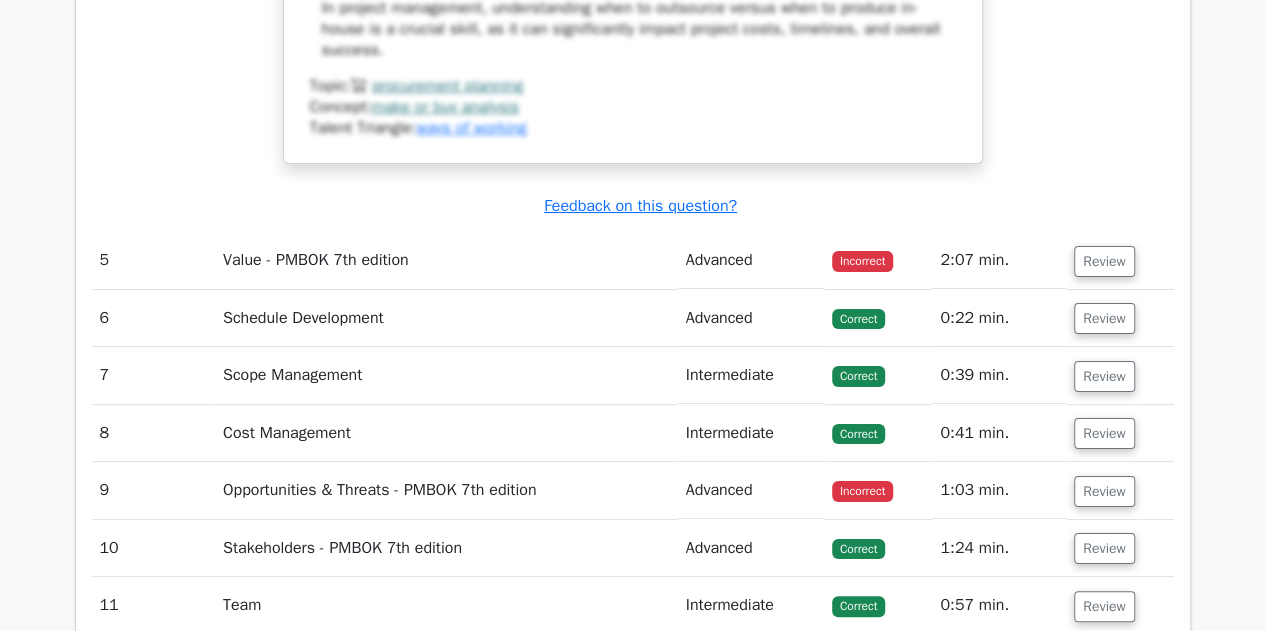 scroll, scrollTop: 7500, scrollLeft: 0, axis: vertical 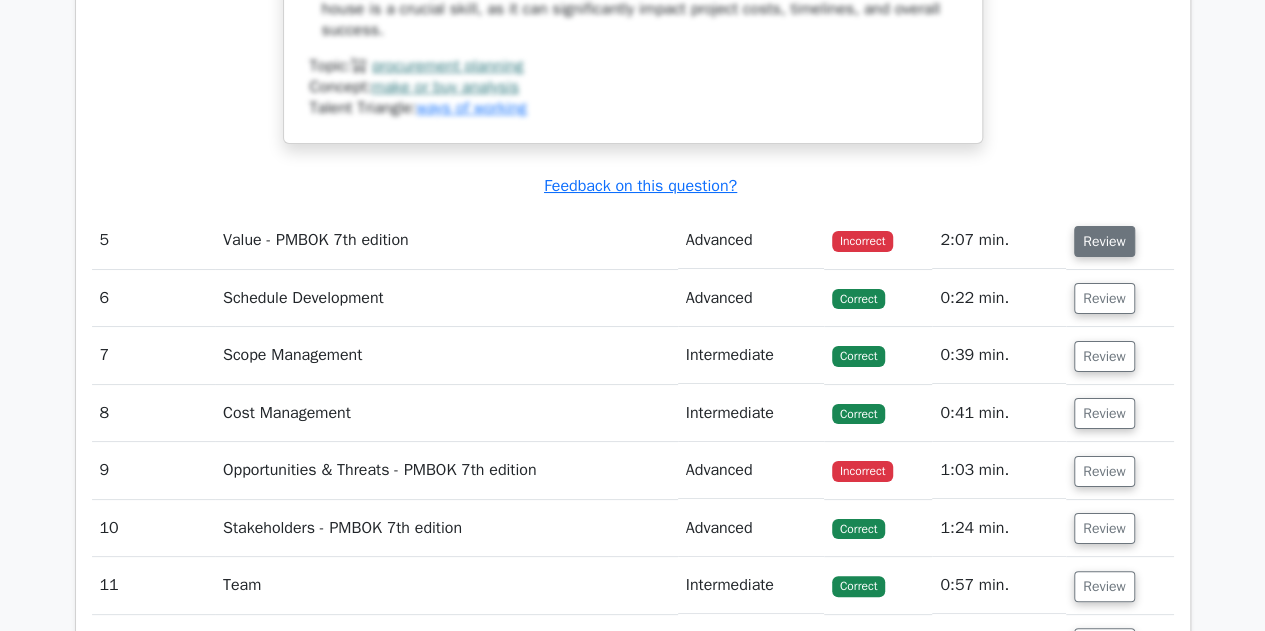 click on "Review" at bounding box center (1104, 241) 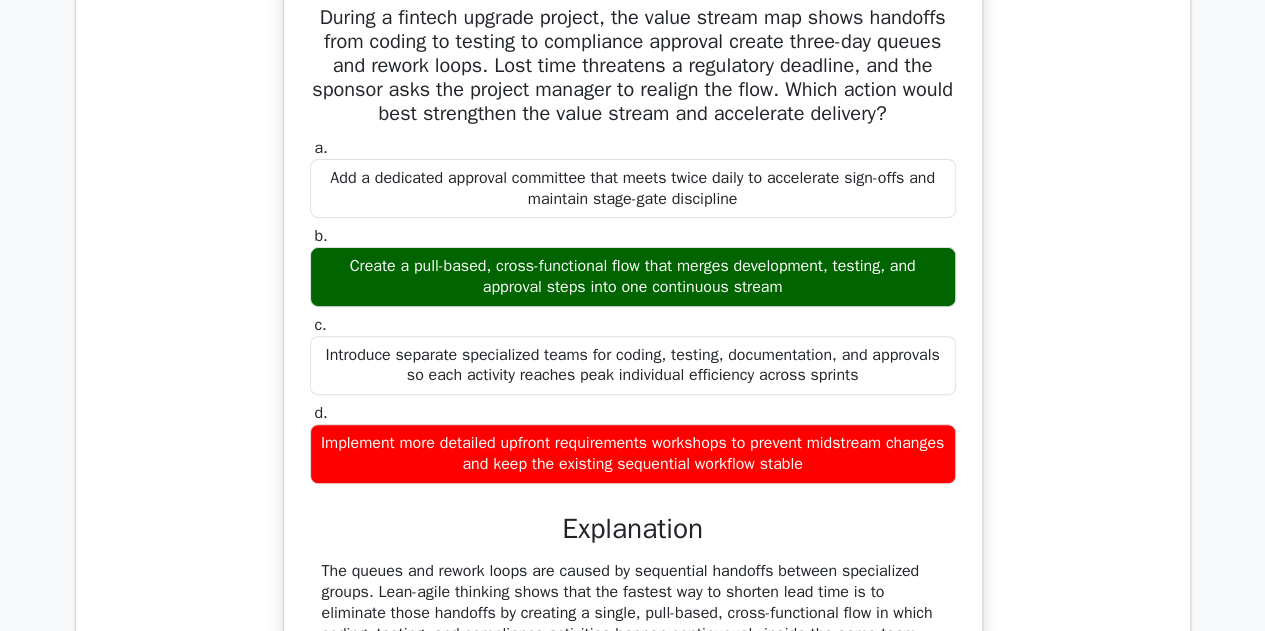 scroll, scrollTop: 7800, scrollLeft: 0, axis: vertical 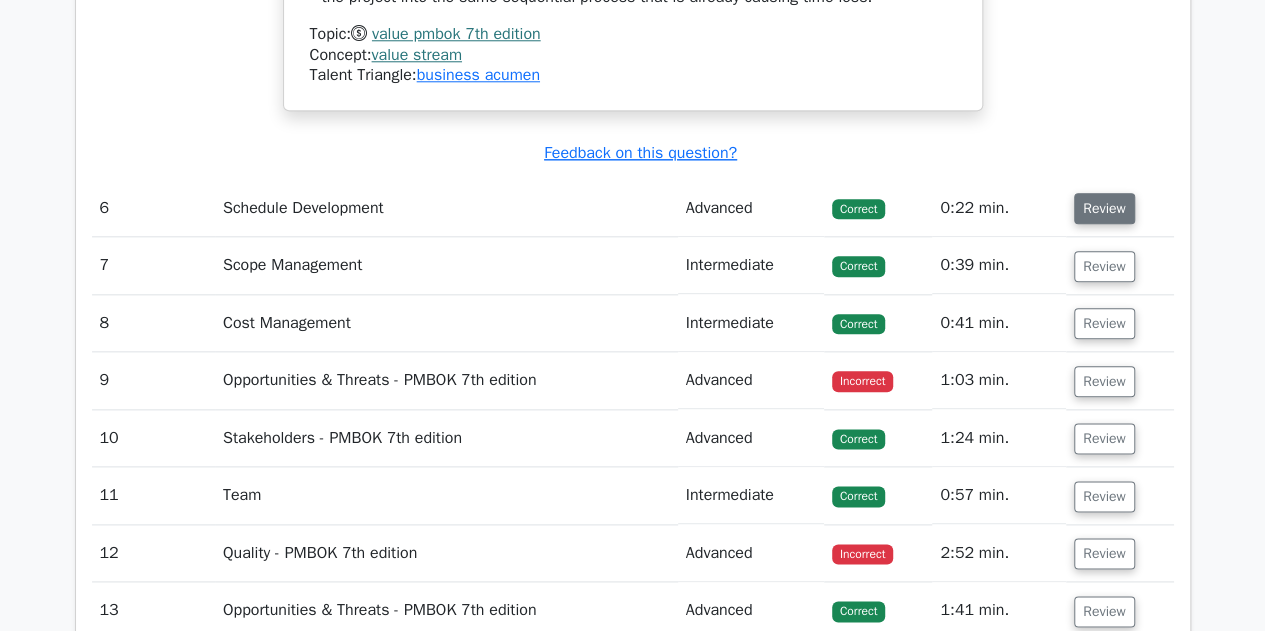 click on "Review" at bounding box center (1104, 208) 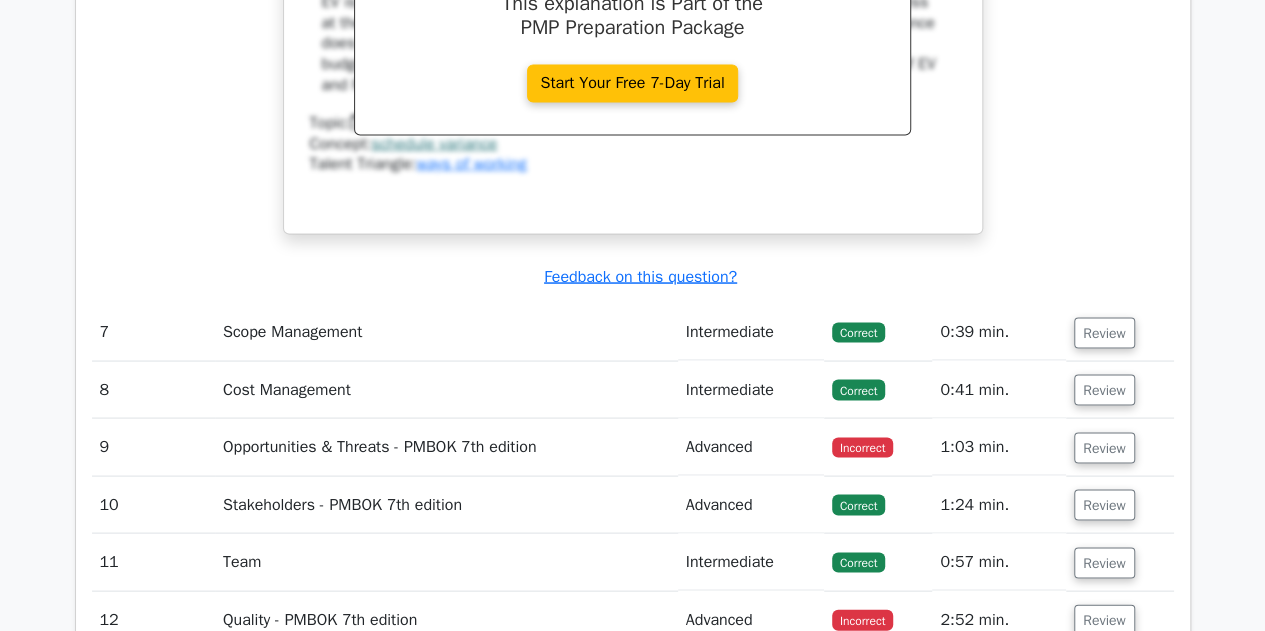 scroll, scrollTop: 9400, scrollLeft: 0, axis: vertical 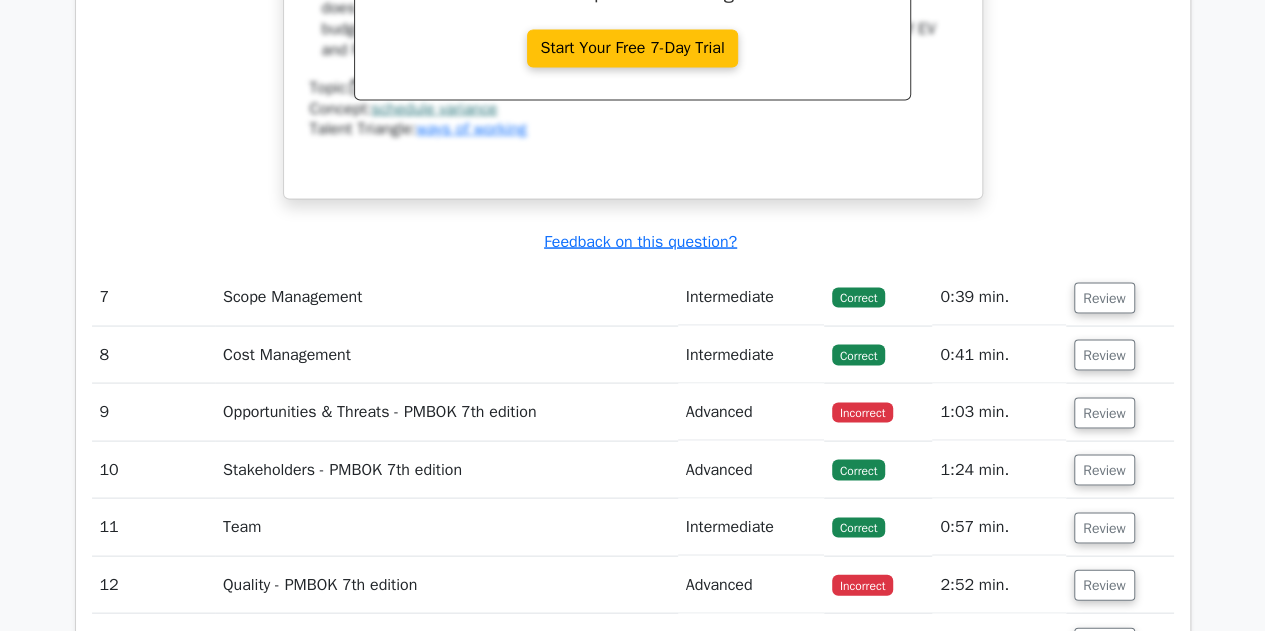 click on "Review" at bounding box center (1120, 296) 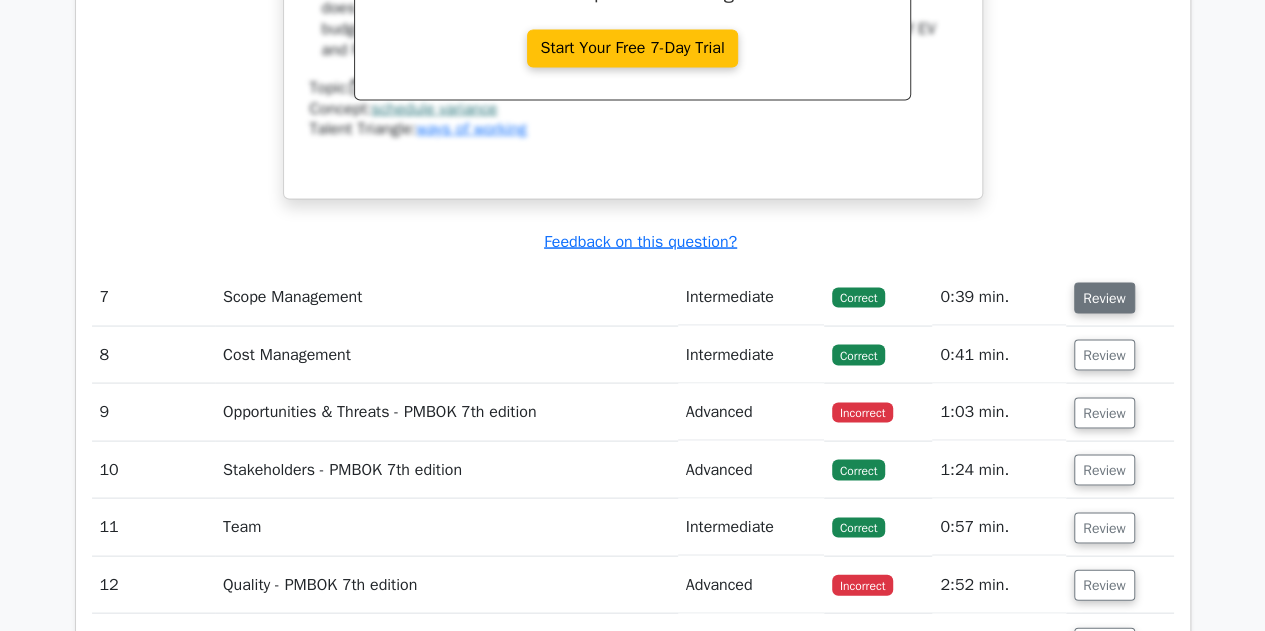 click on "Review" at bounding box center (1104, 297) 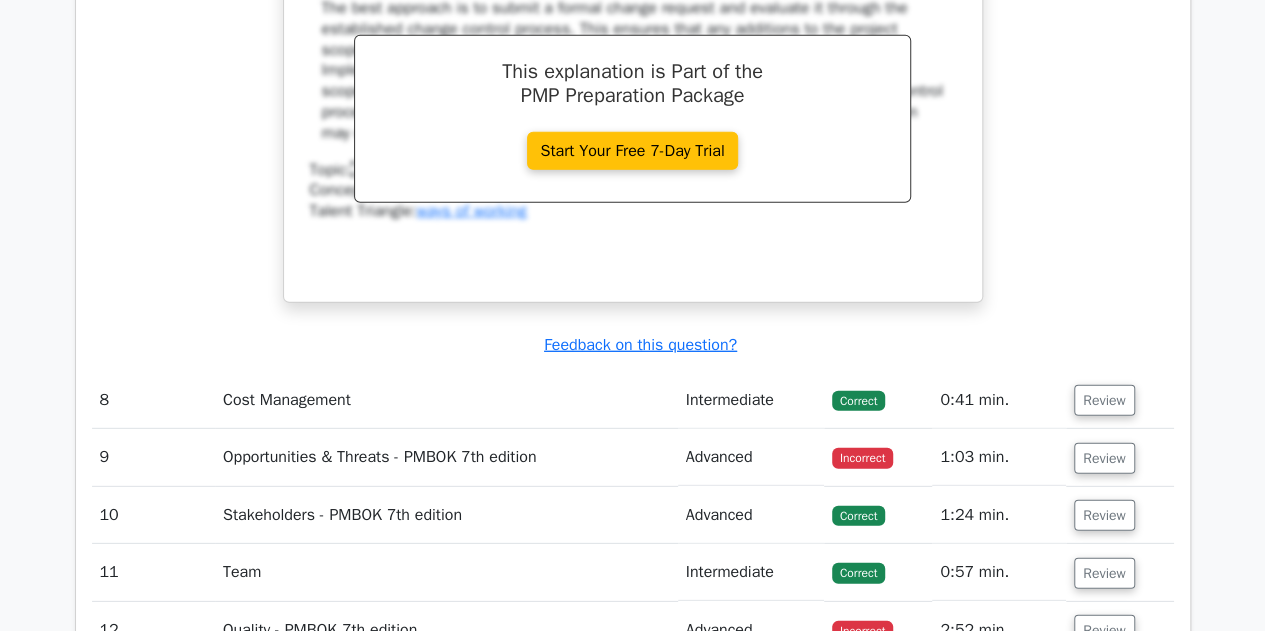 scroll, scrollTop: 10300, scrollLeft: 0, axis: vertical 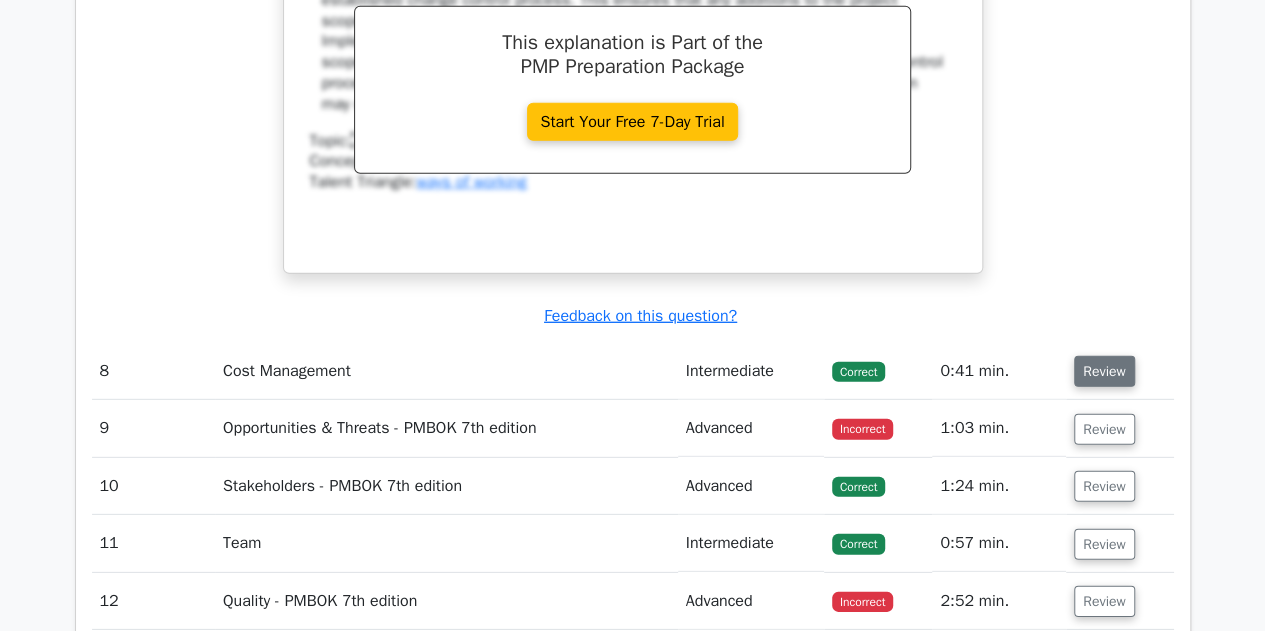 click on "Review" at bounding box center (1104, 371) 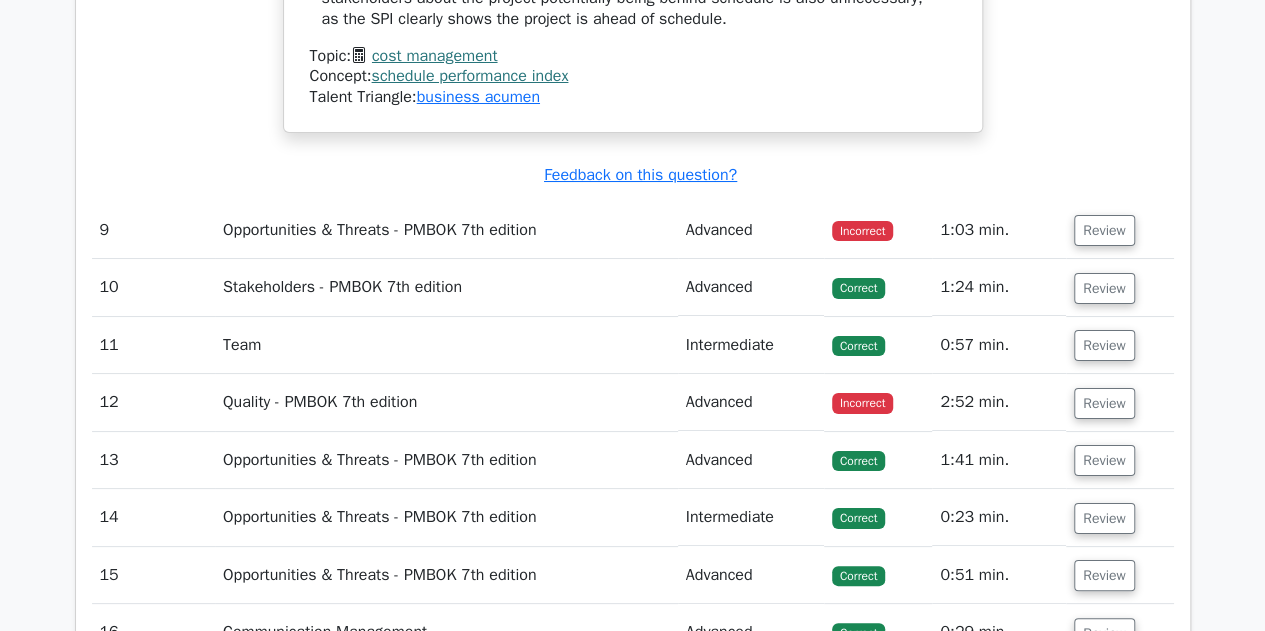 scroll, scrollTop: 11300, scrollLeft: 0, axis: vertical 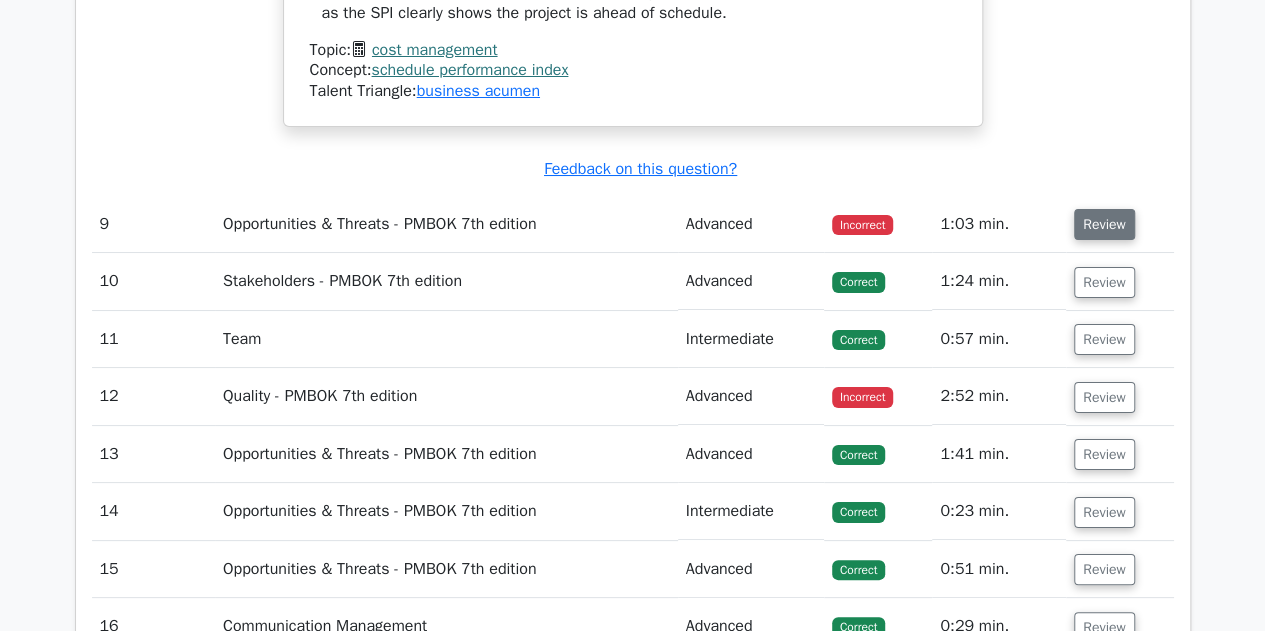 click on "Review" at bounding box center [1104, 224] 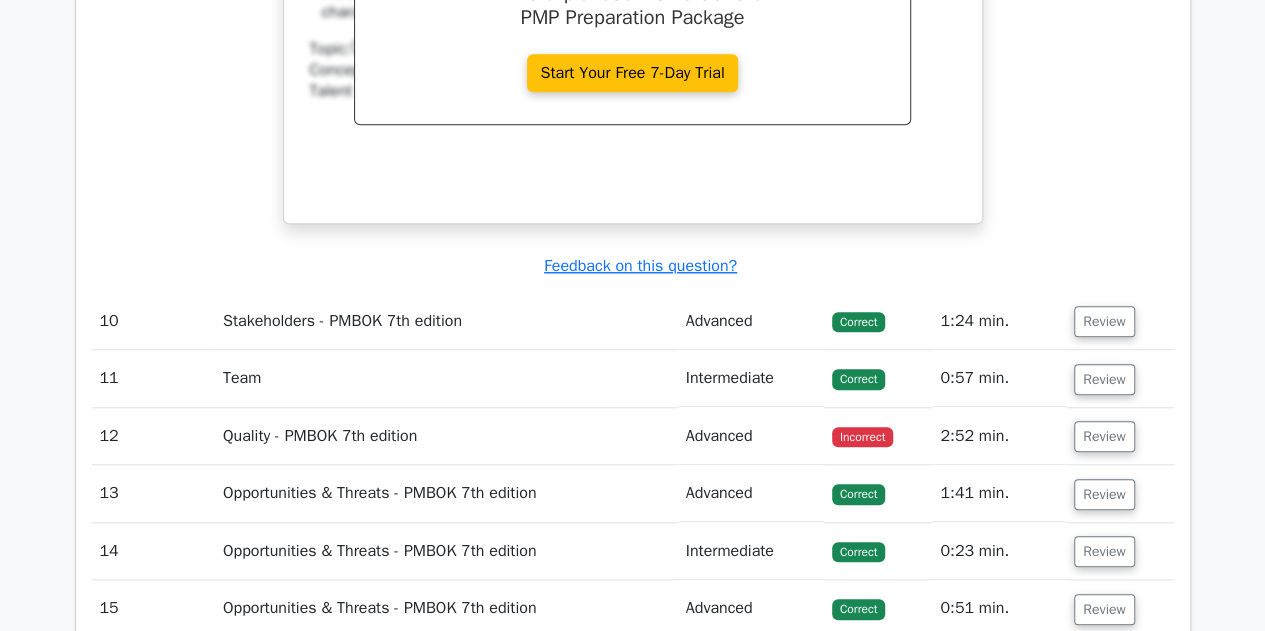 scroll, scrollTop: 12100, scrollLeft: 0, axis: vertical 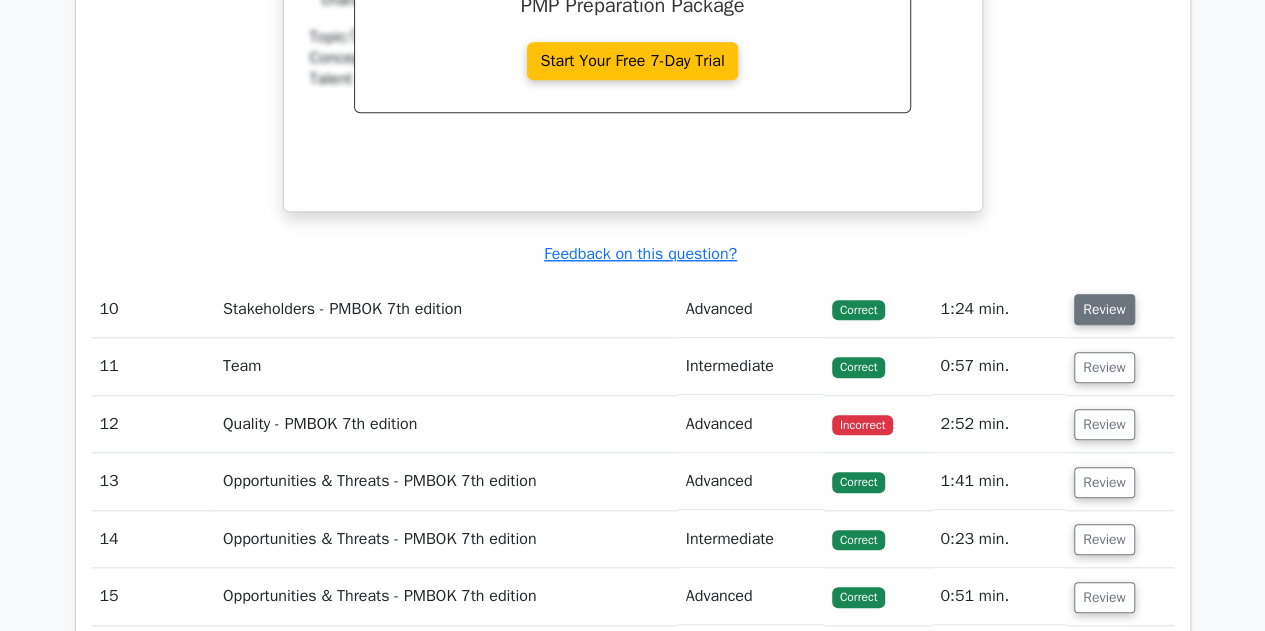 click on "Review" at bounding box center (1104, 309) 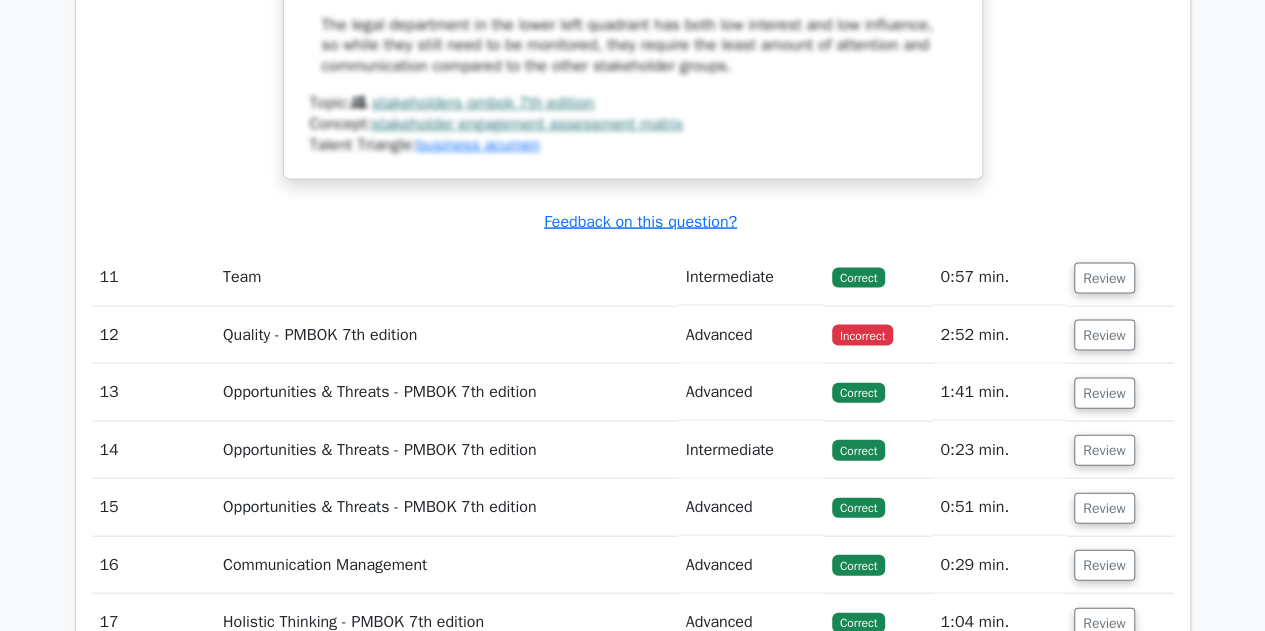 scroll, scrollTop: 13400, scrollLeft: 0, axis: vertical 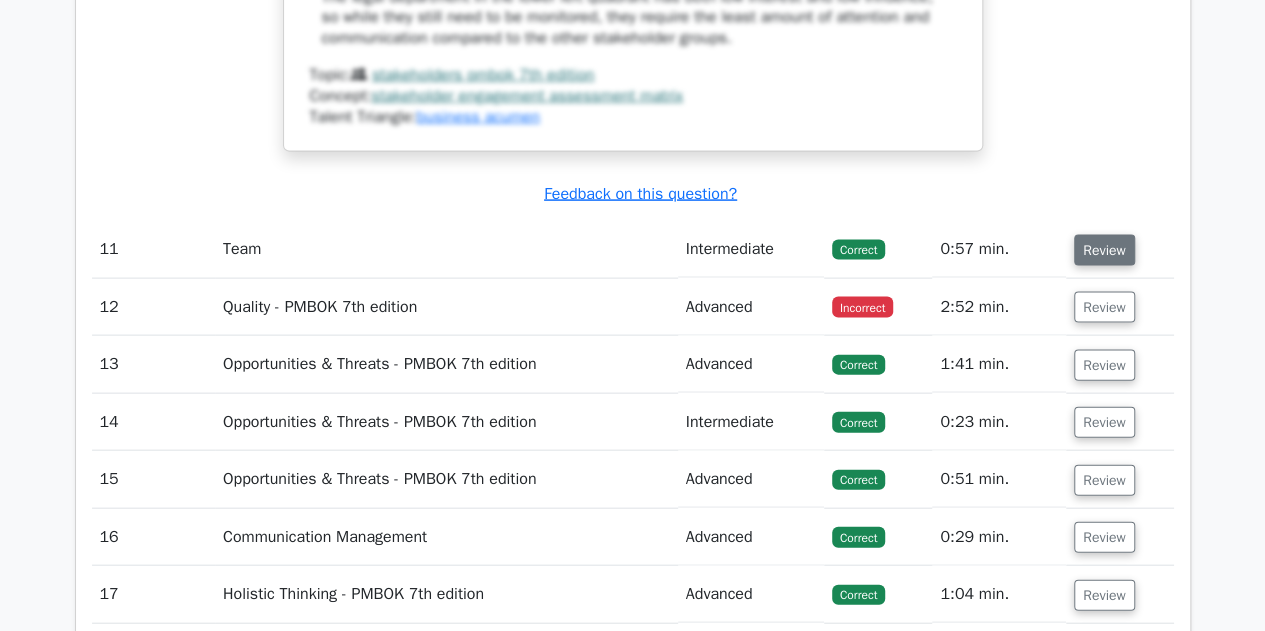 click on "Review" at bounding box center [1104, 250] 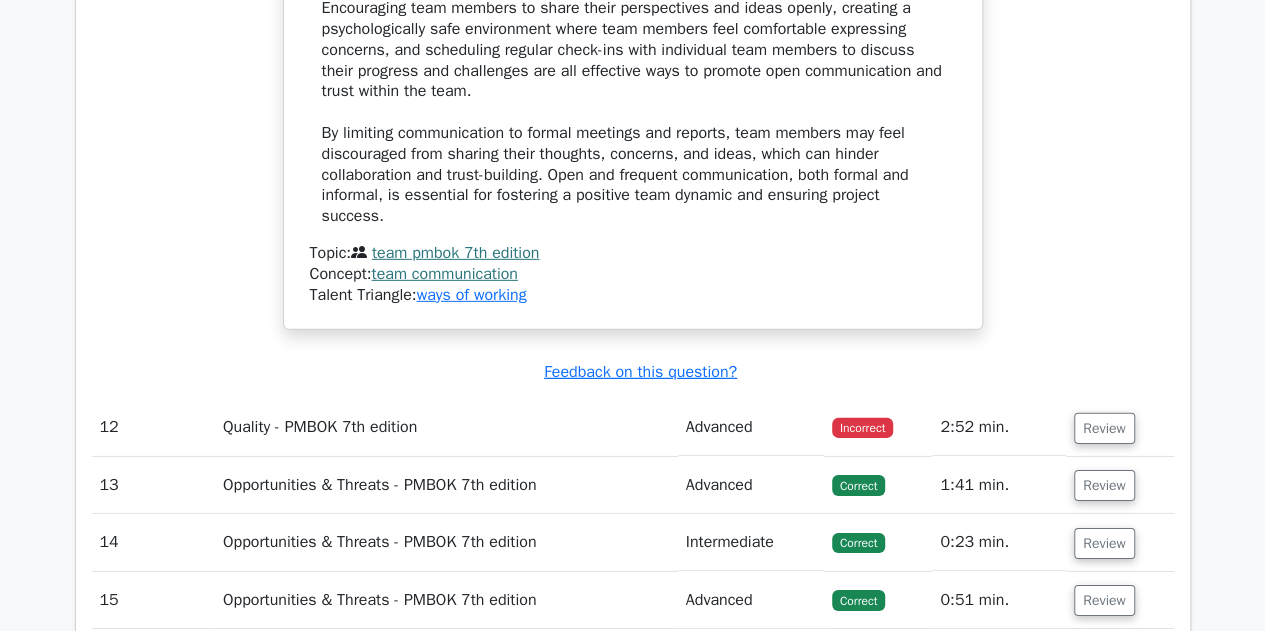scroll, scrollTop: 14300, scrollLeft: 0, axis: vertical 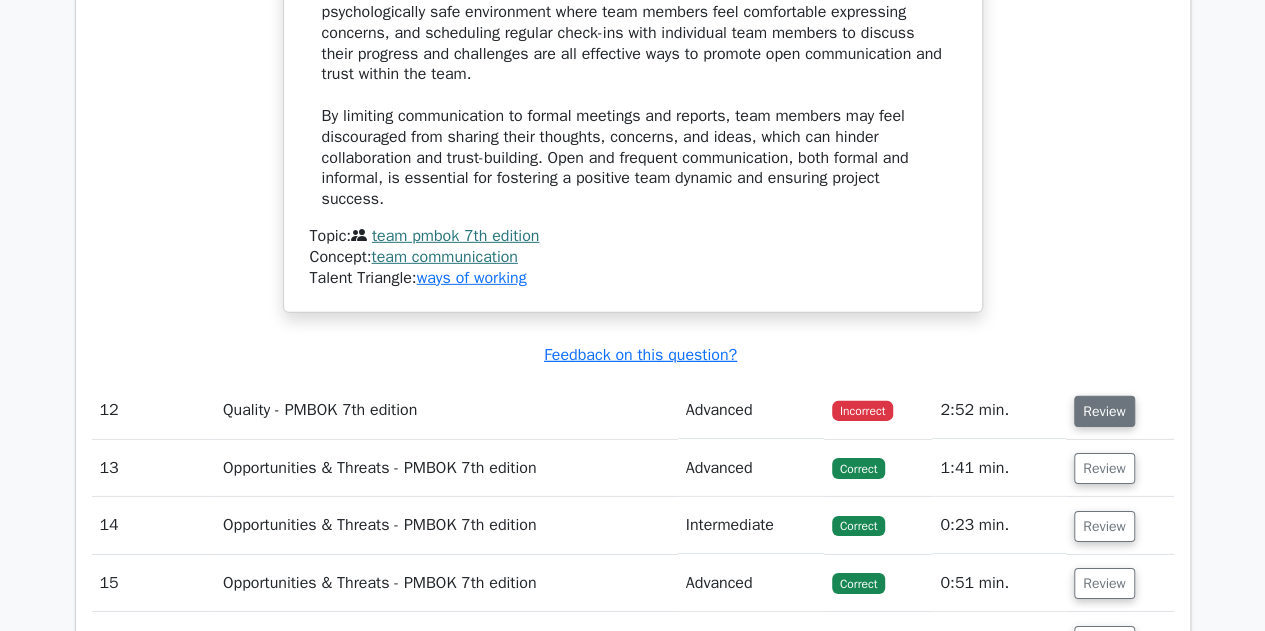 click on "Review" at bounding box center [1104, 411] 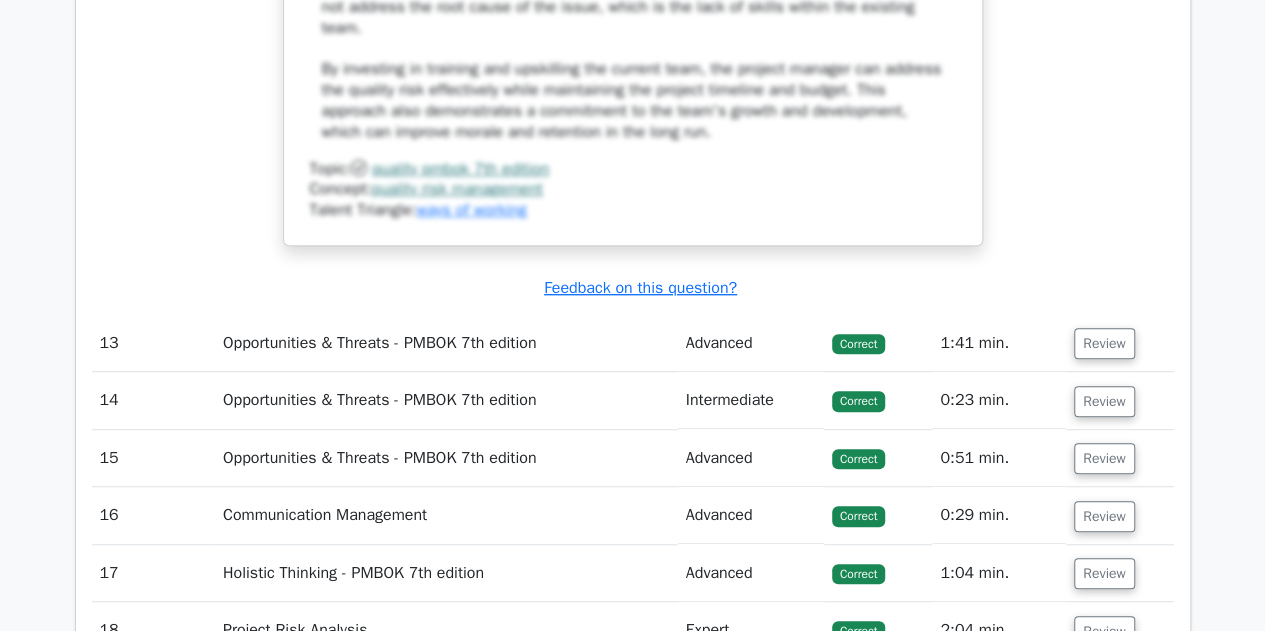 scroll, scrollTop: 15900, scrollLeft: 0, axis: vertical 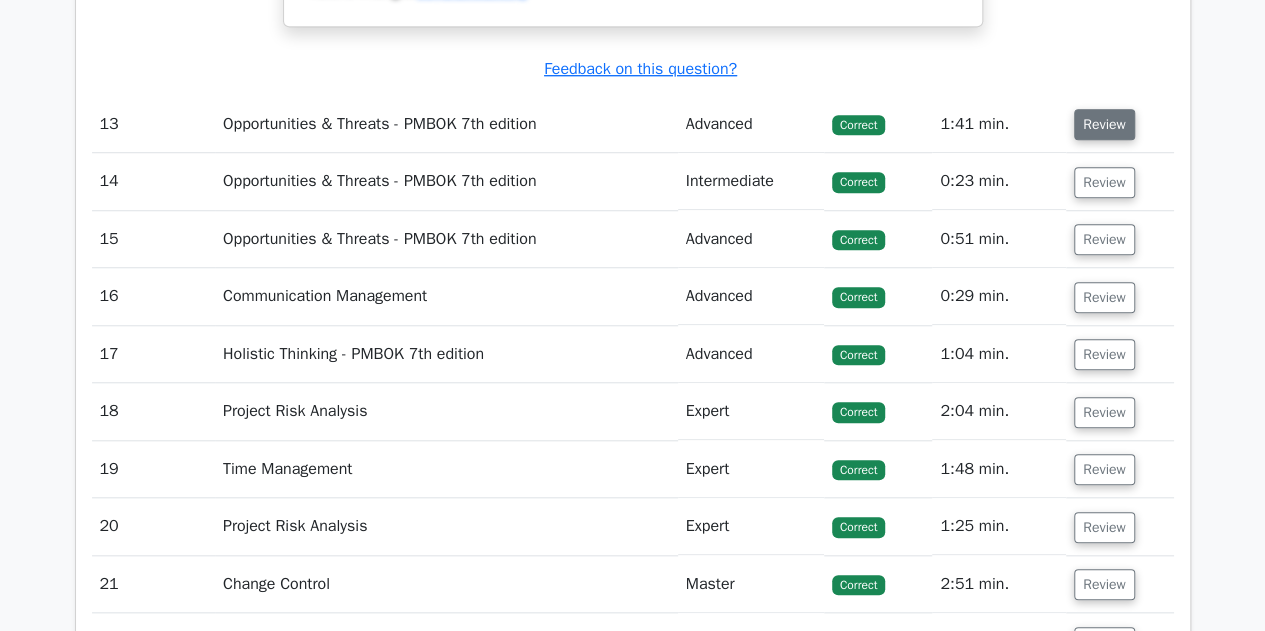 click on "Review" at bounding box center [1104, 124] 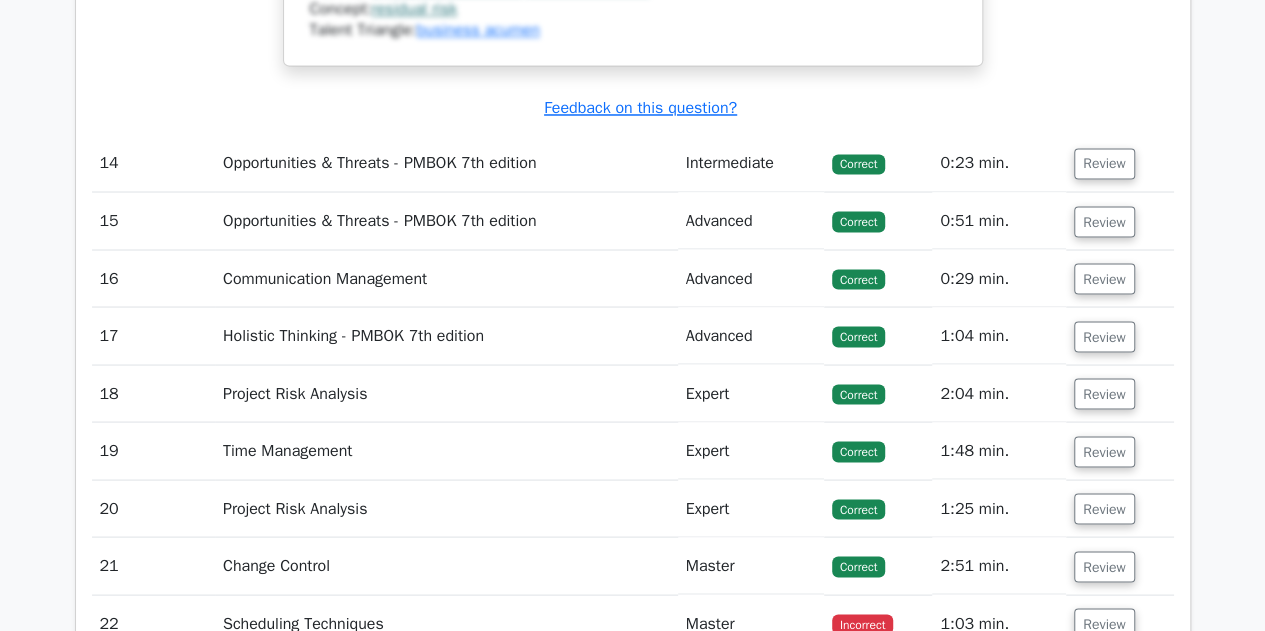 scroll, scrollTop: 16900, scrollLeft: 0, axis: vertical 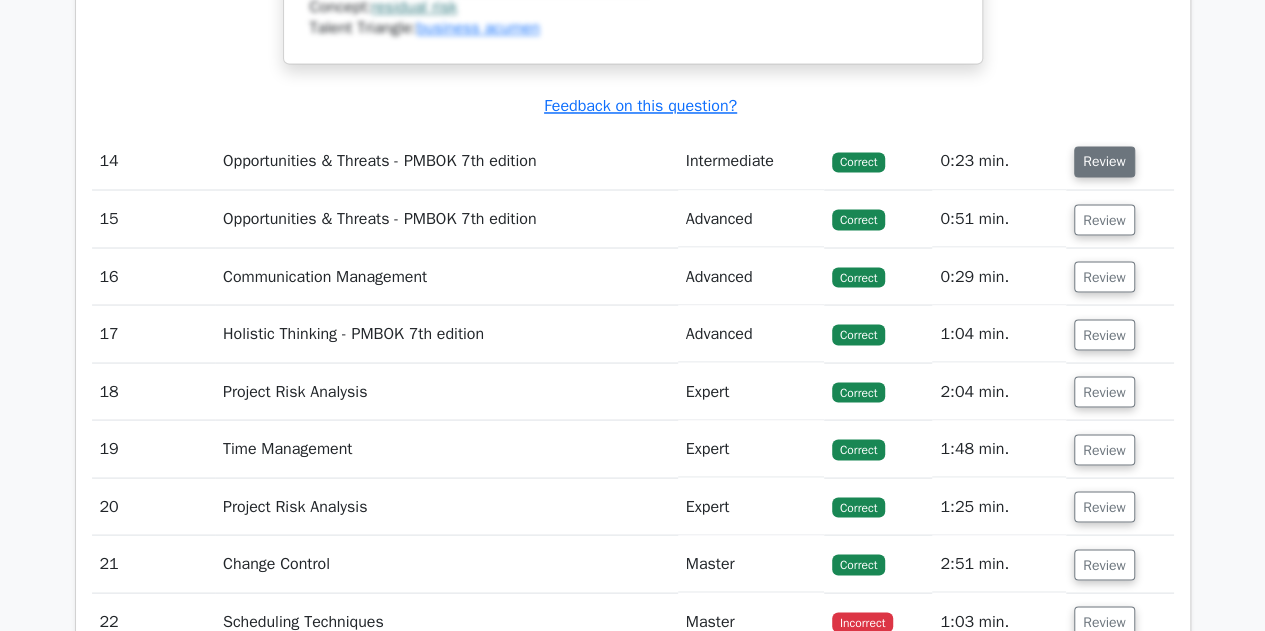 click on "Review" at bounding box center [1104, 161] 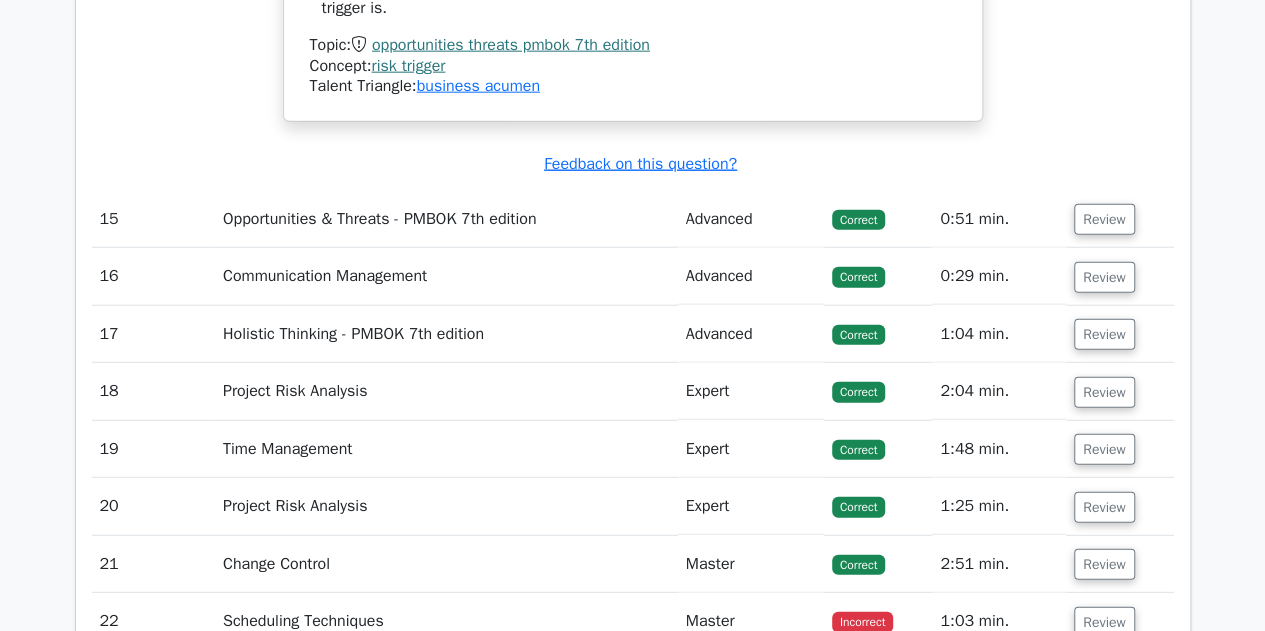 scroll, scrollTop: 17700, scrollLeft: 0, axis: vertical 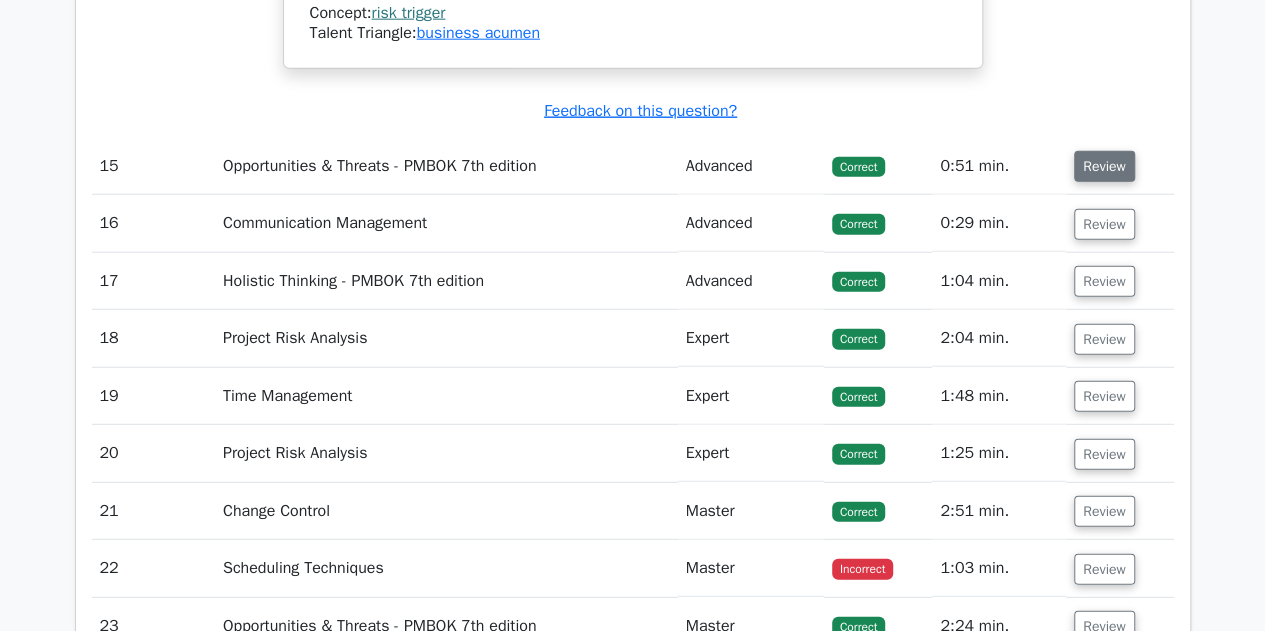 click on "Review" at bounding box center (1104, 166) 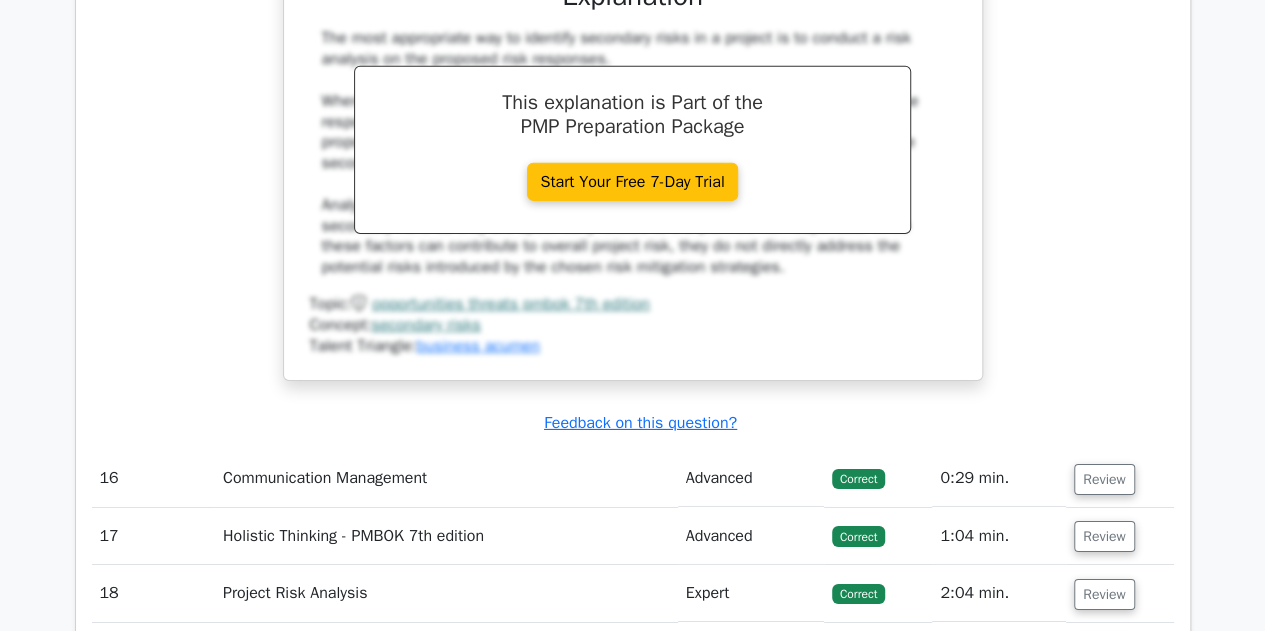 scroll, scrollTop: 18500, scrollLeft: 0, axis: vertical 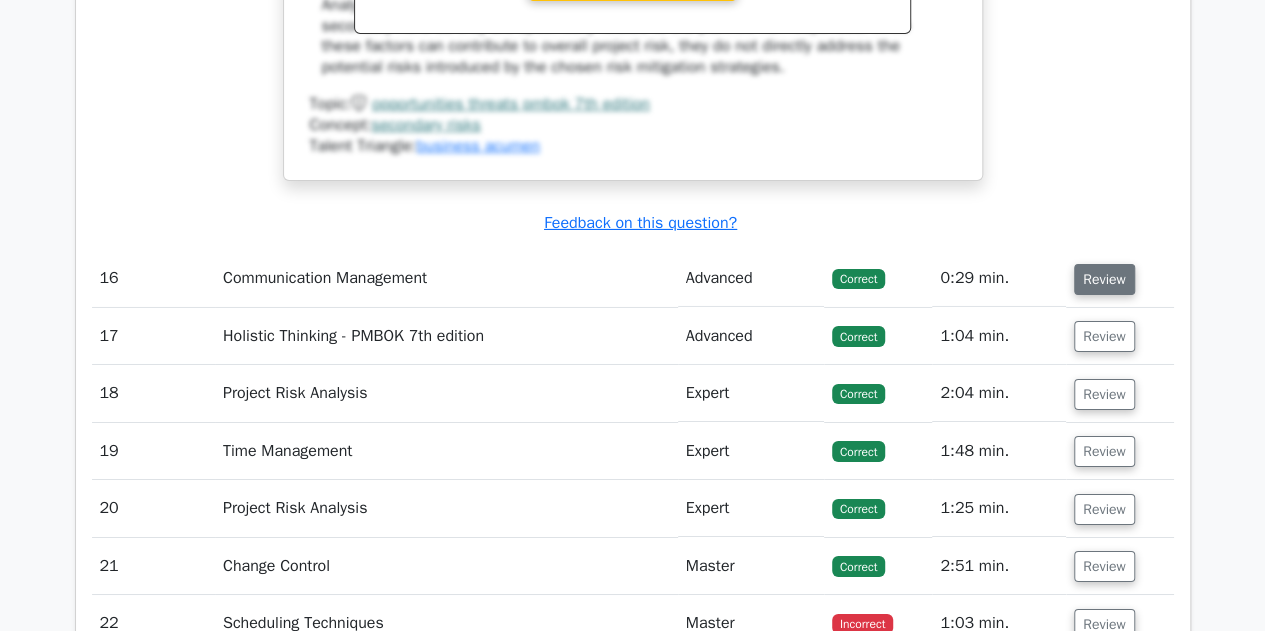click on "Review" at bounding box center (1104, 279) 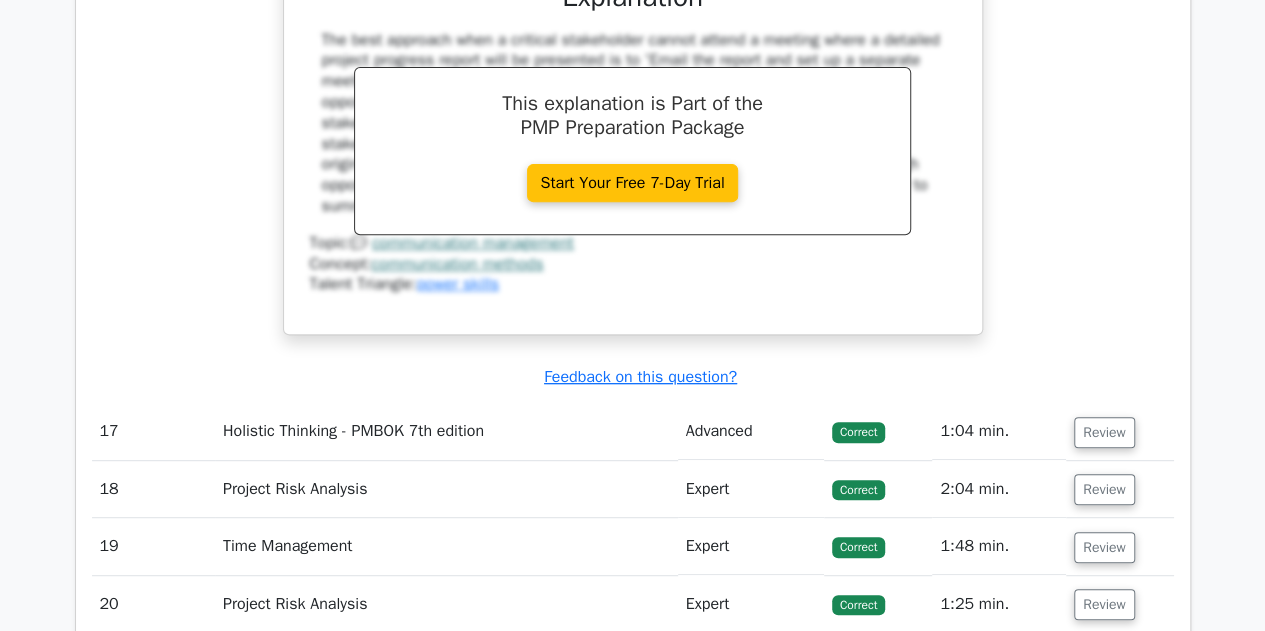 scroll, scrollTop: 19300, scrollLeft: 0, axis: vertical 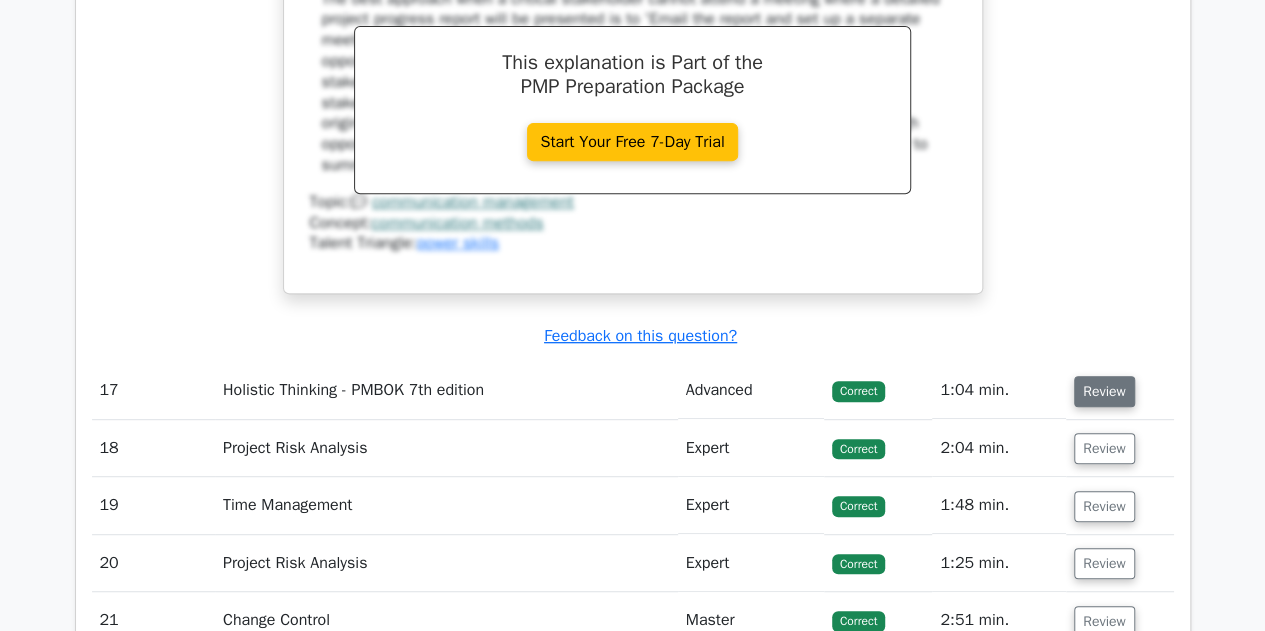 click on "Review" at bounding box center [1104, 391] 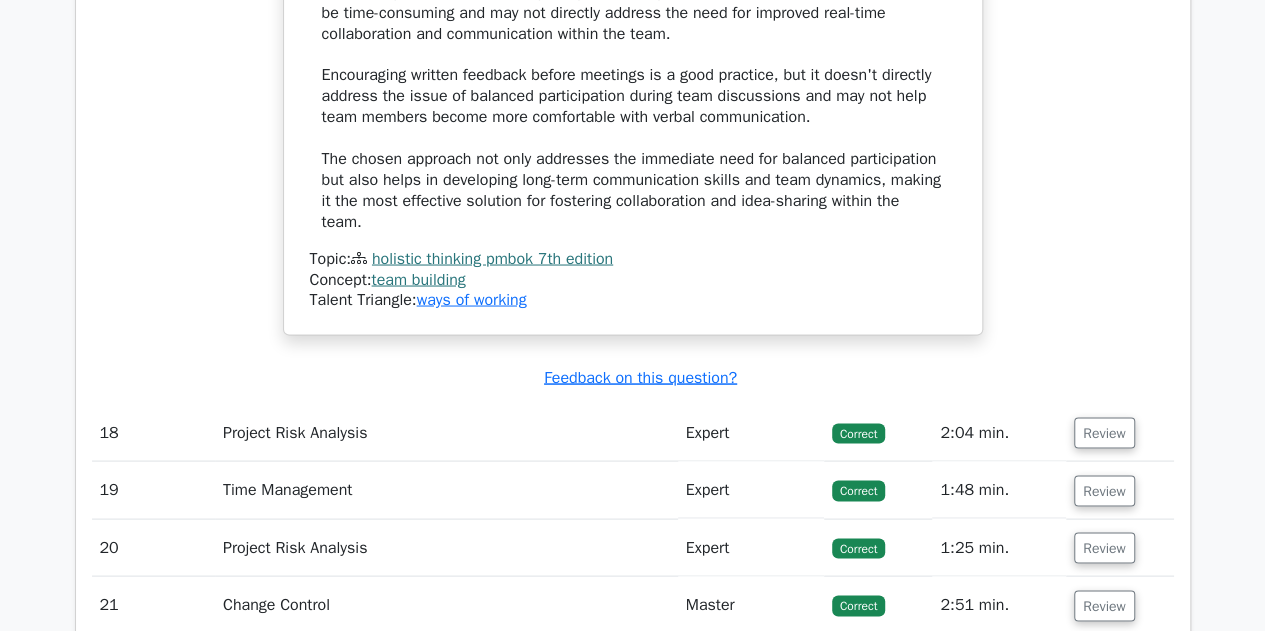 scroll, scrollTop: 20700, scrollLeft: 0, axis: vertical 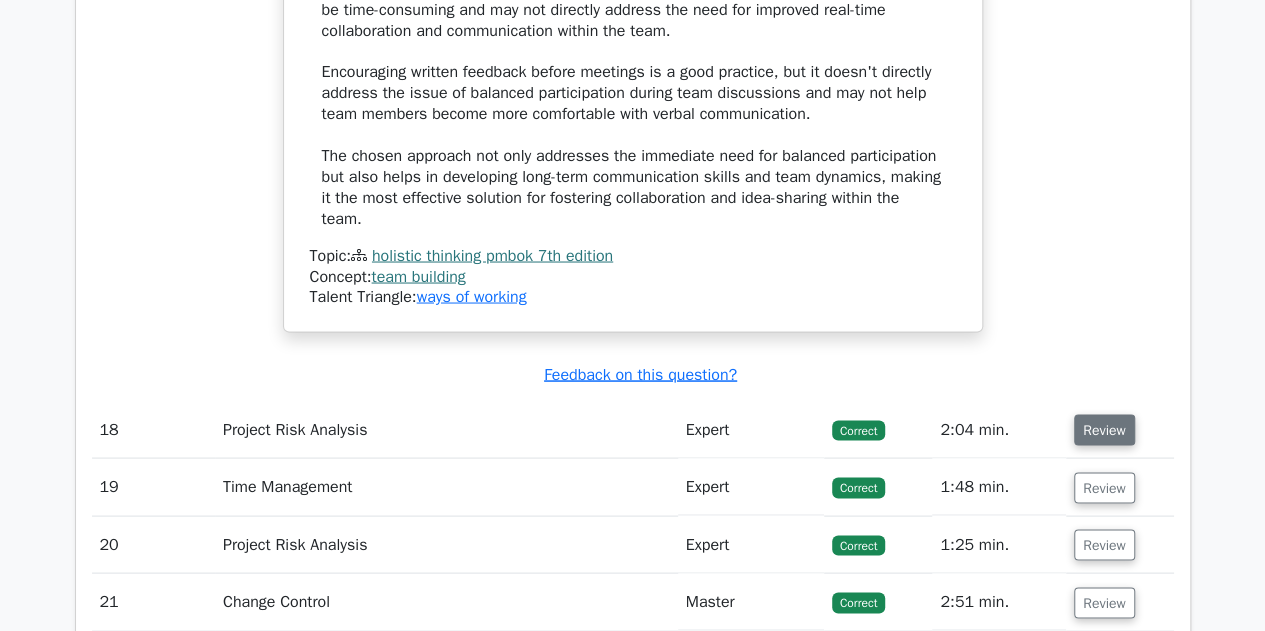 click on "Review" at bounding box center [1104, 429] 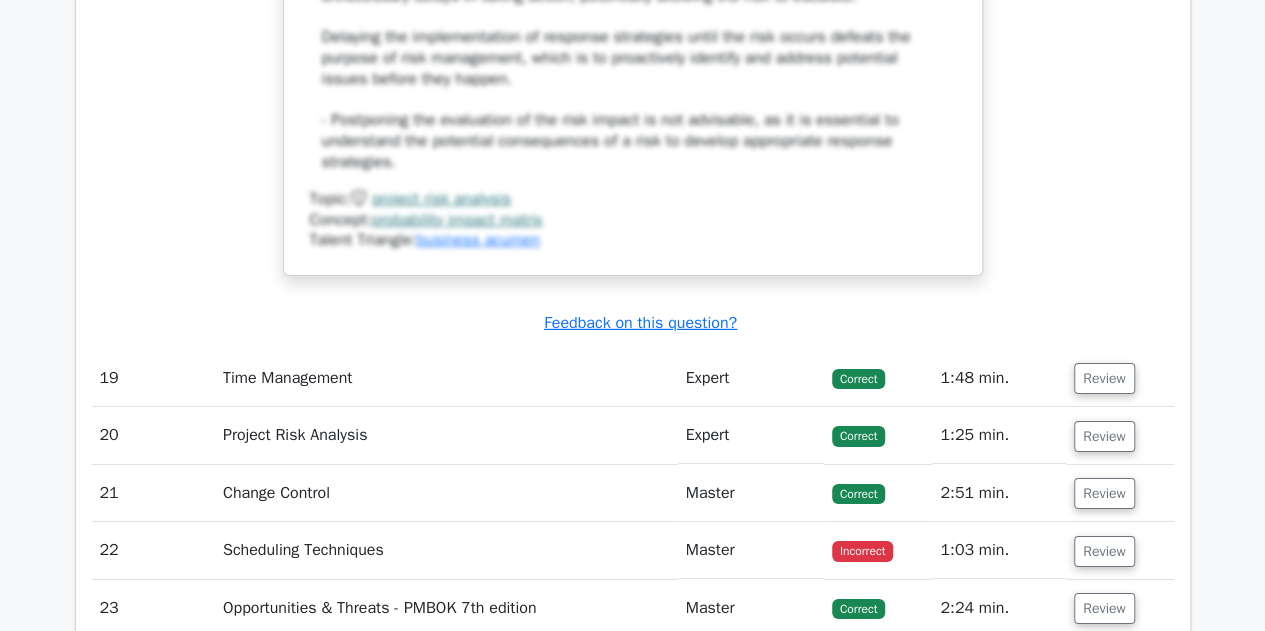 scroll, scrollTop: 22100, scrollLeft: 0, axis: vertical 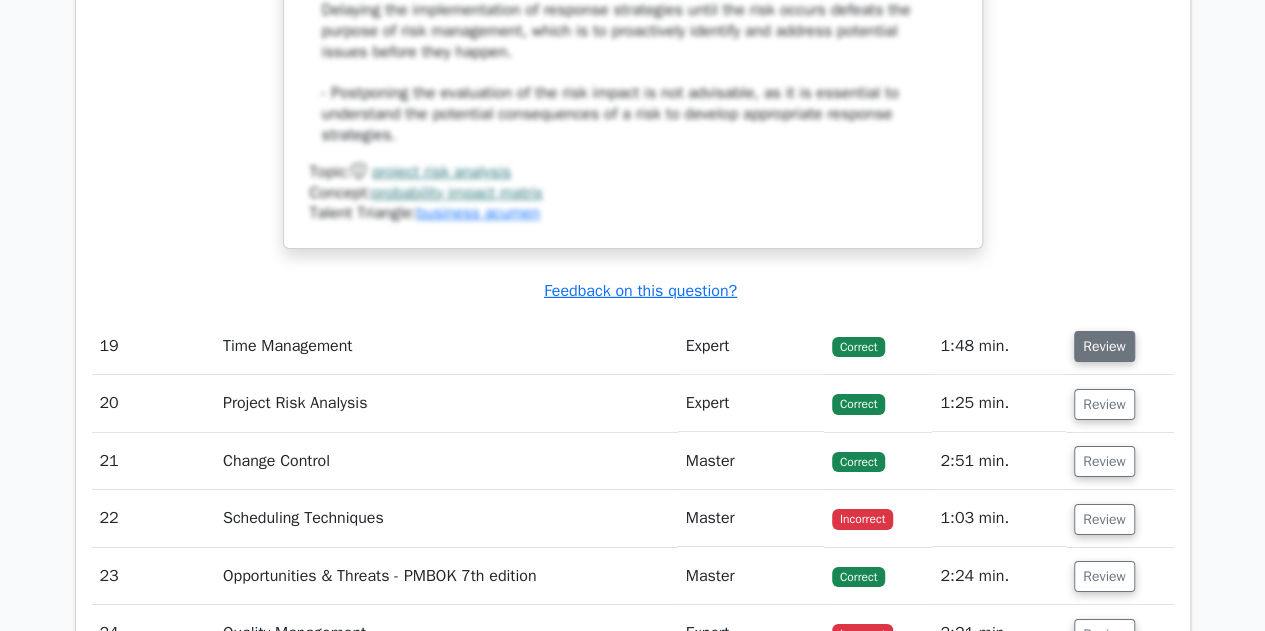 click on "Review" at bounding box center [1104, 346] 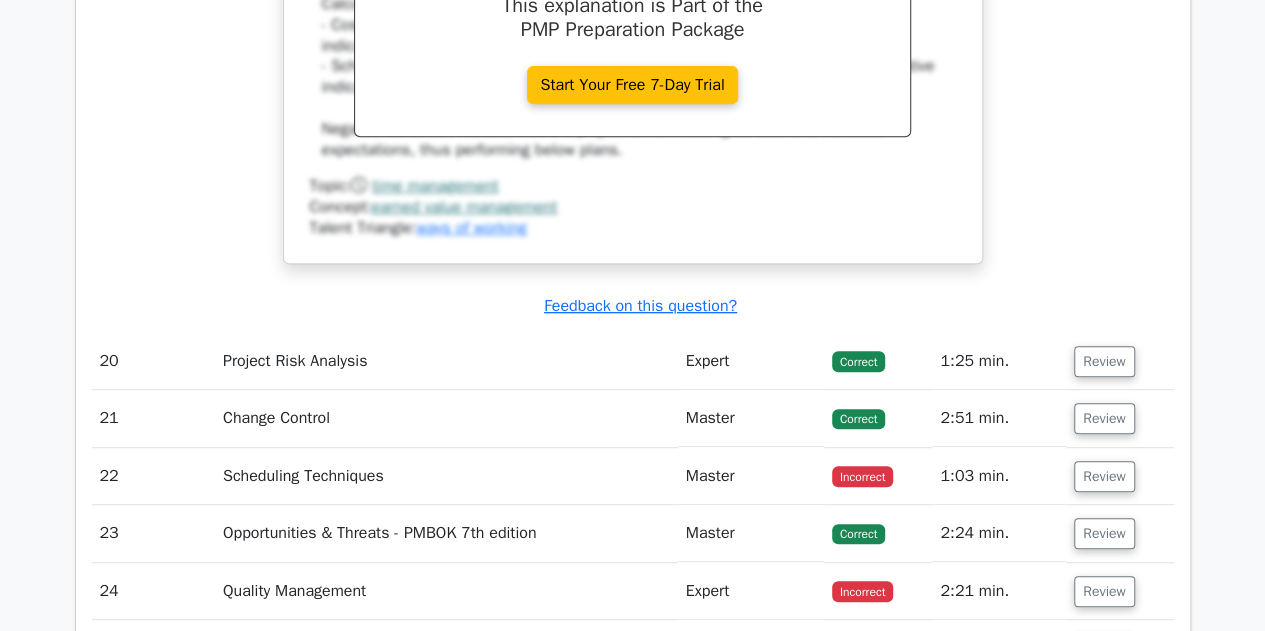 scroll, scrollTop: 23200, scrollLeft: 0, axis: vertical 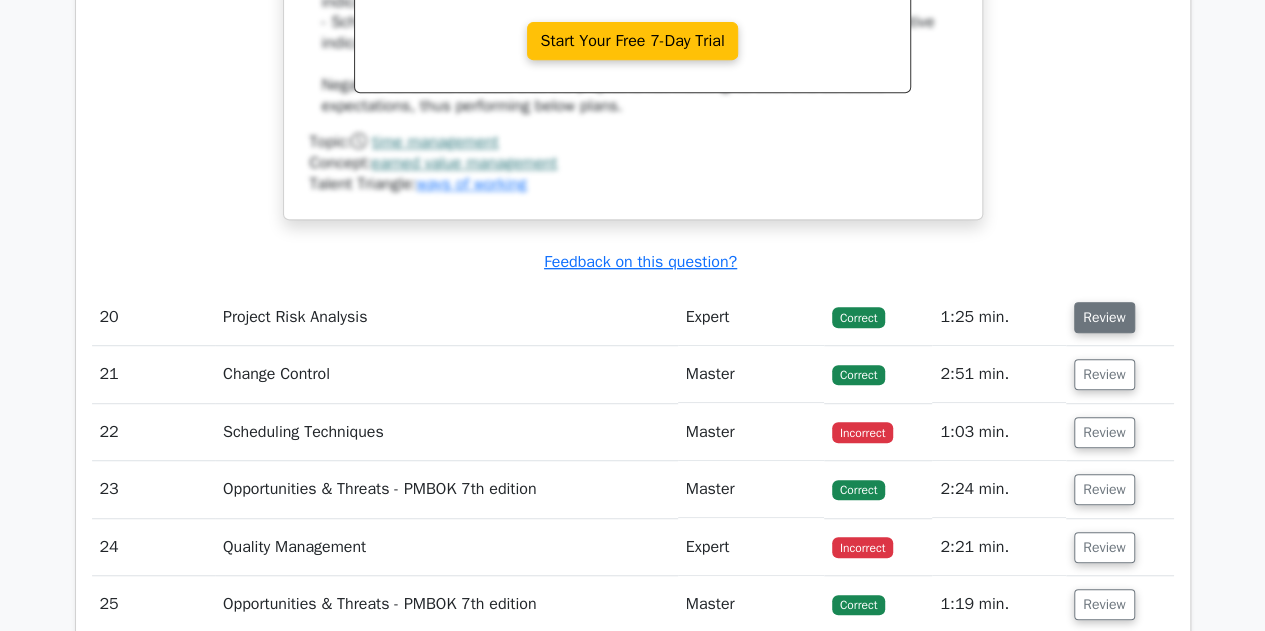 click on "Review" at bounding box center [1104, 317] 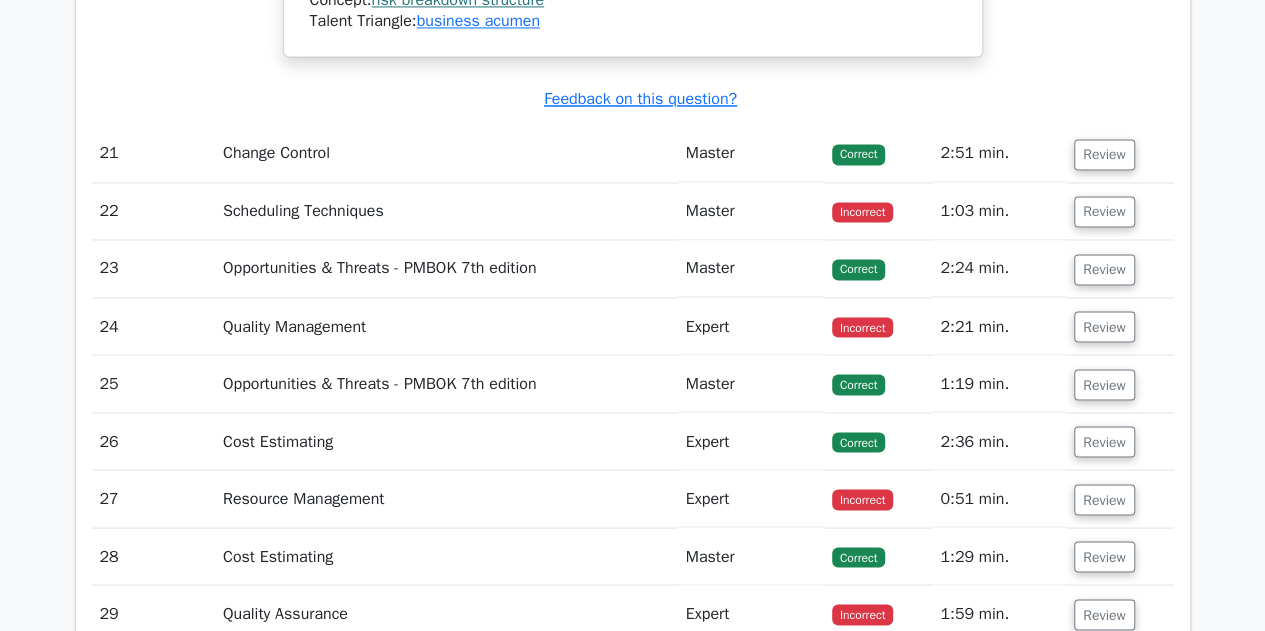scroll, scrollTop: 24400, scrollLeft: 0, axis: vertical 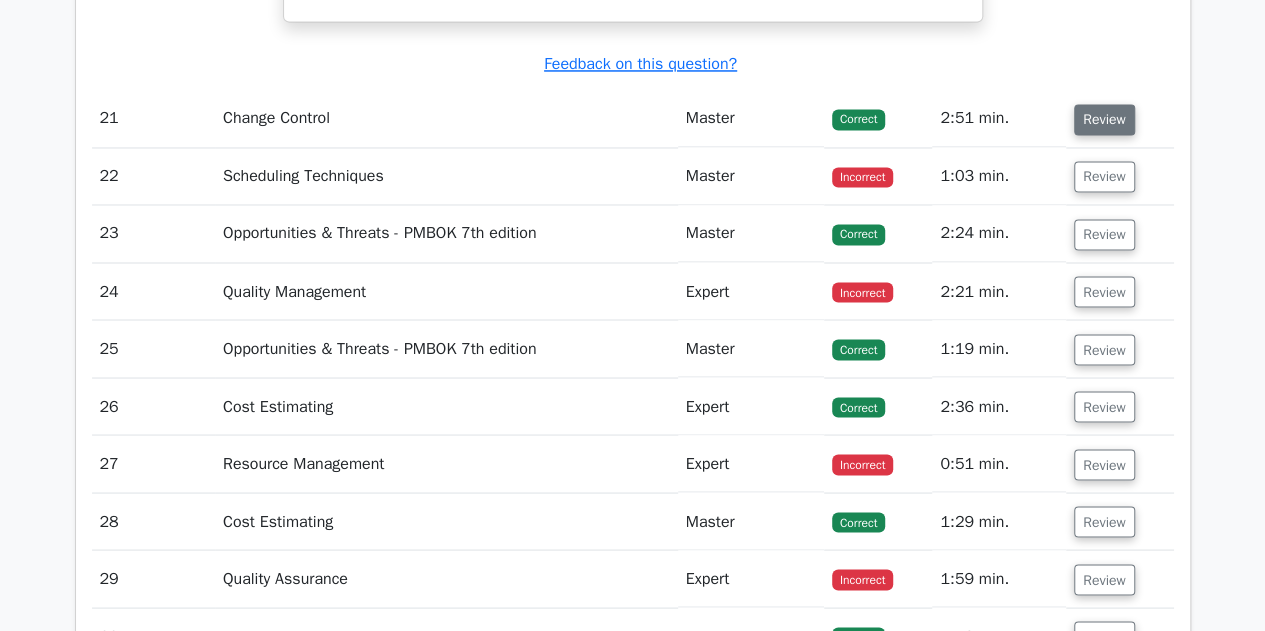 click on "Review" at bounding box center (1104, 119) 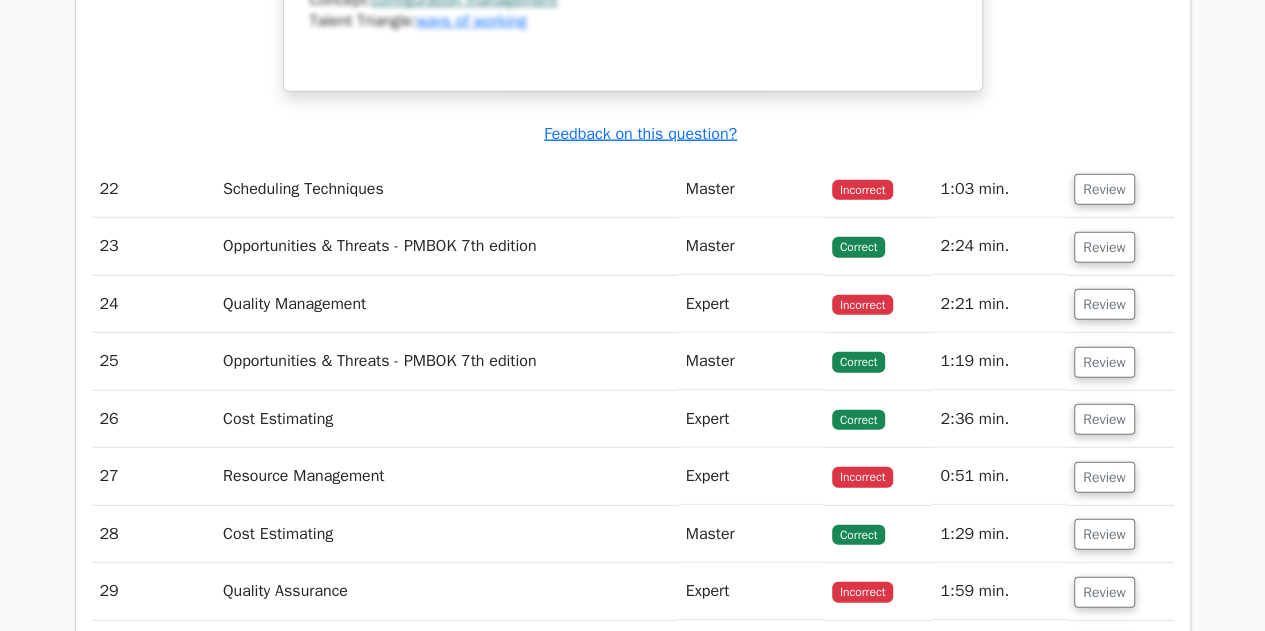scroll, scrollTop: 25400, scrollLeft: 0, axis: vertical 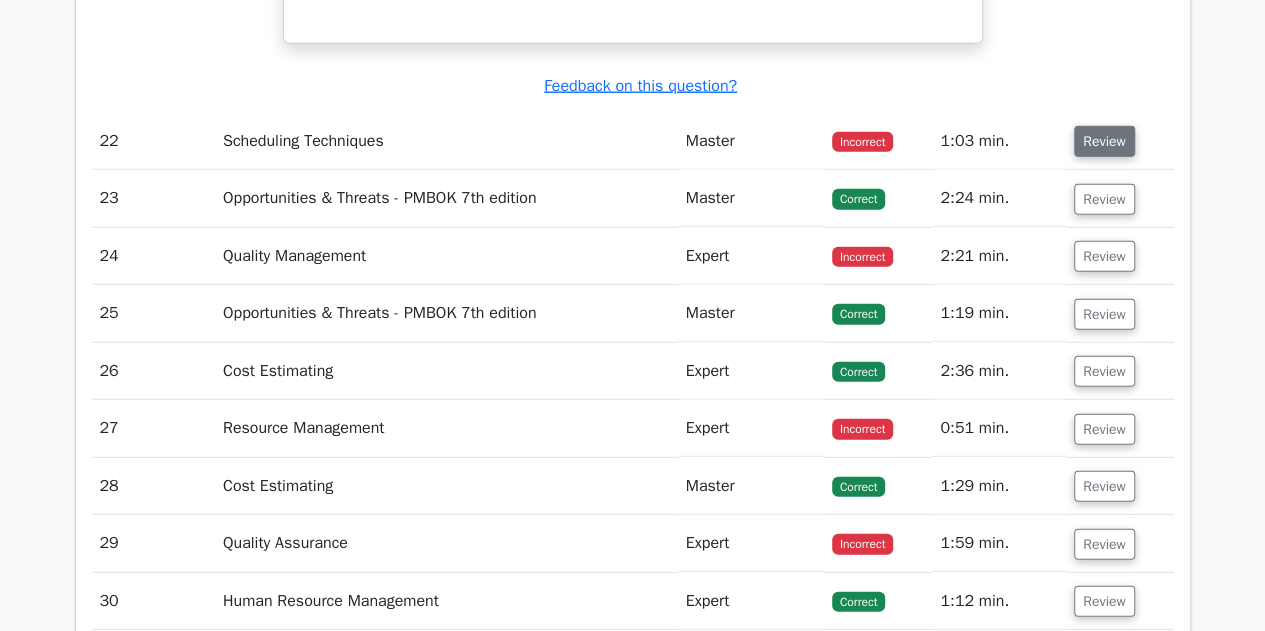 click on "Review" at bounding box center (1104, 141) 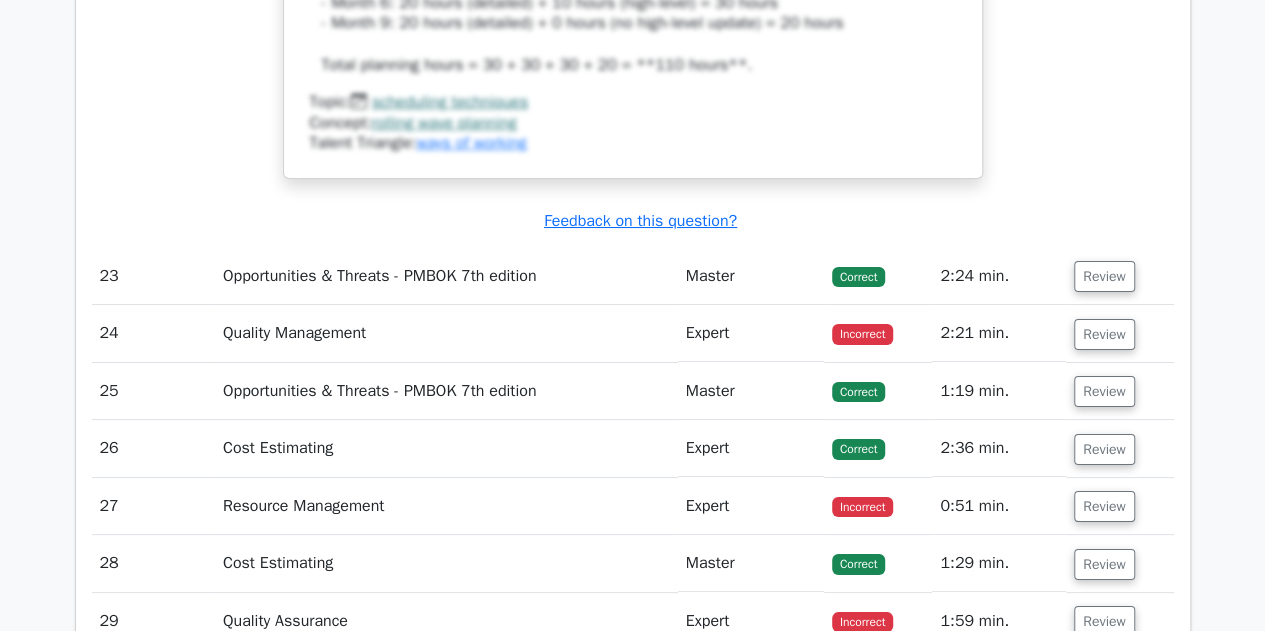 scroll, scrollTop: 26400, scrollLeft: 0, axis: vertical 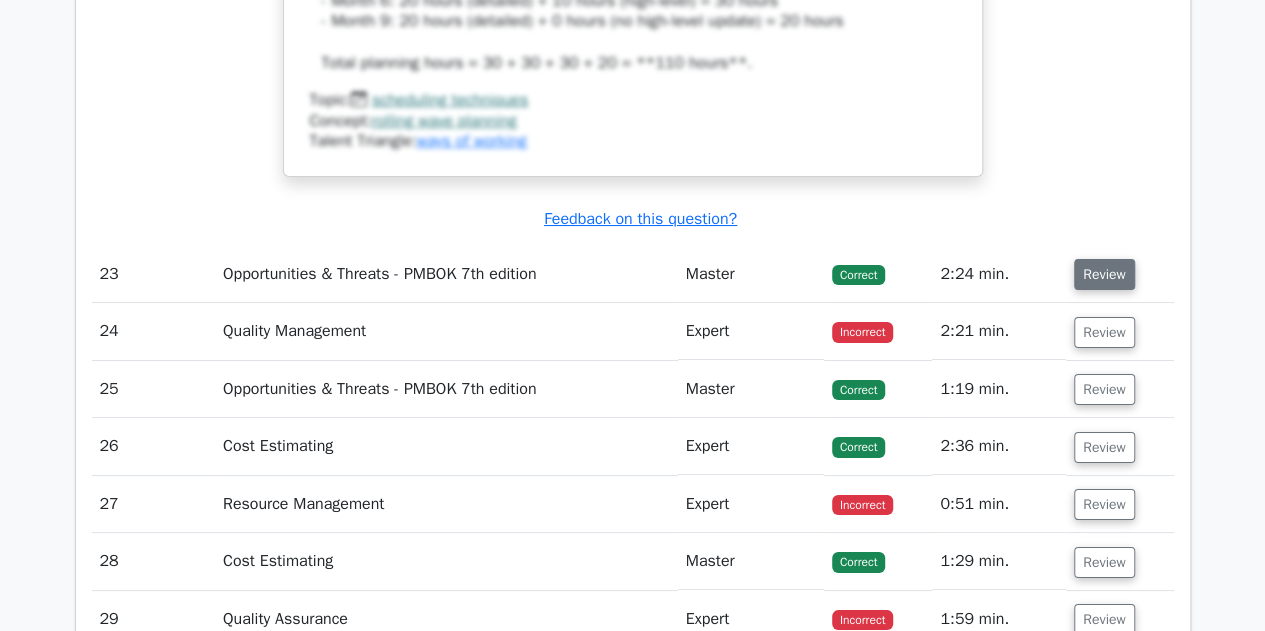click on "Review" at bounding box center [1104, 274] 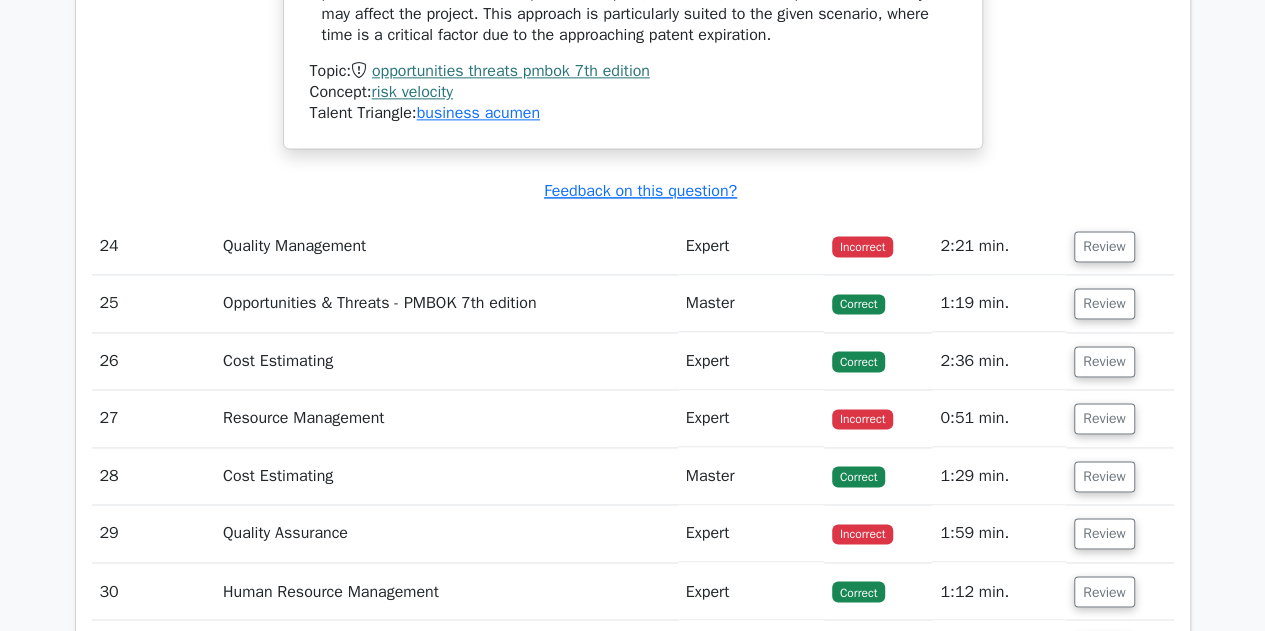 scroll, scrollTop: 27900, scrollLeft: 0, axis: vertical 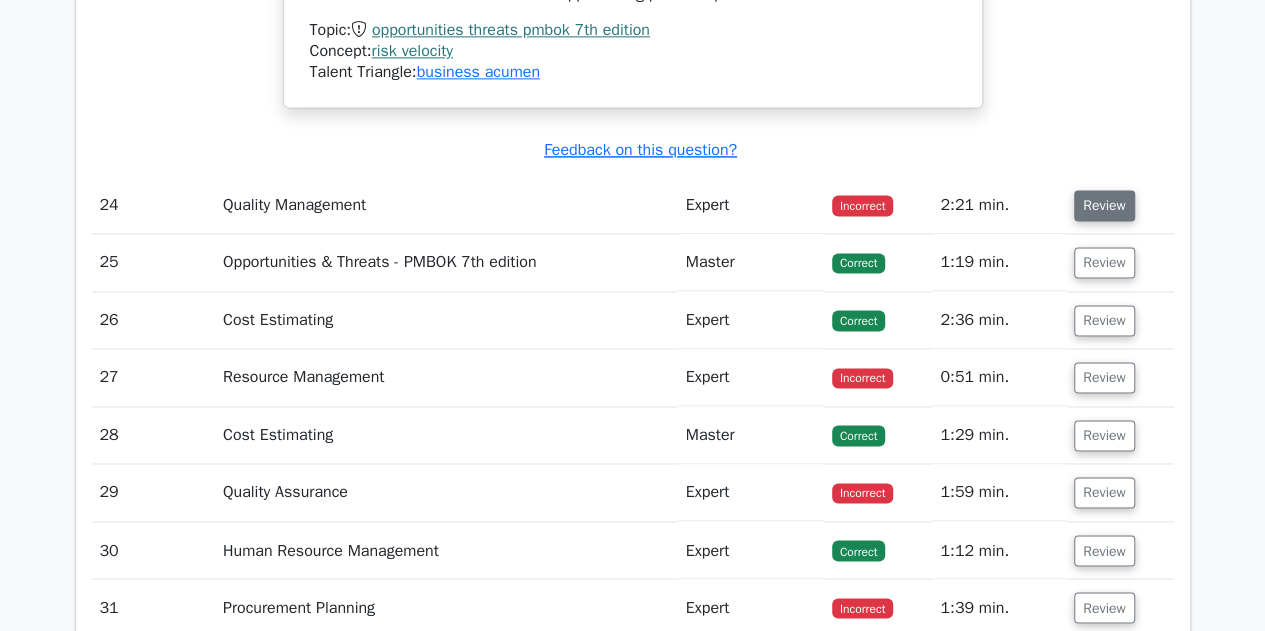 click on "Review" at bounding box center (1104, 205) 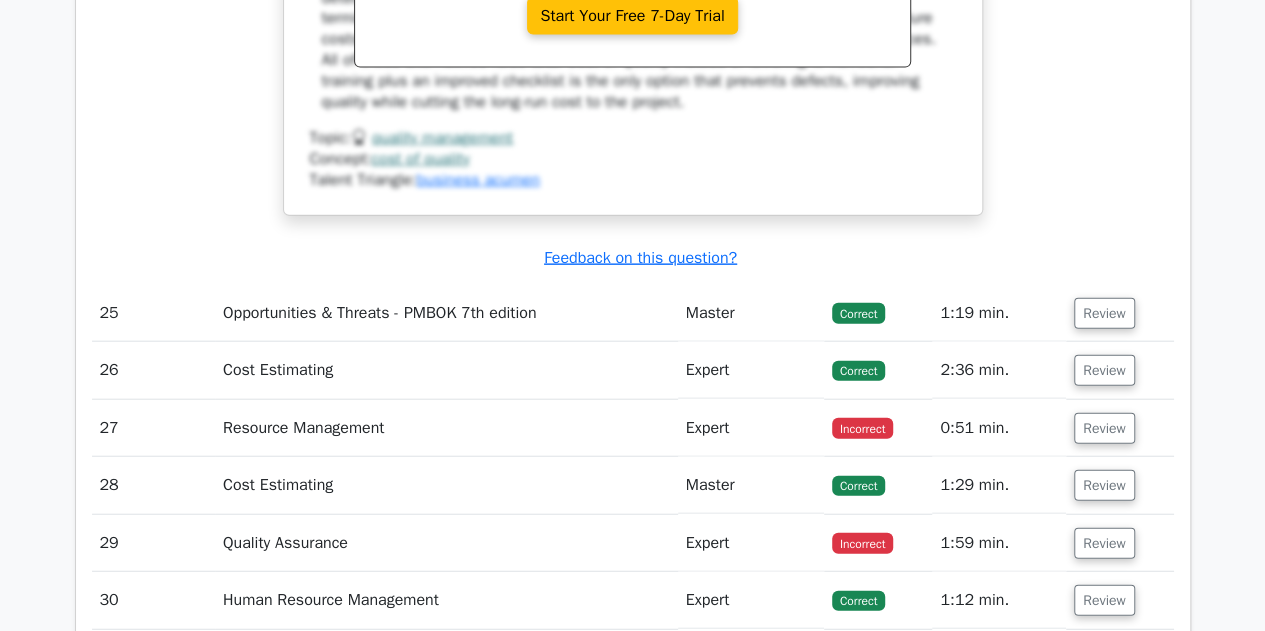 scroll, scrollTop: 28800, scrollLeft: 0, axis: vertical 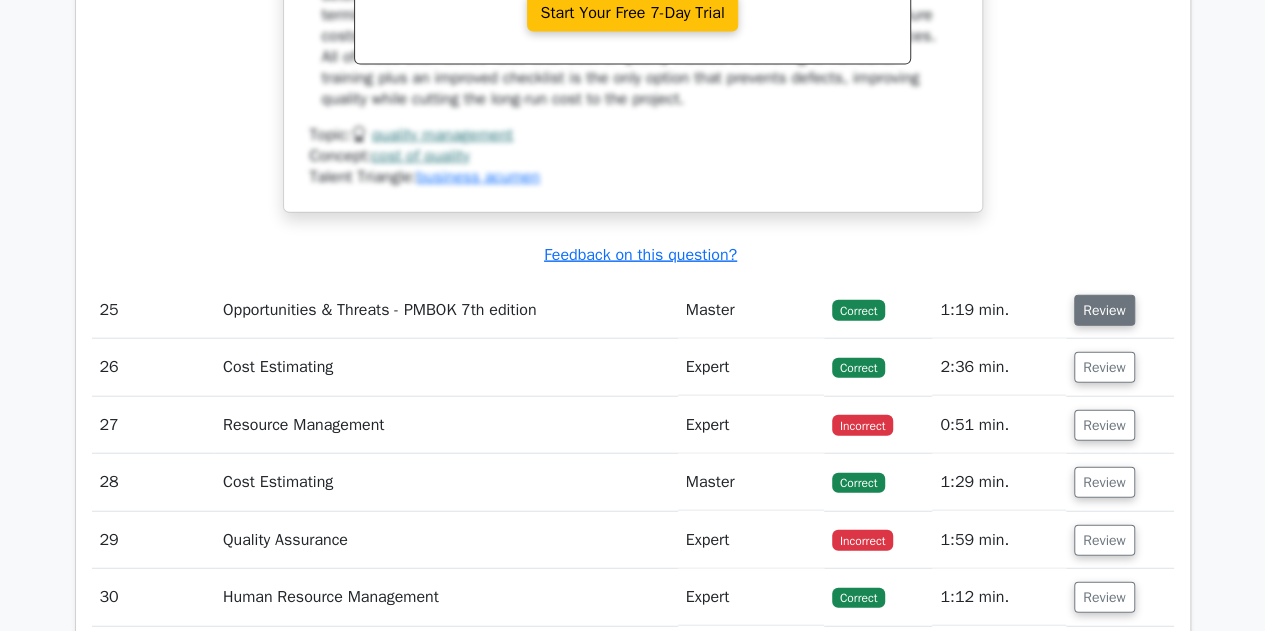 click on "Review" at bounding box center [1104, 310] 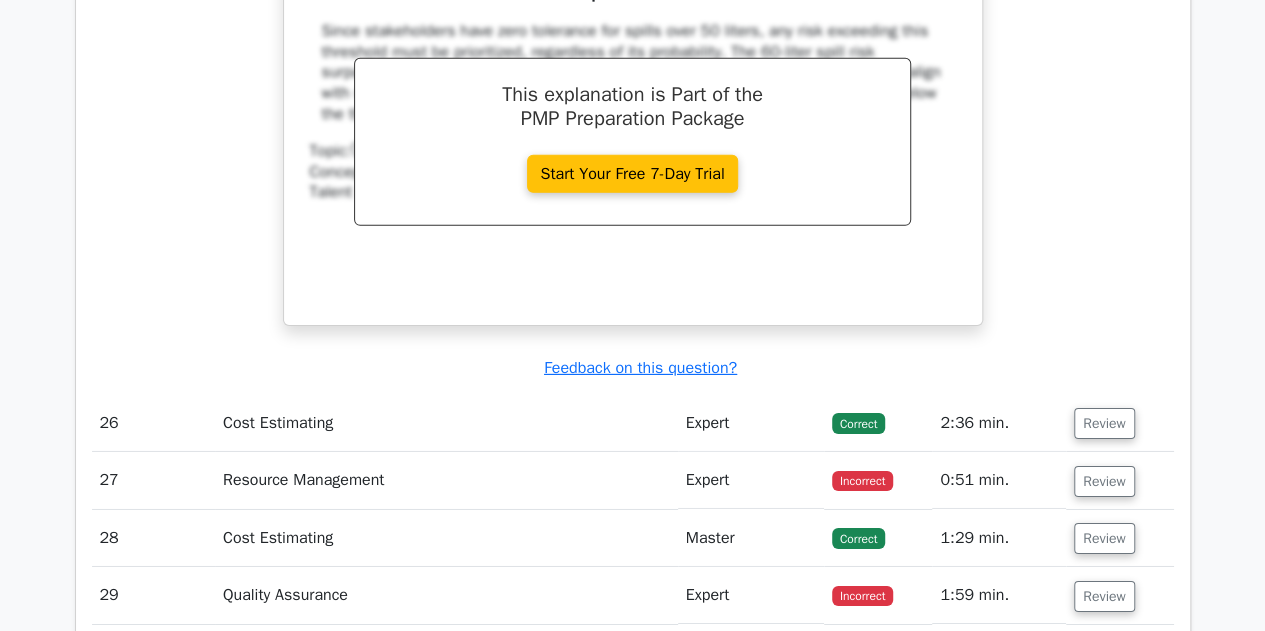scroll, scrollTop: 29800, scrollLeft: 0, axis: vertical 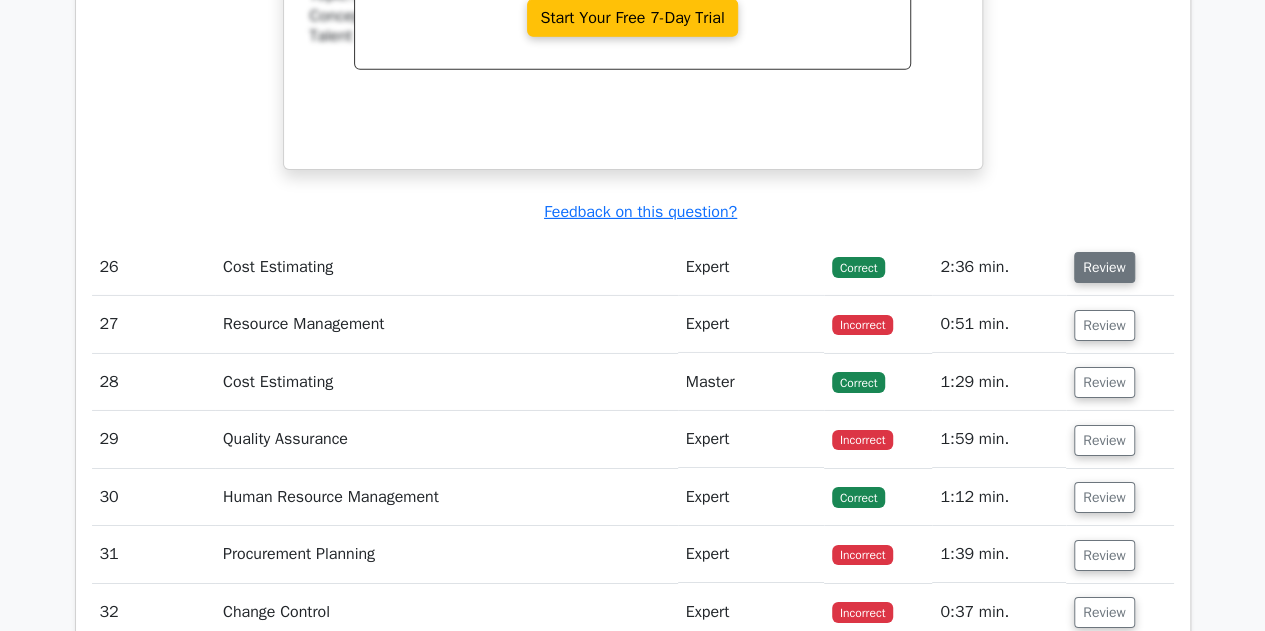 click on "Review" at bounding box center (1104, 267) 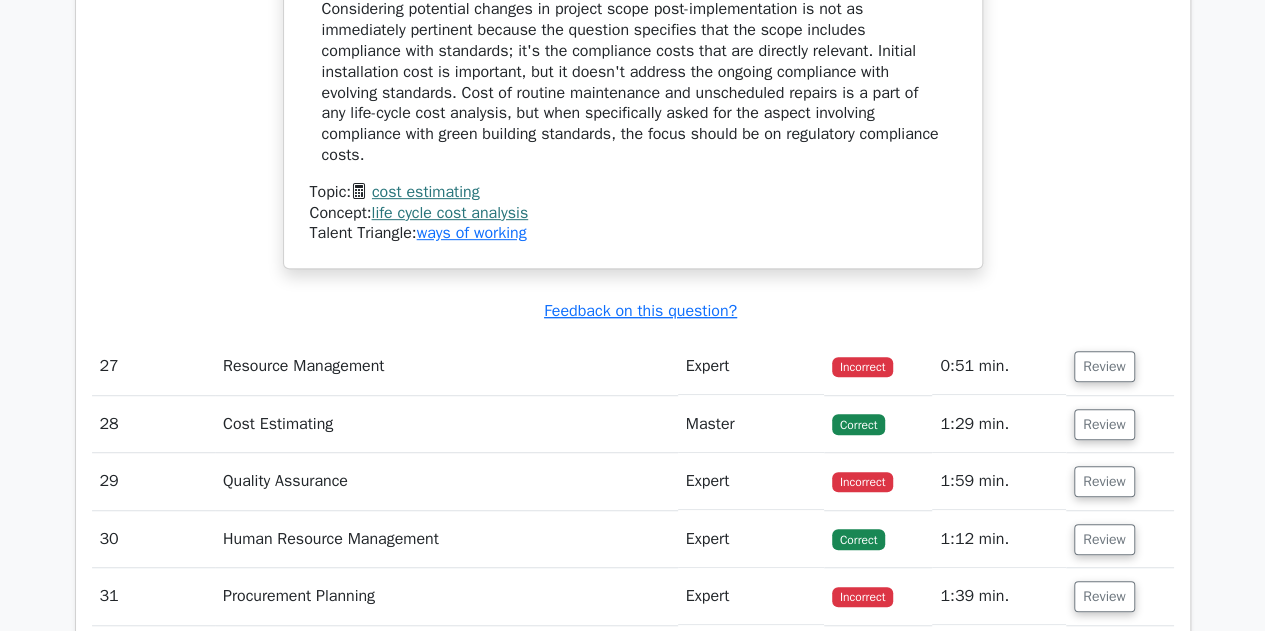scroll, scrollTop: 30800, scrollLeft: 0, axis: vertical 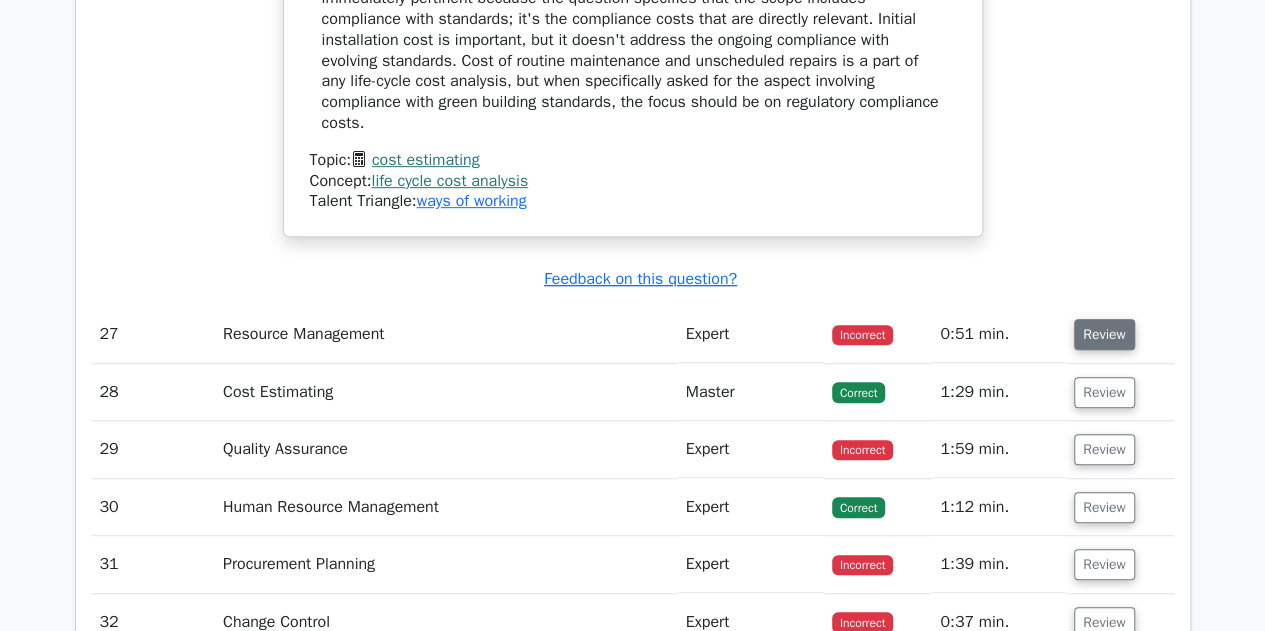 click on "Review" at bounding box center (1104, 334) 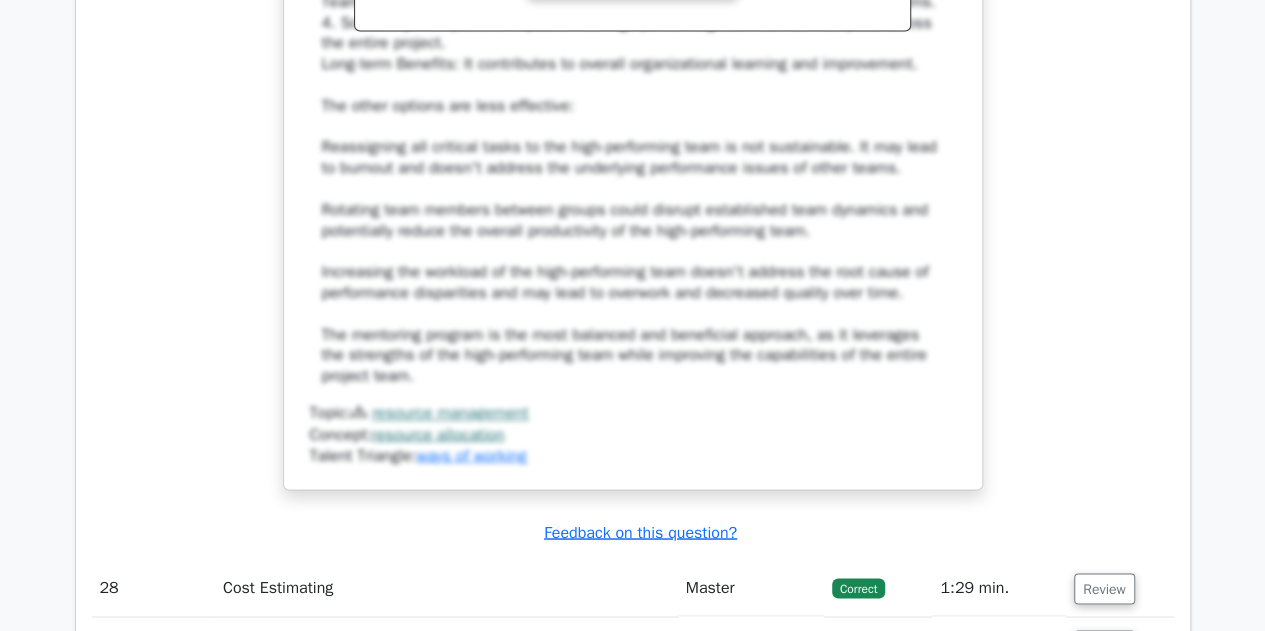 scroll, scrollTop: 32000, scrollLeft: 0, axis: vertical 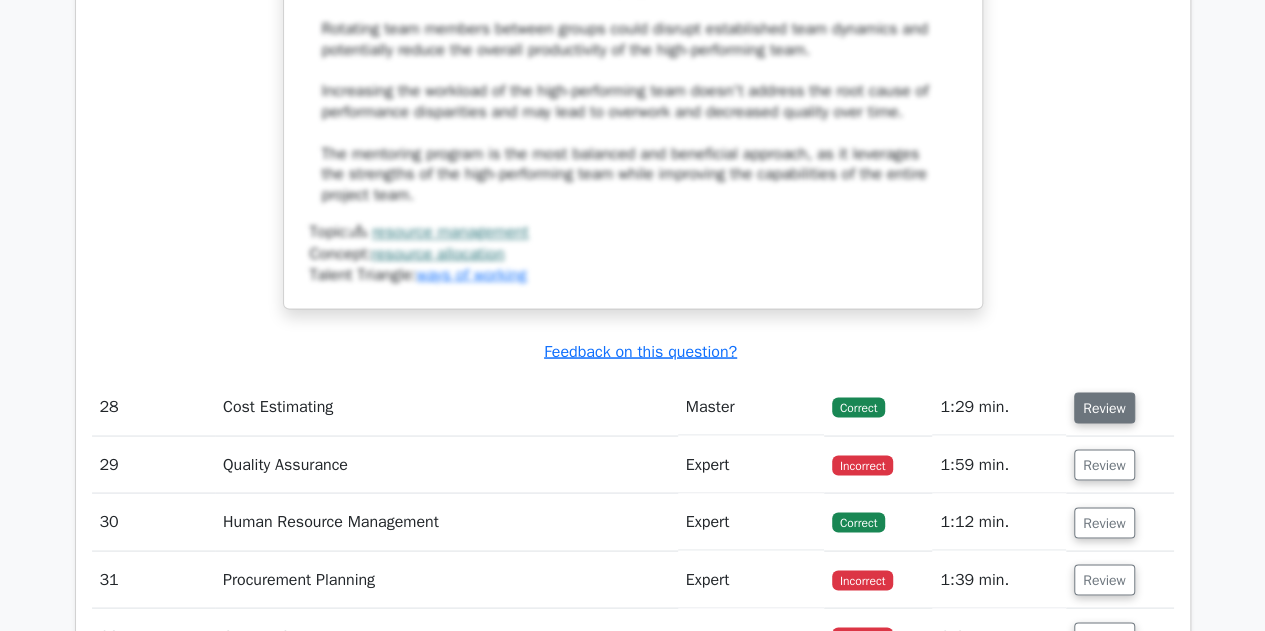 click on "Review" at bounding box center [1104, 407] 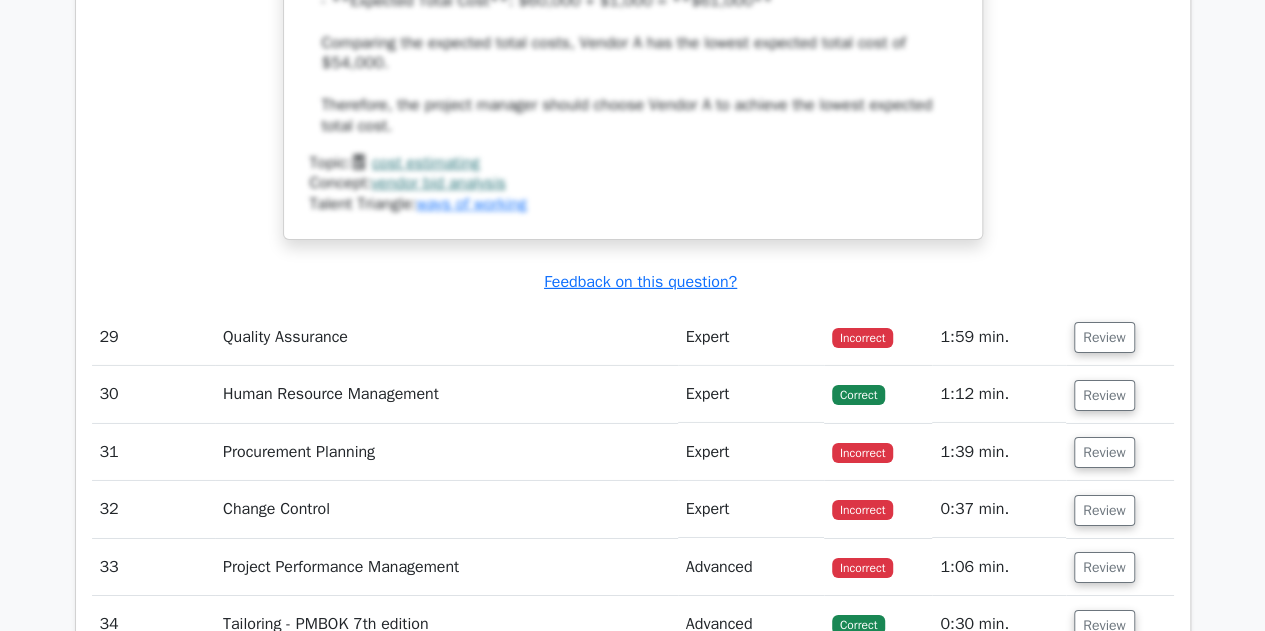 scroll, scrollTop: 33600, scrollLeft: 0, axis: vertical 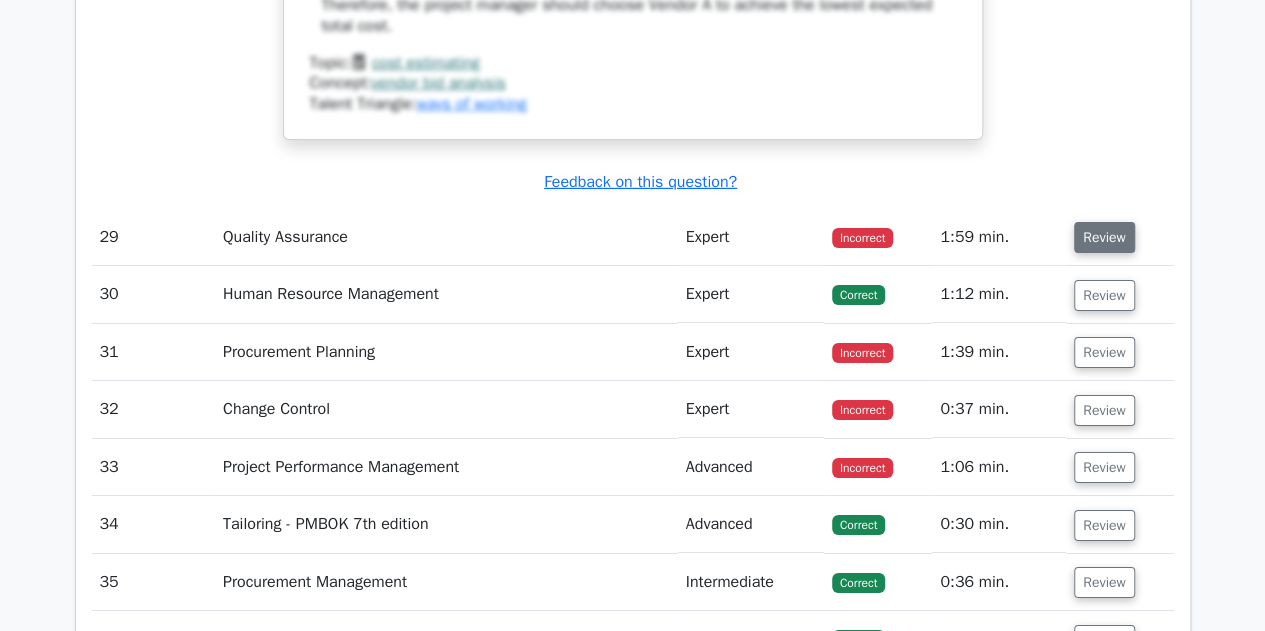 click on "Review" at bounding box center (1104, 237) 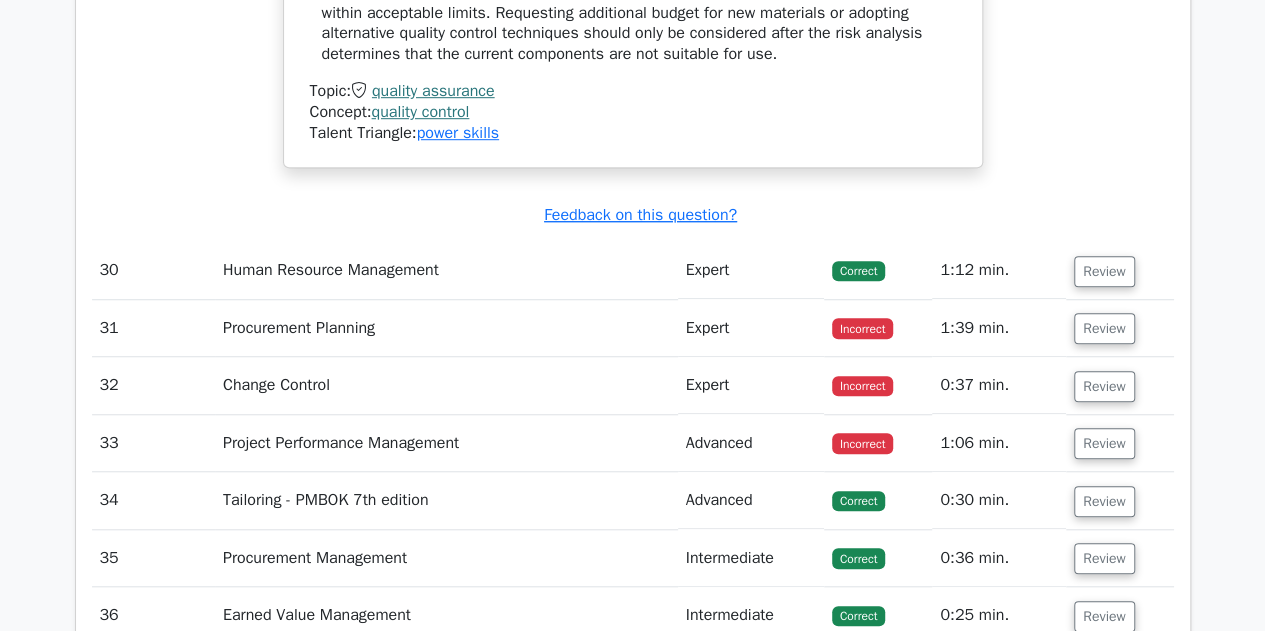 scroll, scrollTop: 34900, scrollLeft: 0, axis: vertical 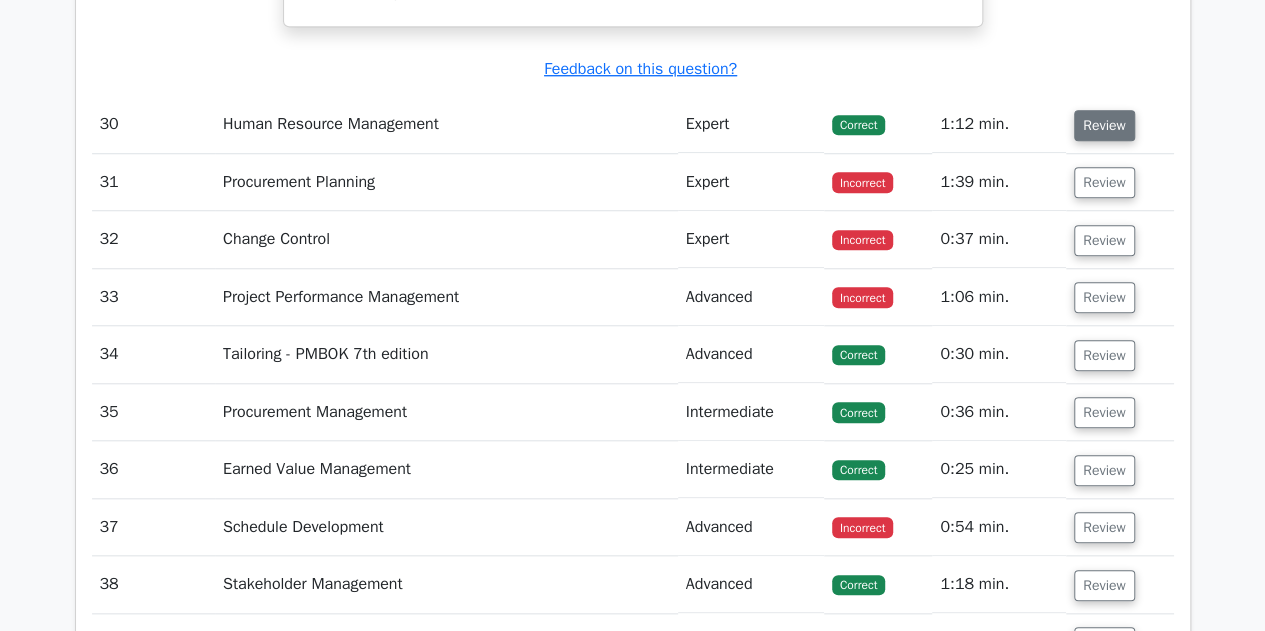 click on "Review" at bounding box center (1104, 125) 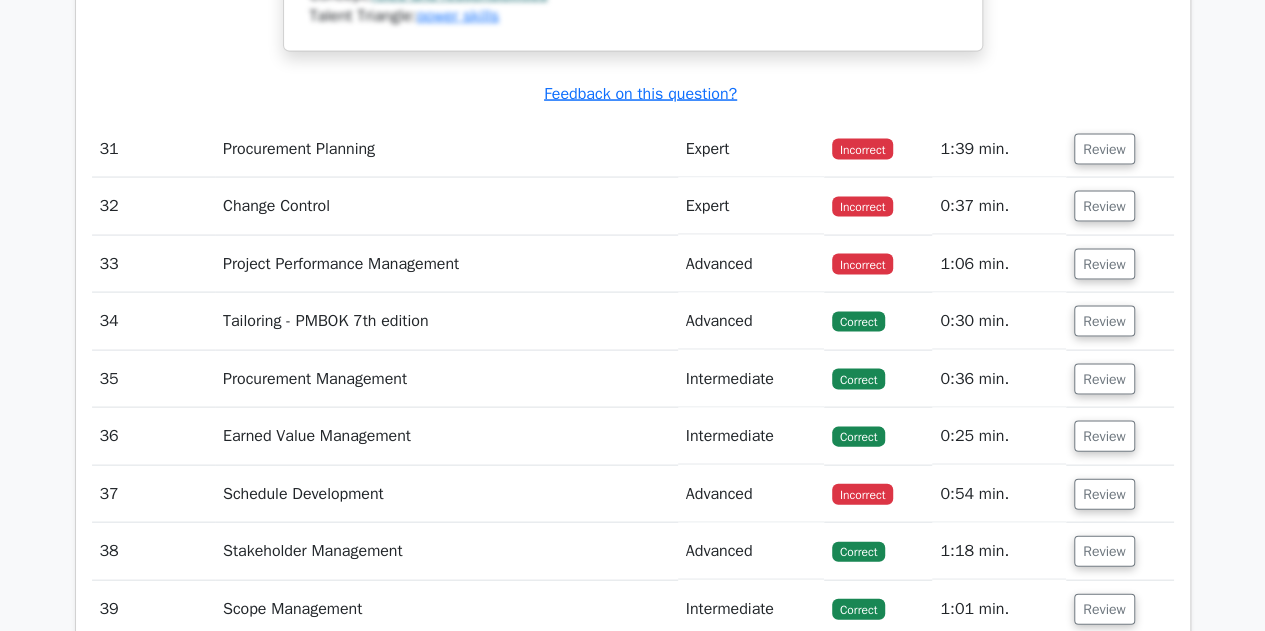 scroll, scrollTop: 36100, scrollLeft: 0, axis: vertical 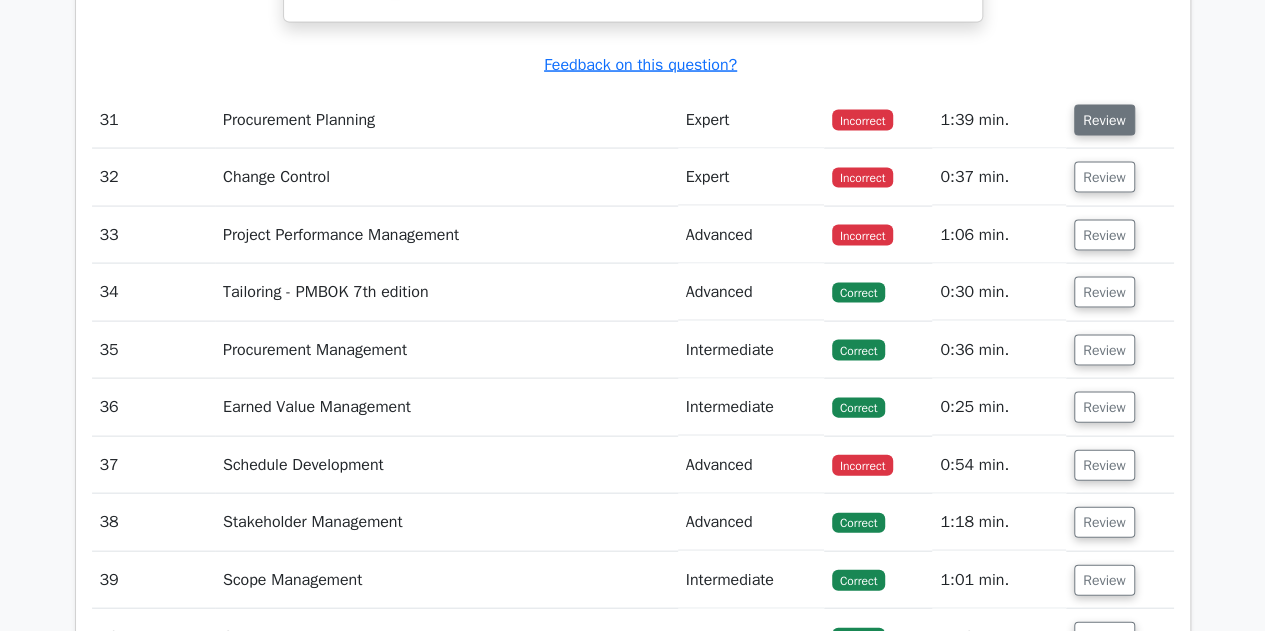 click on "Review" at bounding box center (1104, 120) 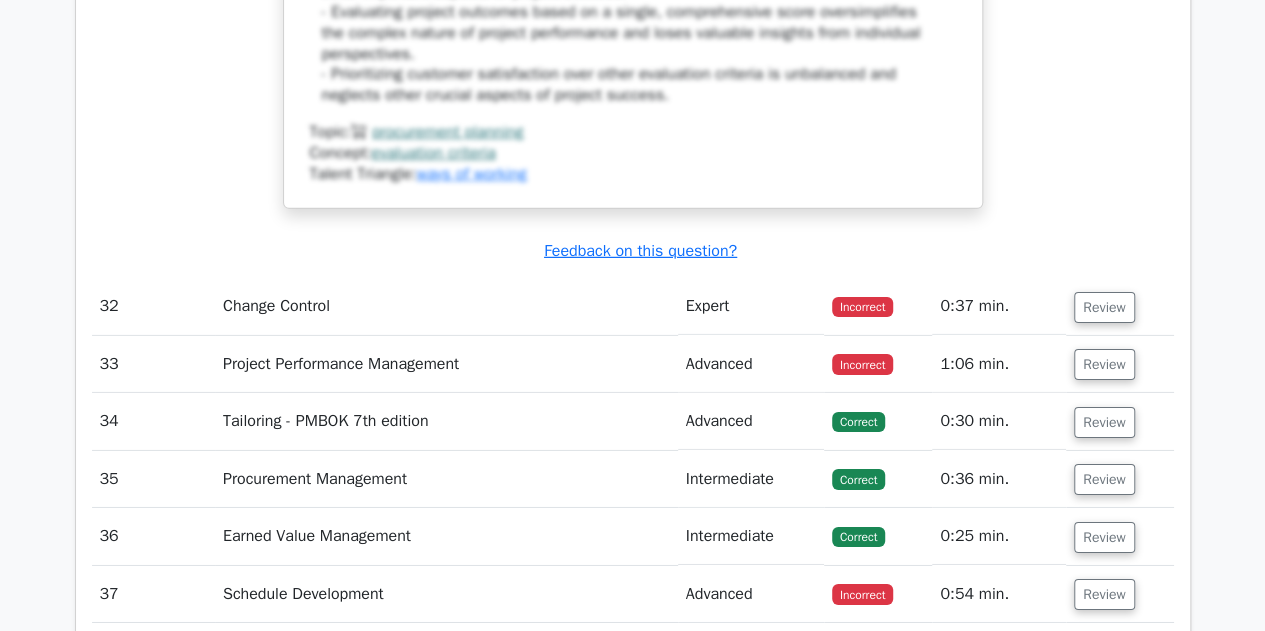 scroll, scrollTop: 37300, scrollLeft: 0, axis: vertical 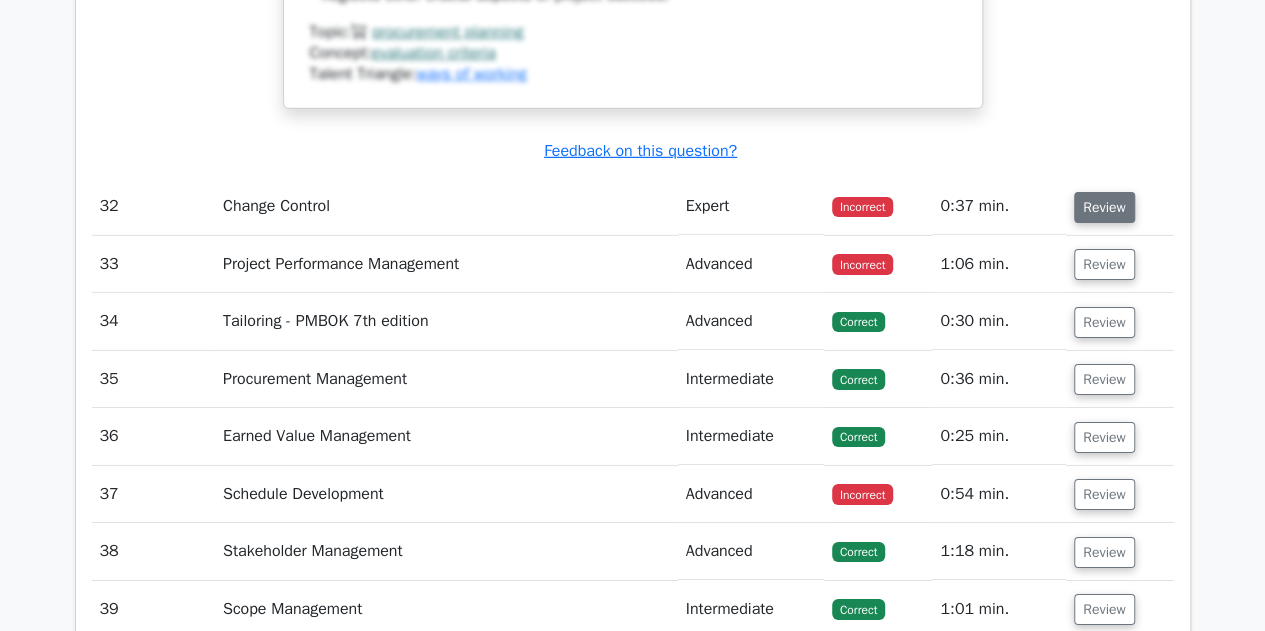 click on "Review" at bounding box center (1104, 207) 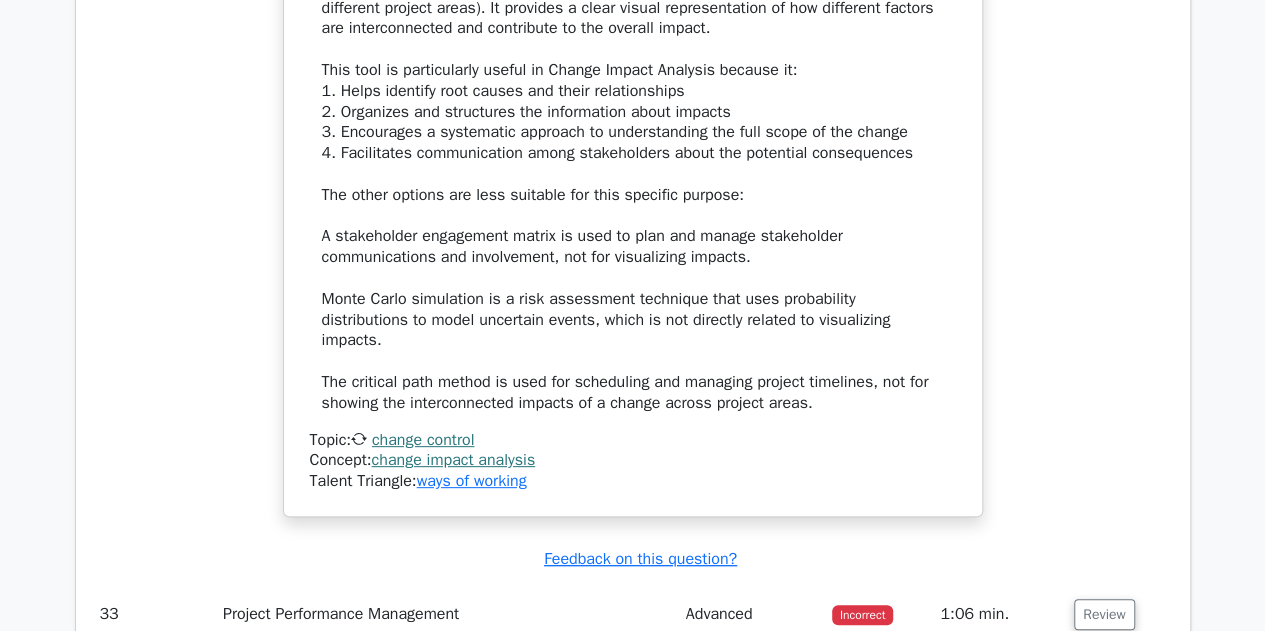 scroll, scrollTop: 38100, scrollLeft: 0, axis: vertical 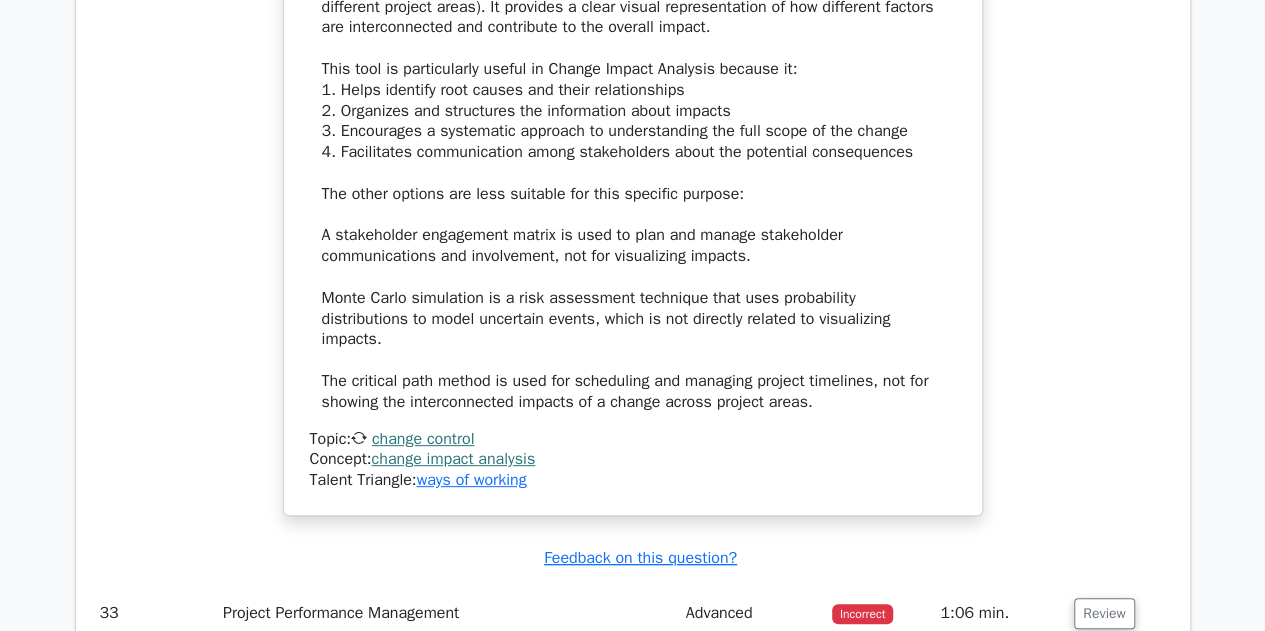 click on "During a Change Impact Analysis, you discover that the proposed change will affect multiple project areas. Which tool or technique is most appropriate for visualizing these interconnected impacts?
a.
Cause-and-effect diagram
b.
c. d." at bounding box center (633, -12) 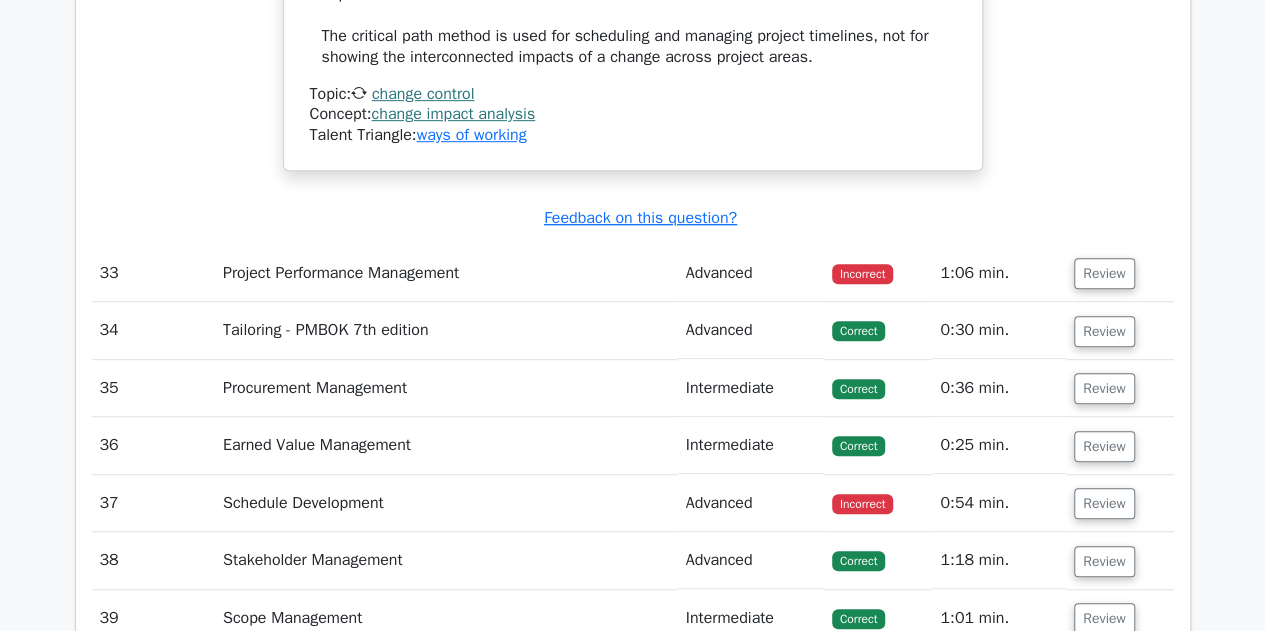 scroll, scrollTop: 38500, scrollLeft: 0, axis: vertical 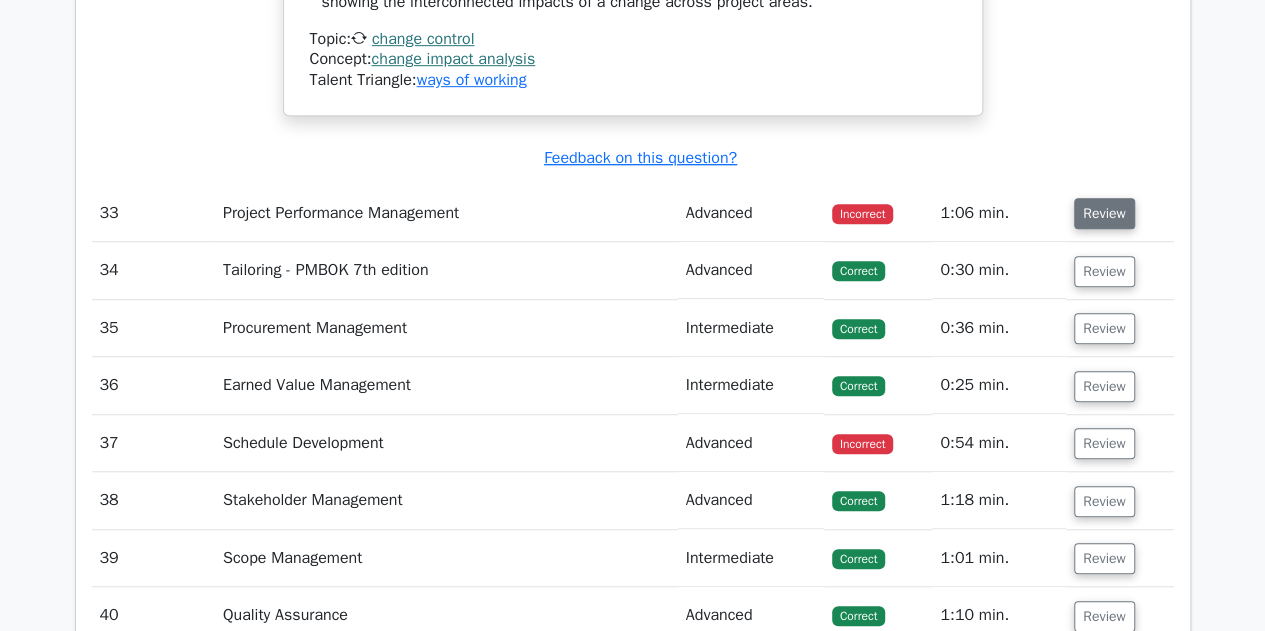 click on "Review" at bounding box center [1104, 213] 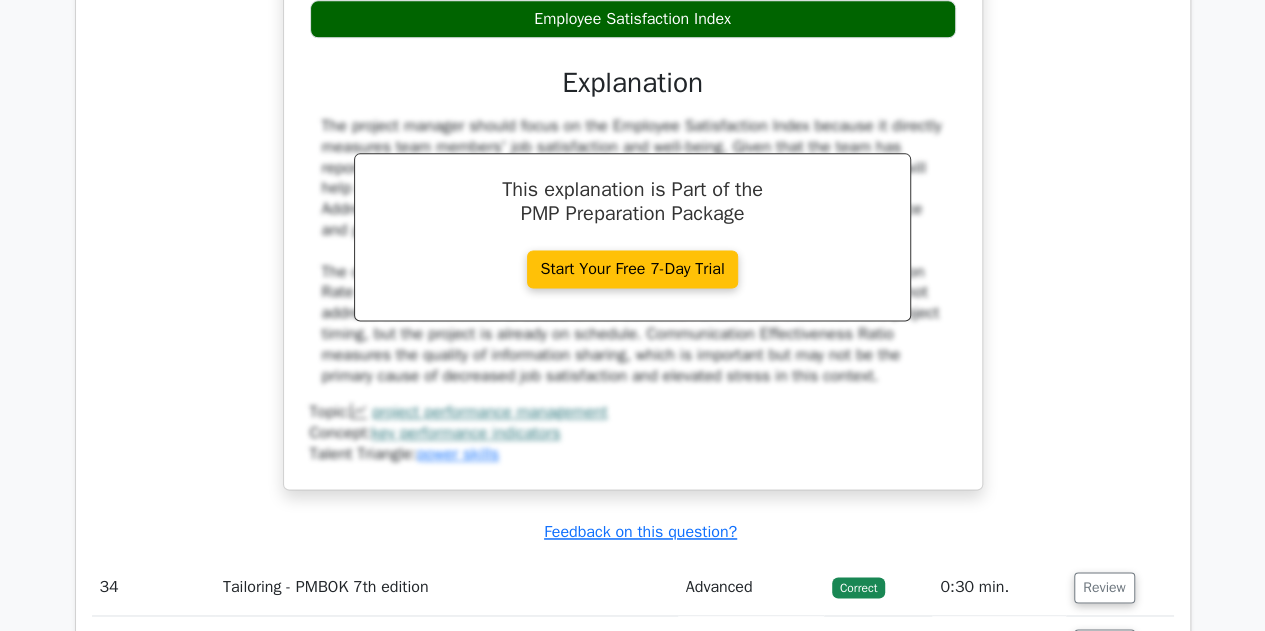 scroll, scrollTop: 39500, scrollLeft: 0, axis: vertical 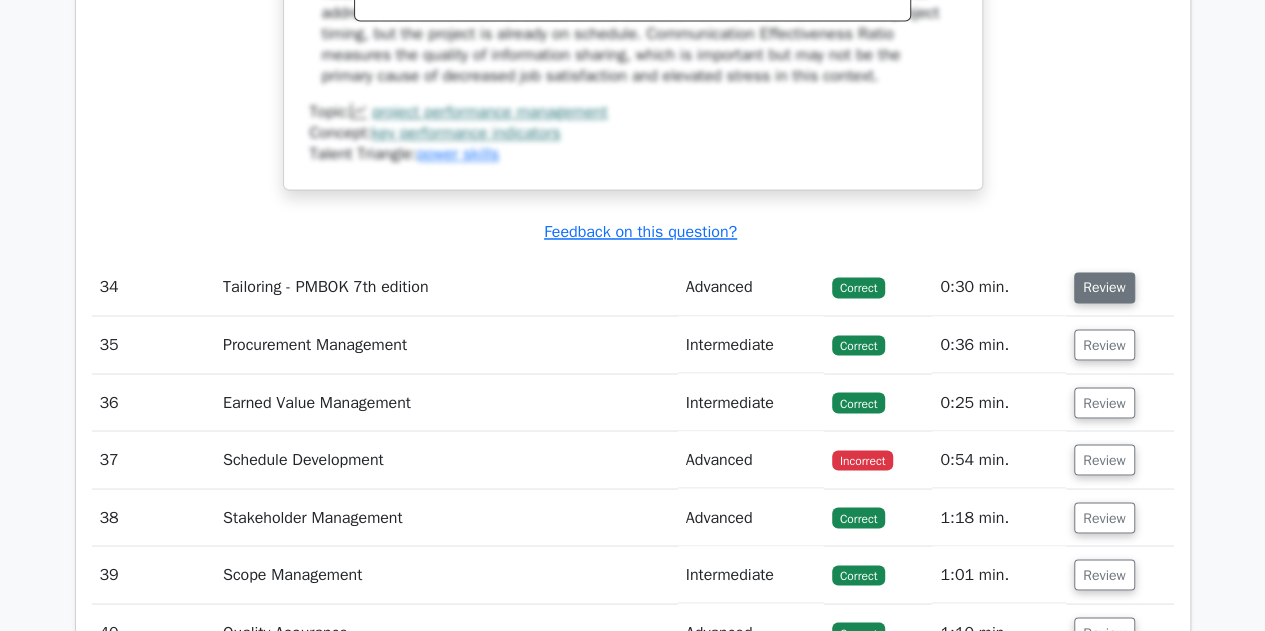 click on "Review" at bounding box center [1104, 287] 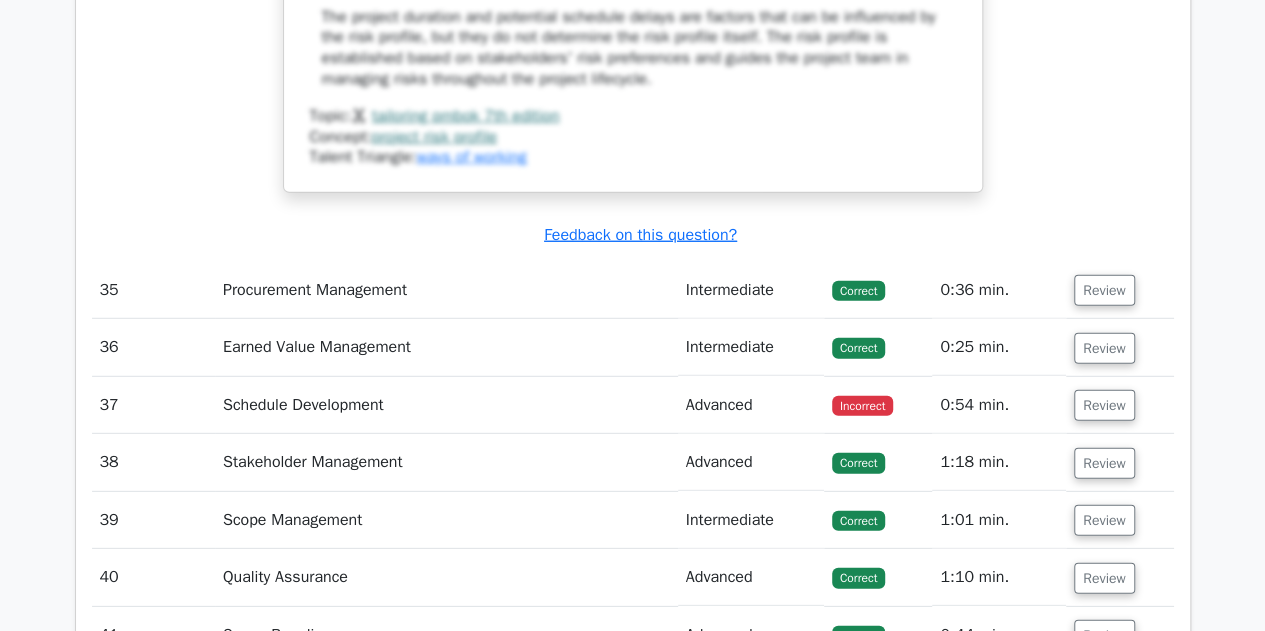 scroll, scrollTop: 40600, scrollLeft: 0, axis: vertical 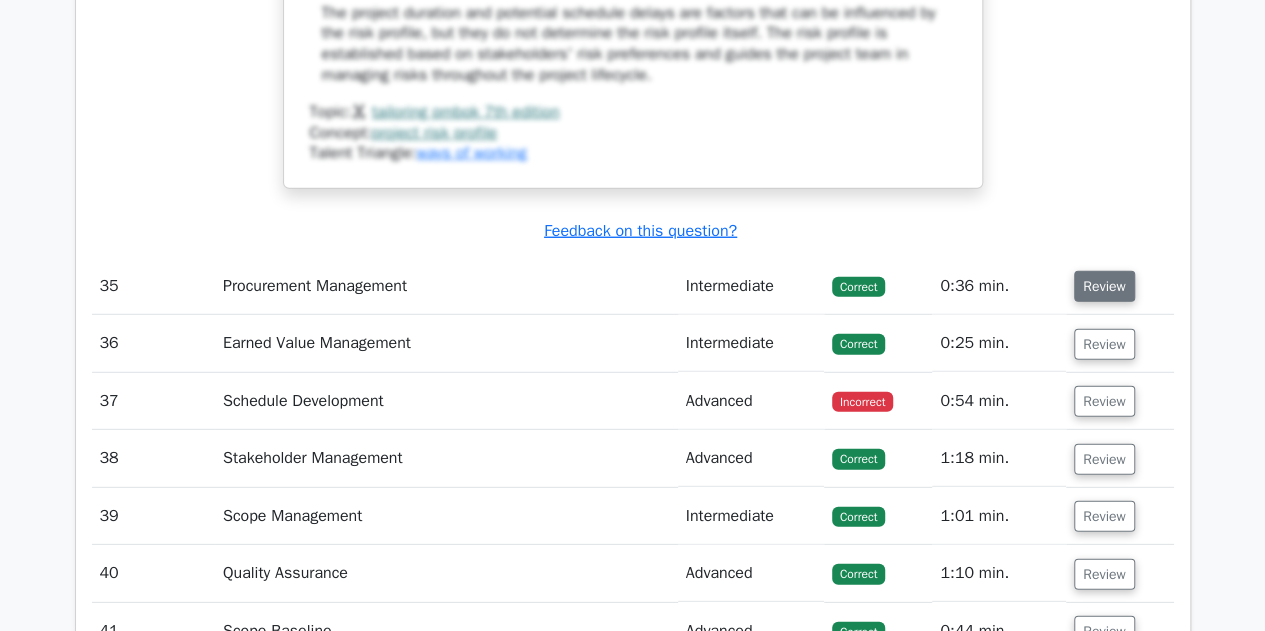 click on "Review" at bounding box center [1104, 286] 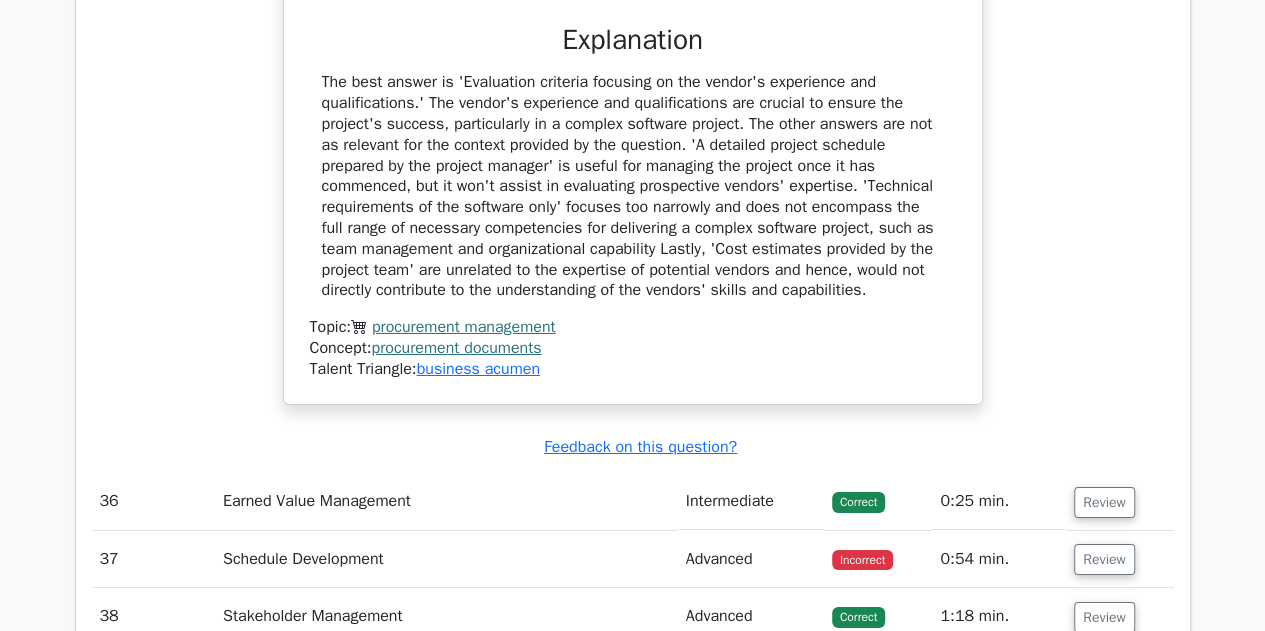 scroll, scrollTop: 41400, scrollLeft: 0, axis: vertical 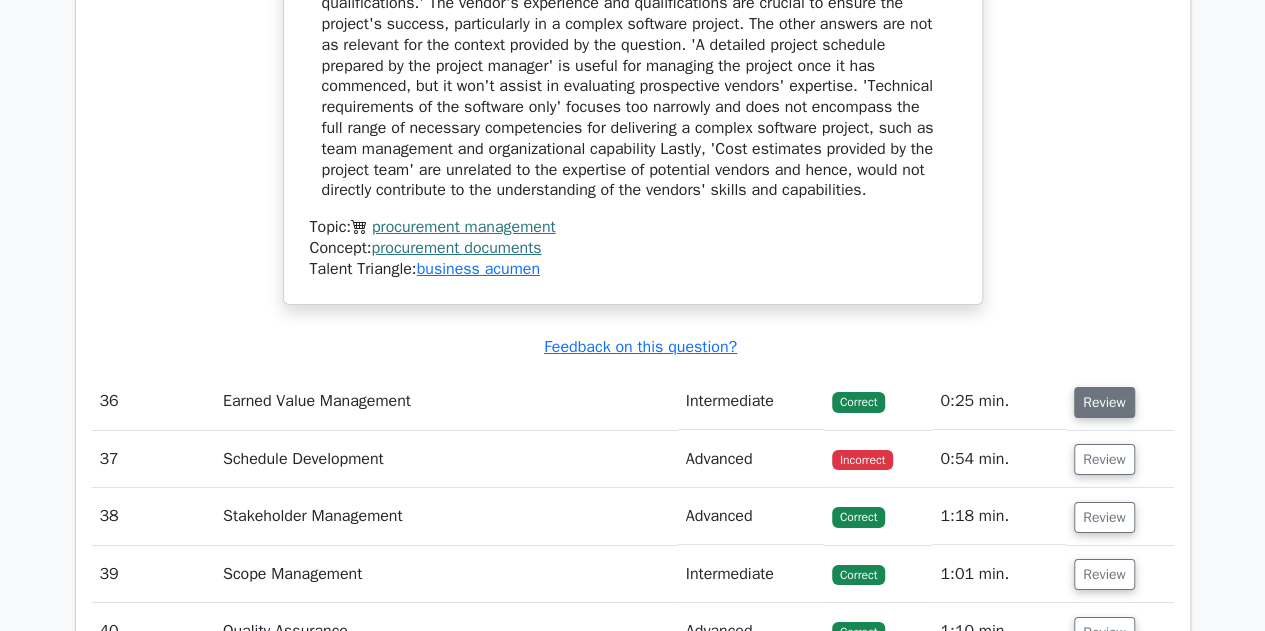 click on "Review" at bounding box center (1104, 402) 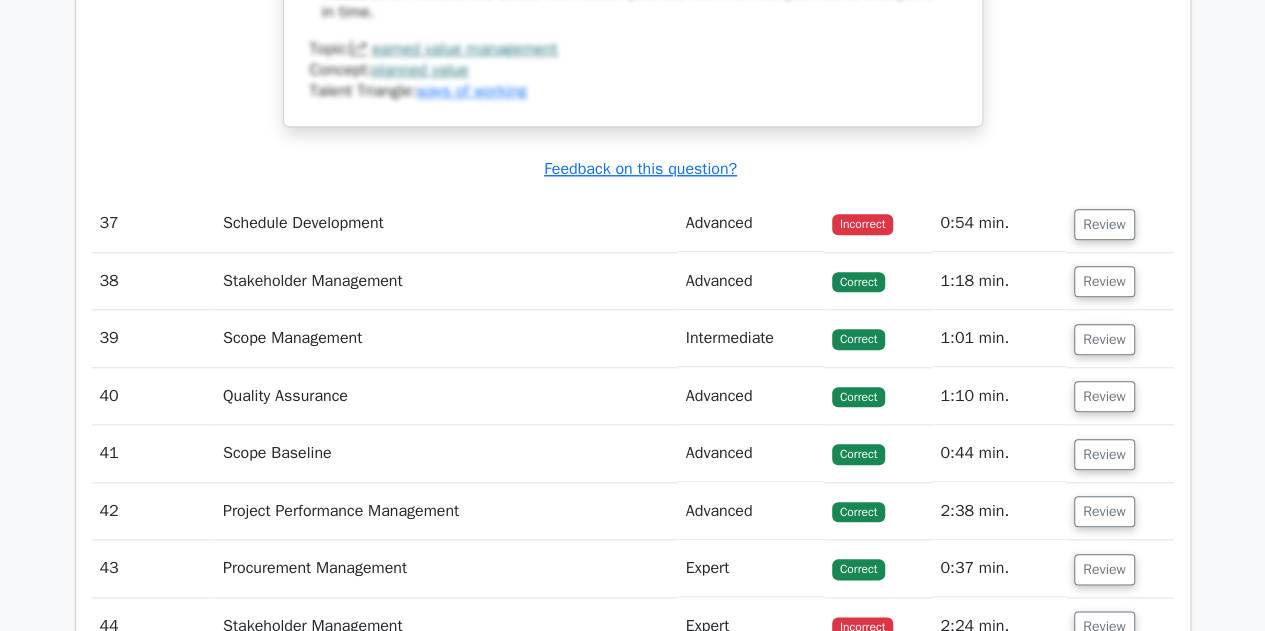 scroll, scrollTop: 42600, scrollLeft: 0, axis: vertical 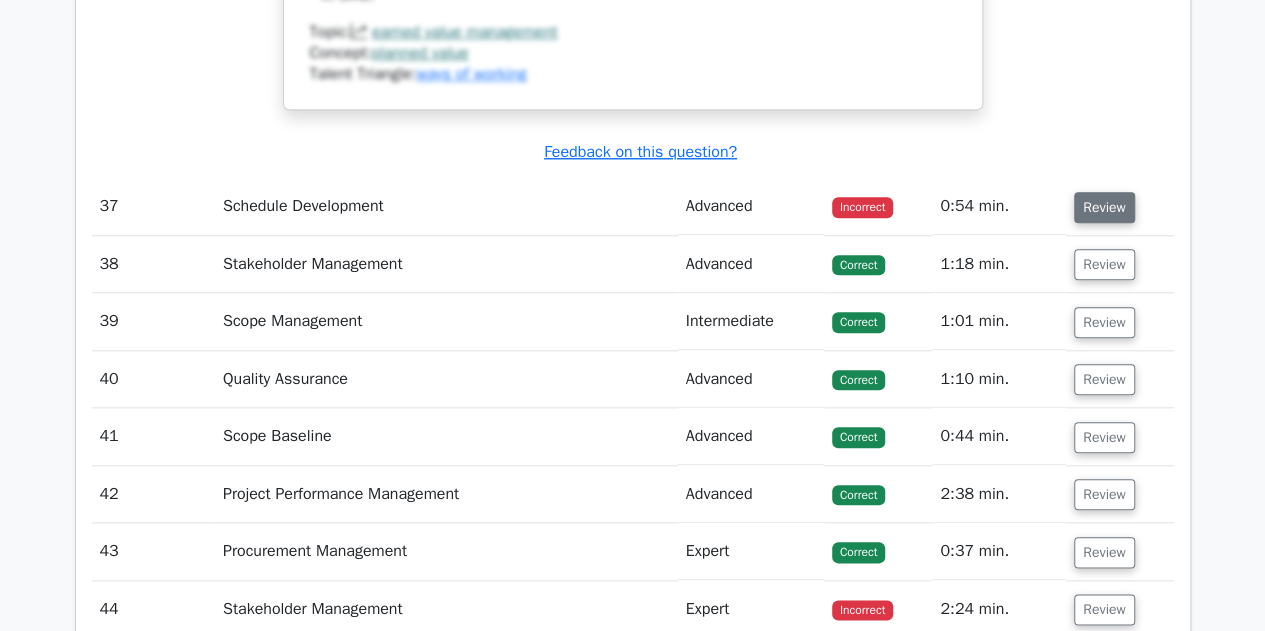click on "Review" at bounding box center (1104, 207) 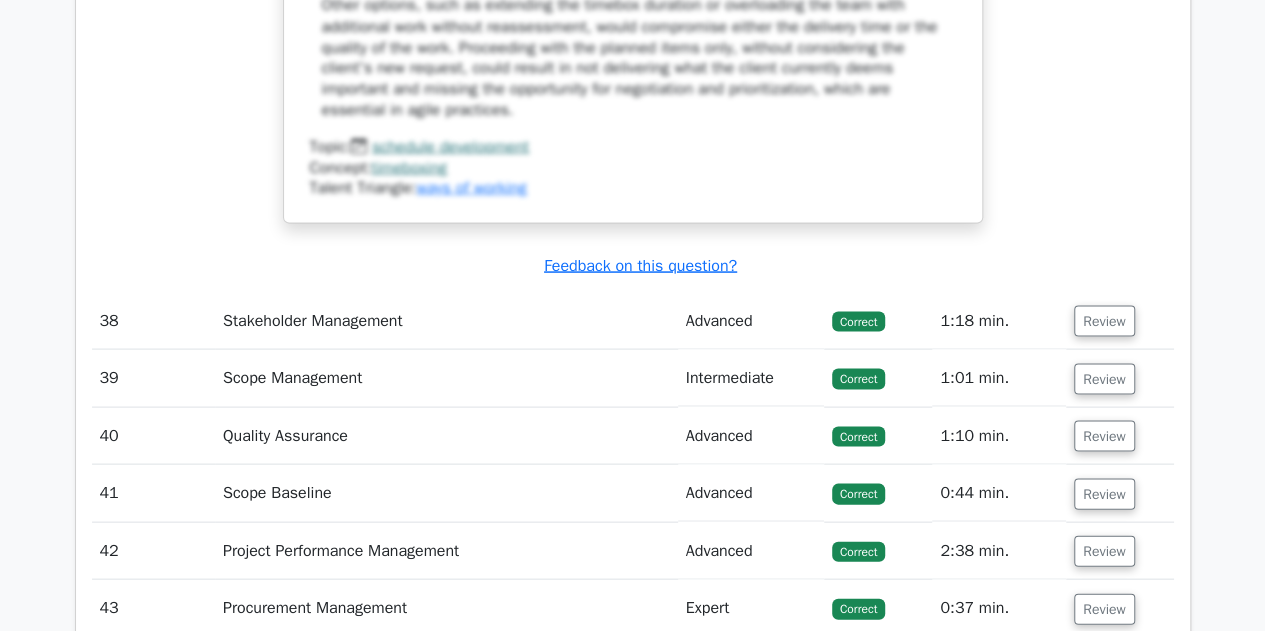 scroll, scrollTop: 43700, scrollLeft: 0, axis: vertical 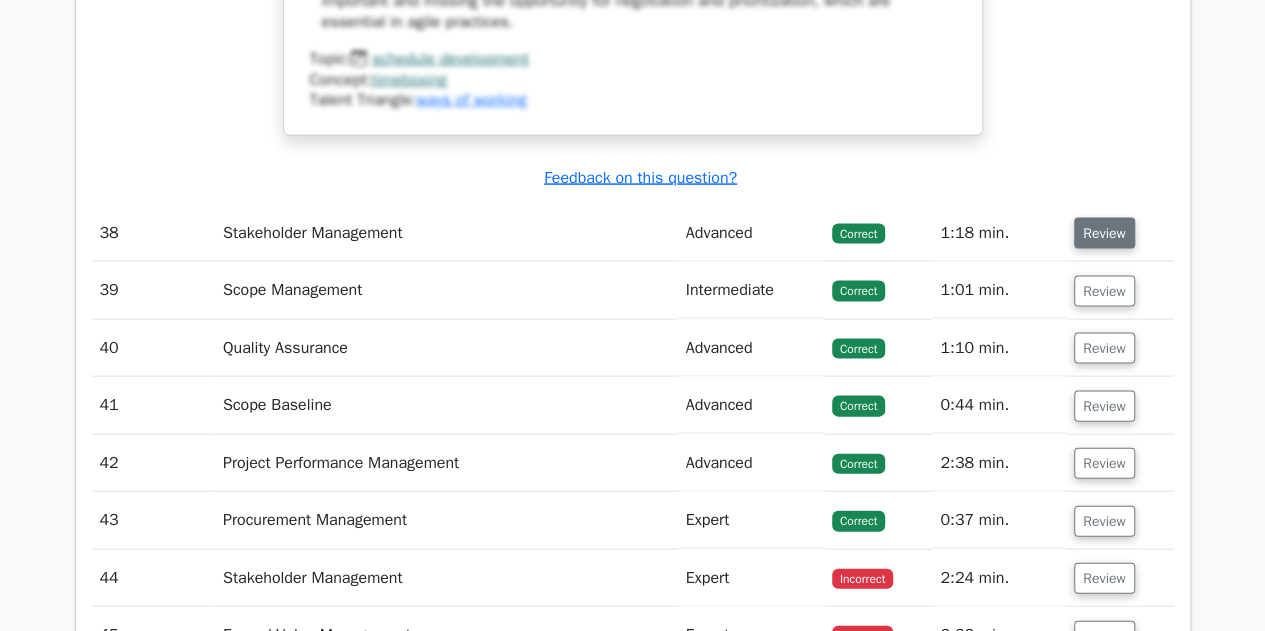 click on "Review" at bounding box center (1104, 233) 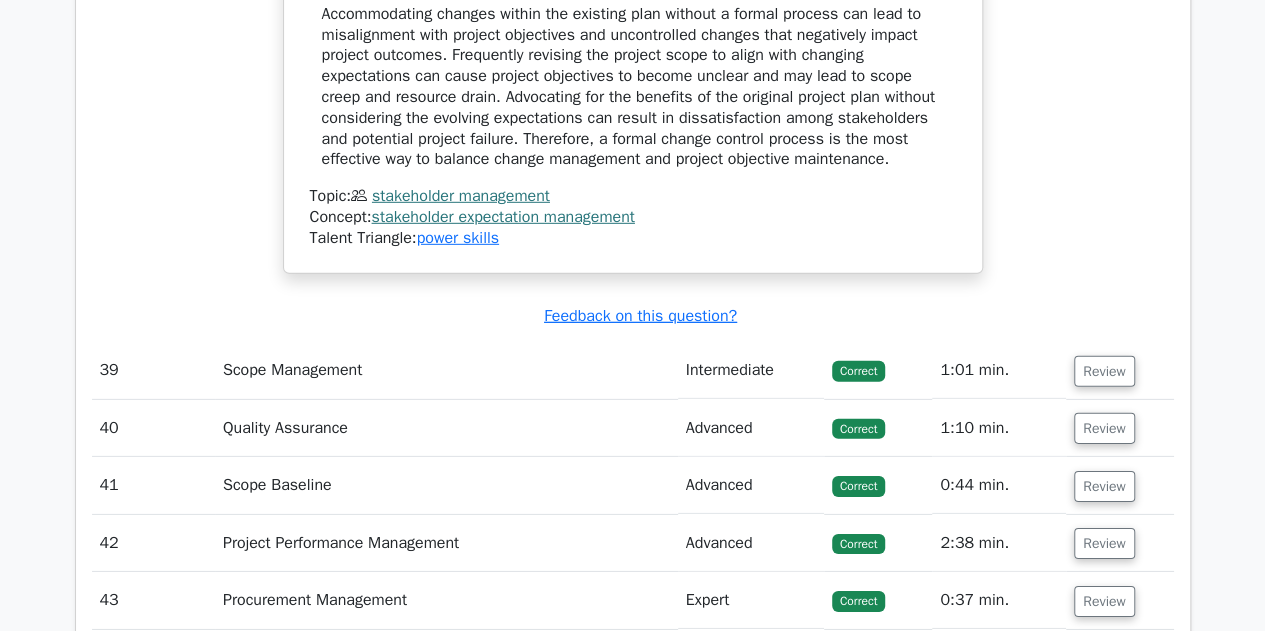 scroll, scrollTop: 44700, scrollLeft: 0, axis: vertical 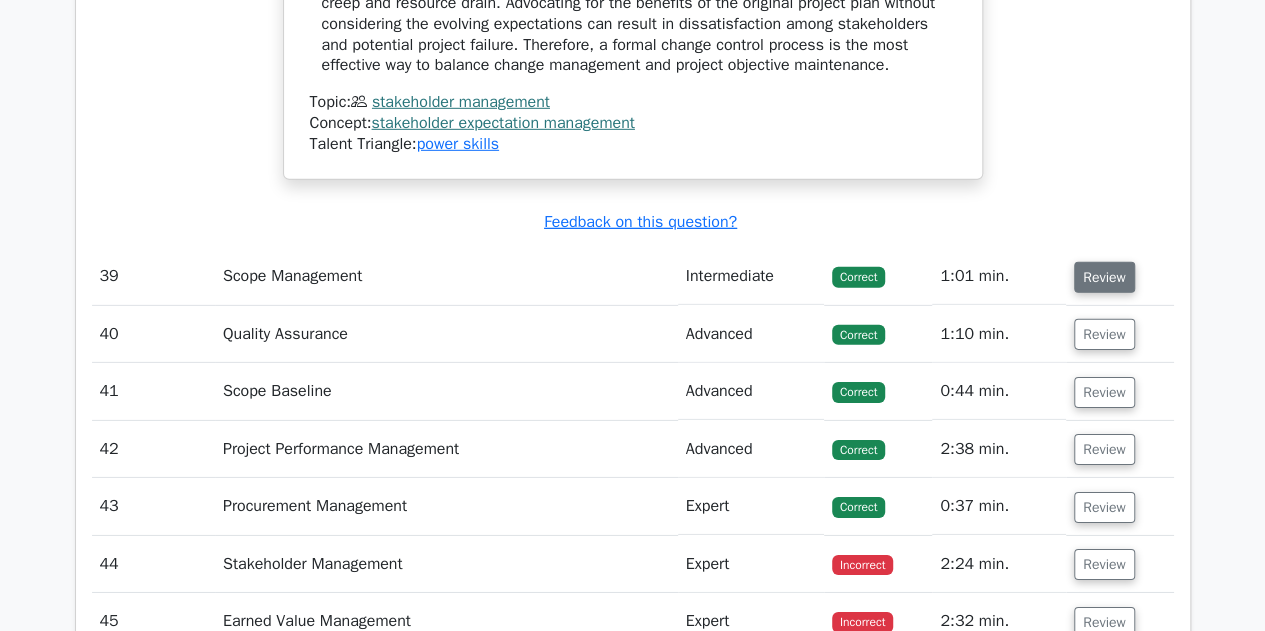 click on "Review" at bounding box center [1104, 277] 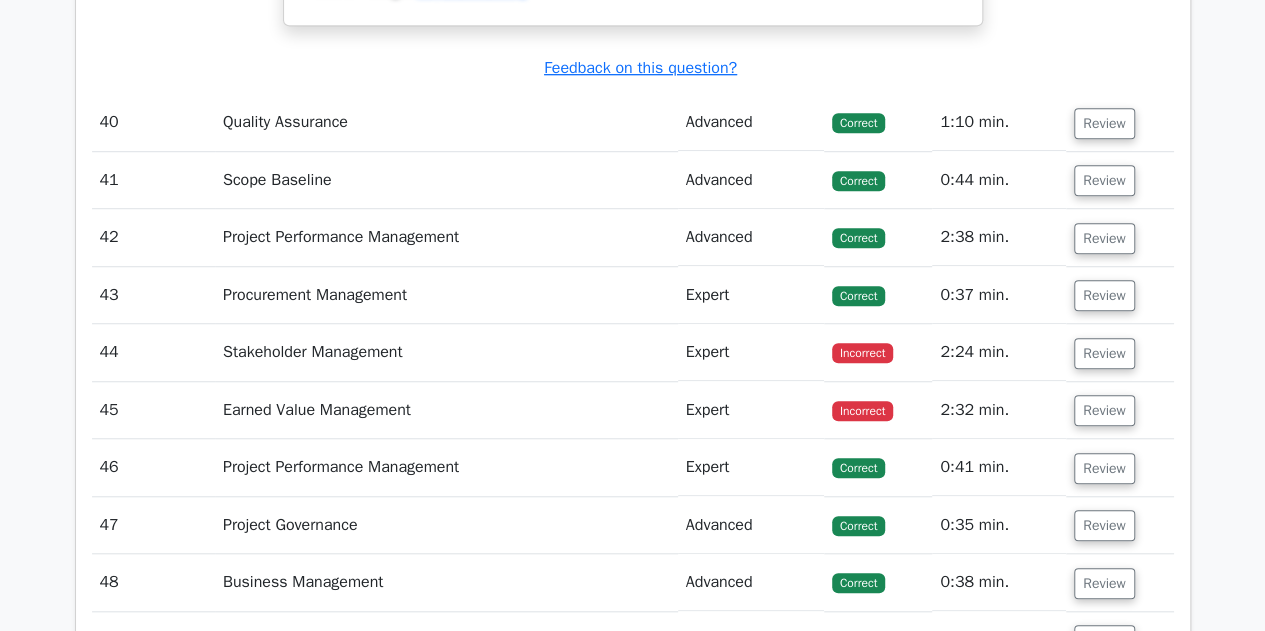 scroll, scrollTop: 46200, scrollLeft: 0, axis: vertical 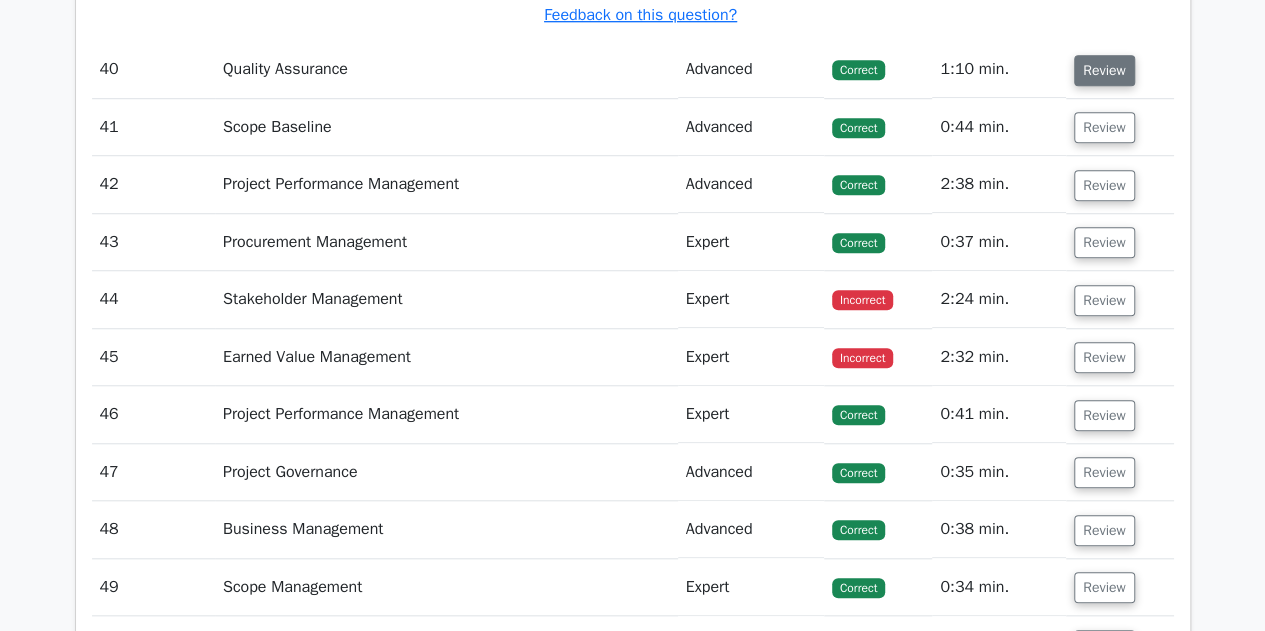click on "Review" at bounding box center (1104, 70) 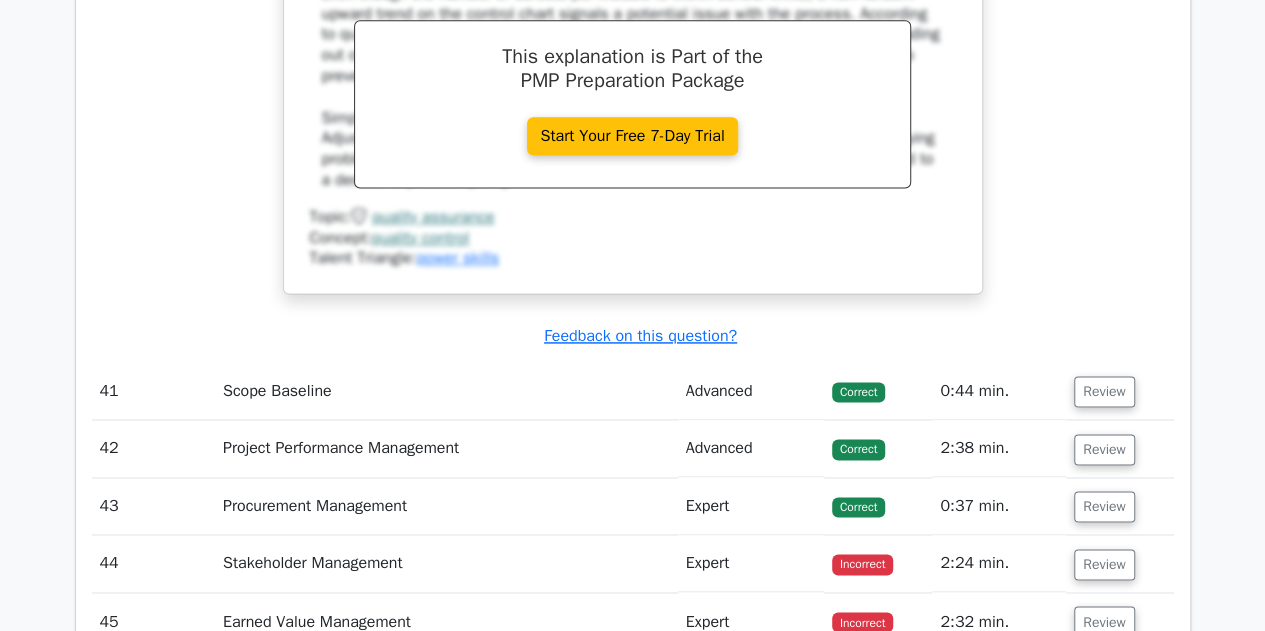 scroll, scrollTop: 46800, scrollLeft: 0, axis: vertical 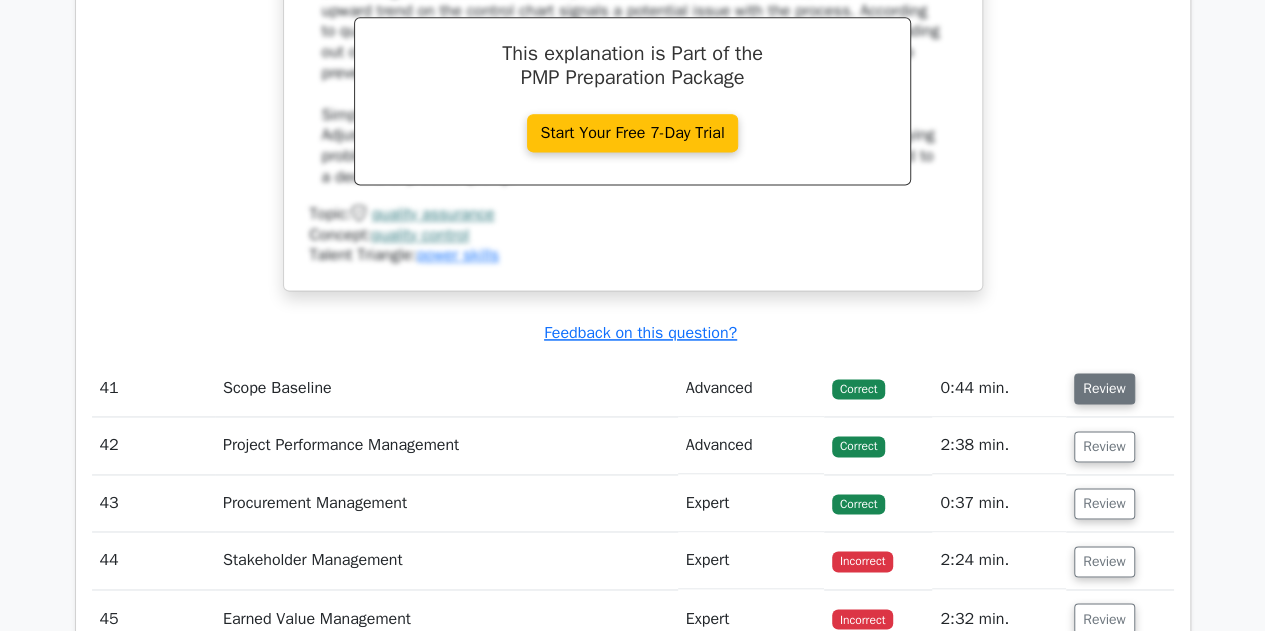 click on "Review" at bounding box center (1104, 388) 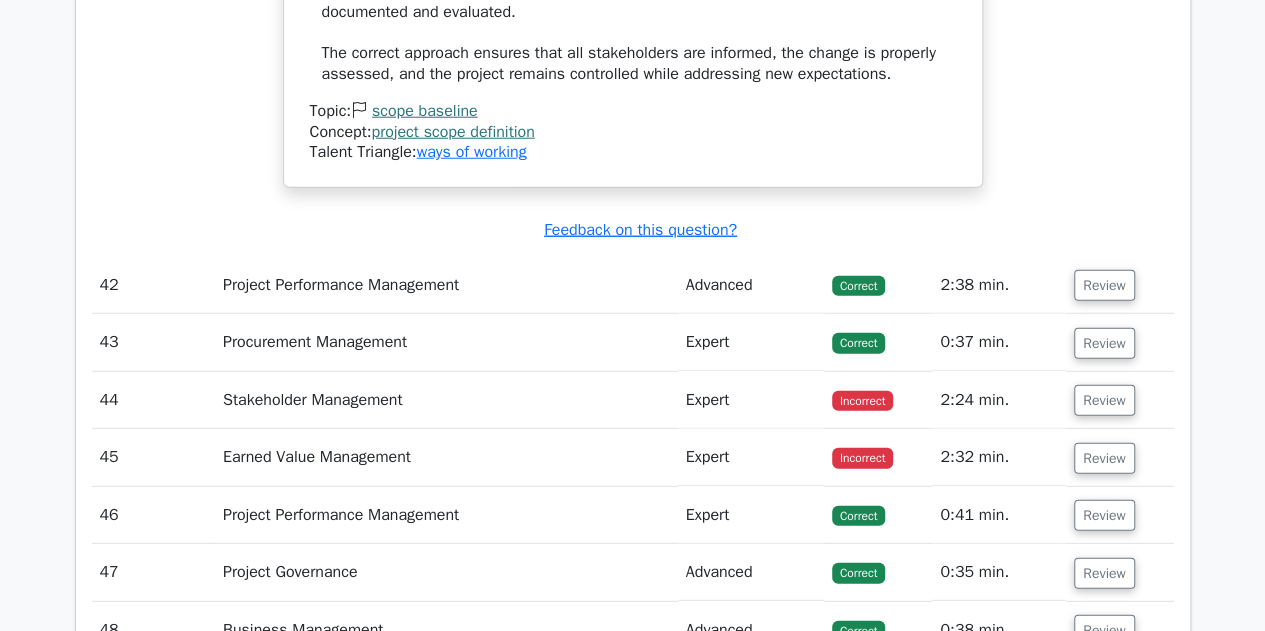scroll, scrollTop: 48100, scrollLeft: 0, axis: vertical 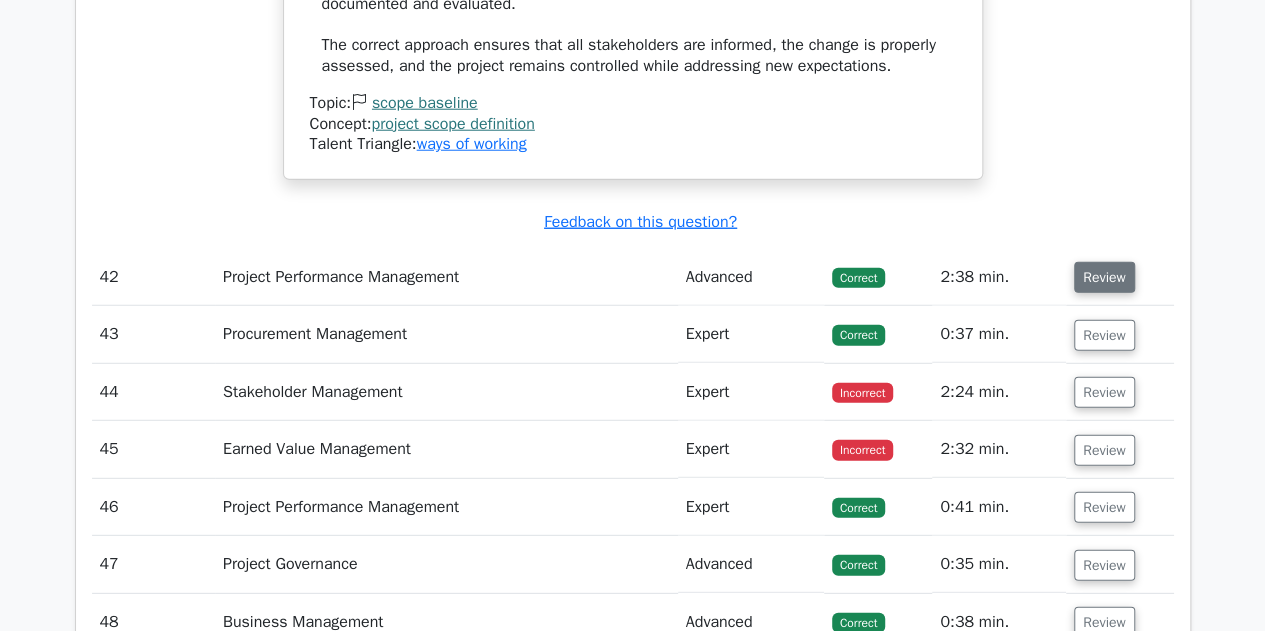 click on "Review" at bounding box center [1104, 277] 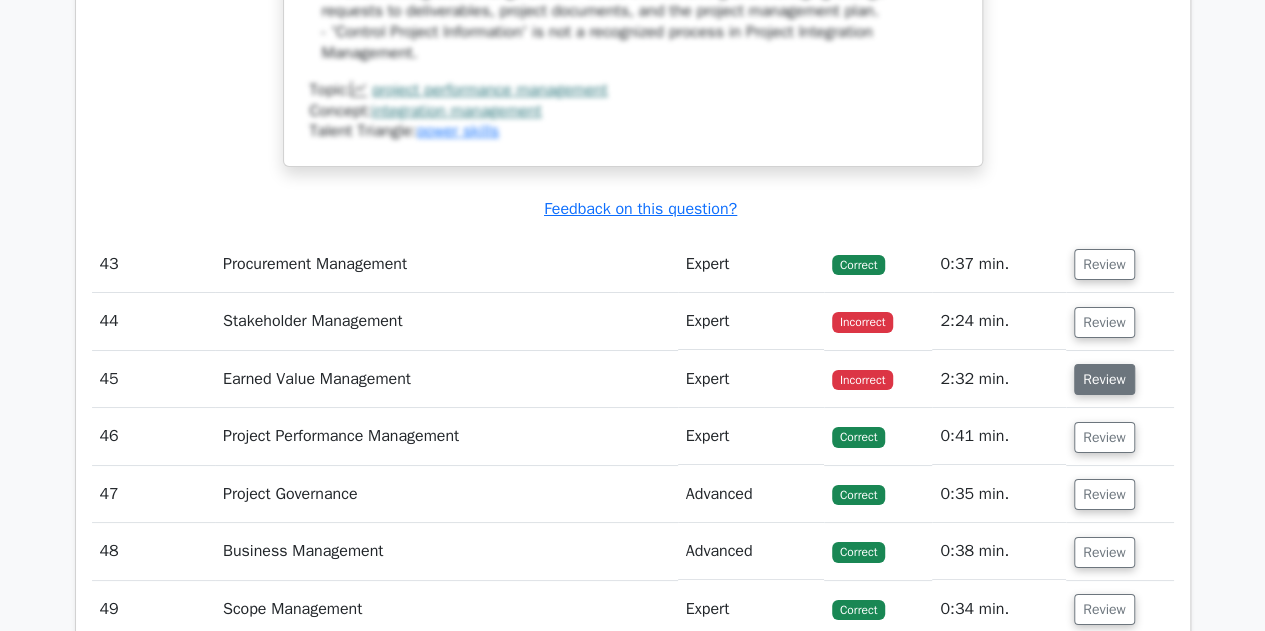 scroll, scrollTop: 49100, scrollLeft: 0, axis: vertical 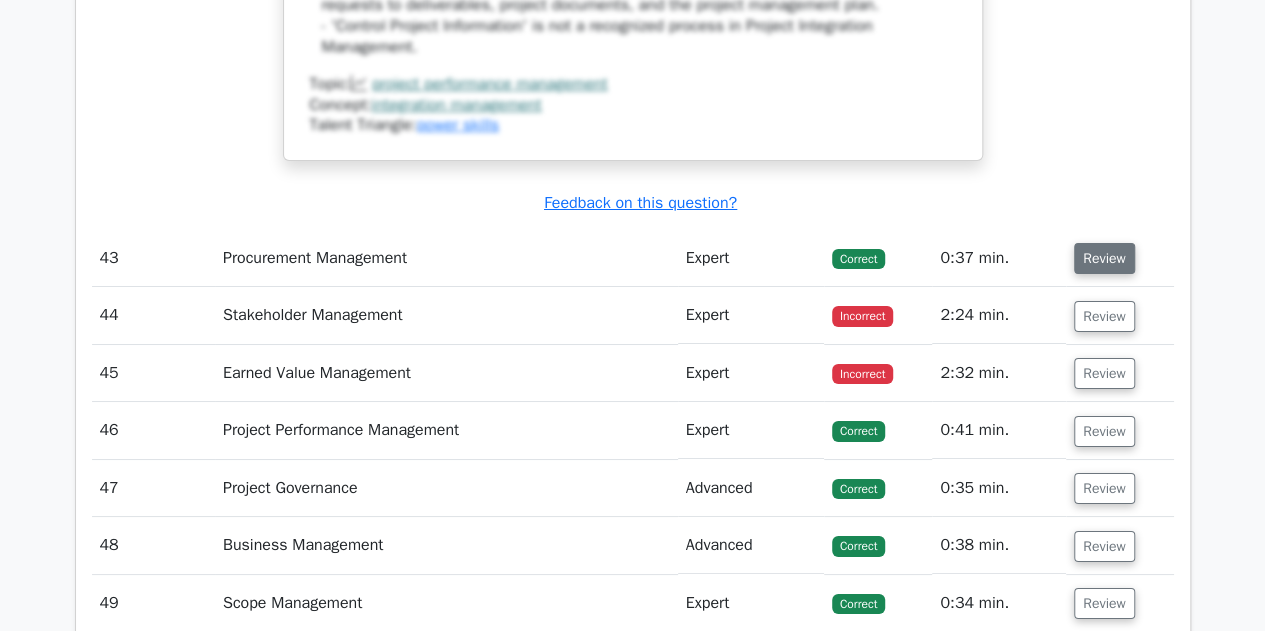 click on "Review" at bounding box center [1104, 258] 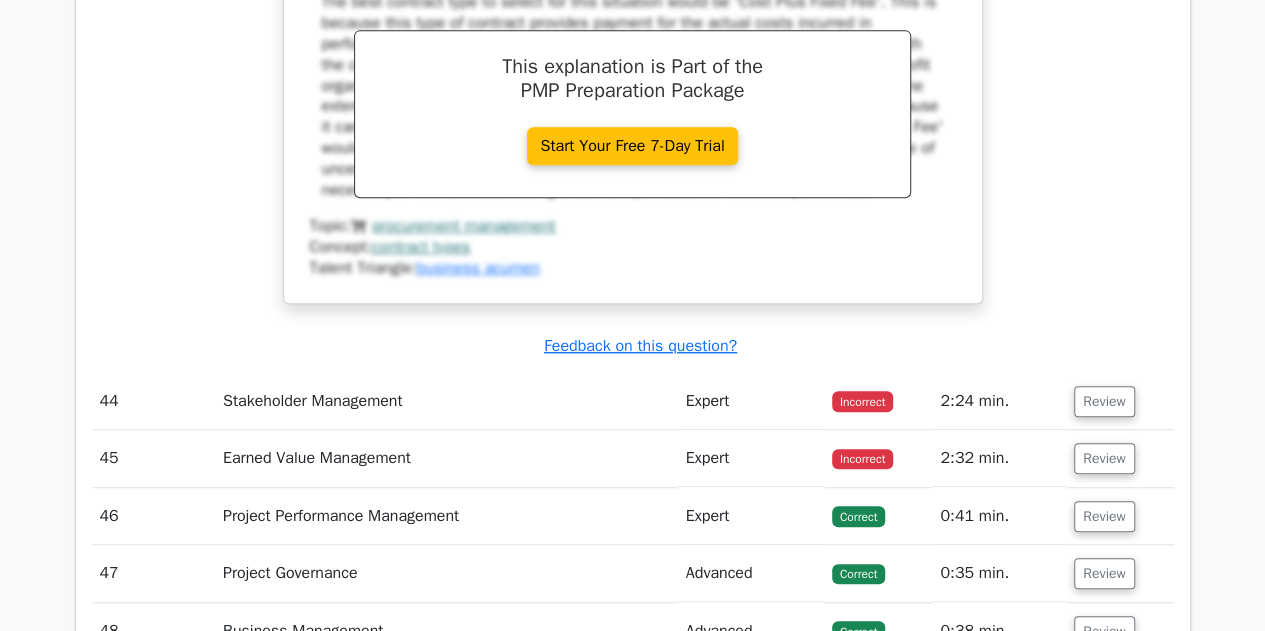 scroll, scrollTop: 50000, scrollLeft: 0, axis: vertical 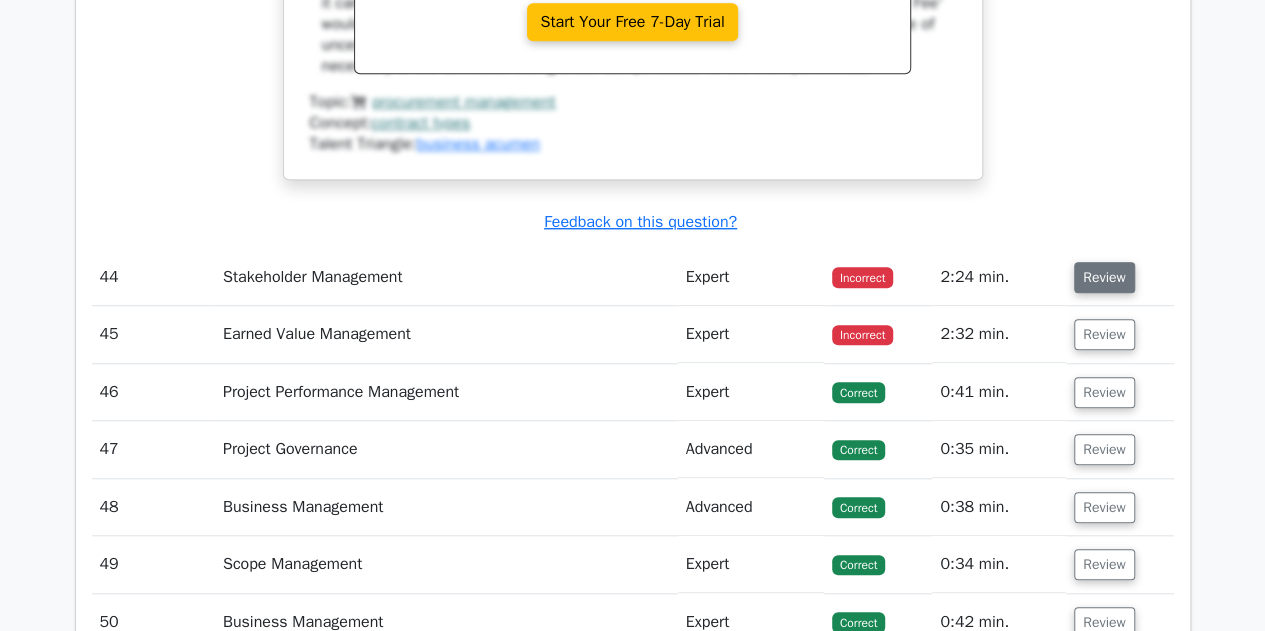 click on "Review" at bounding box center (1104, 277) 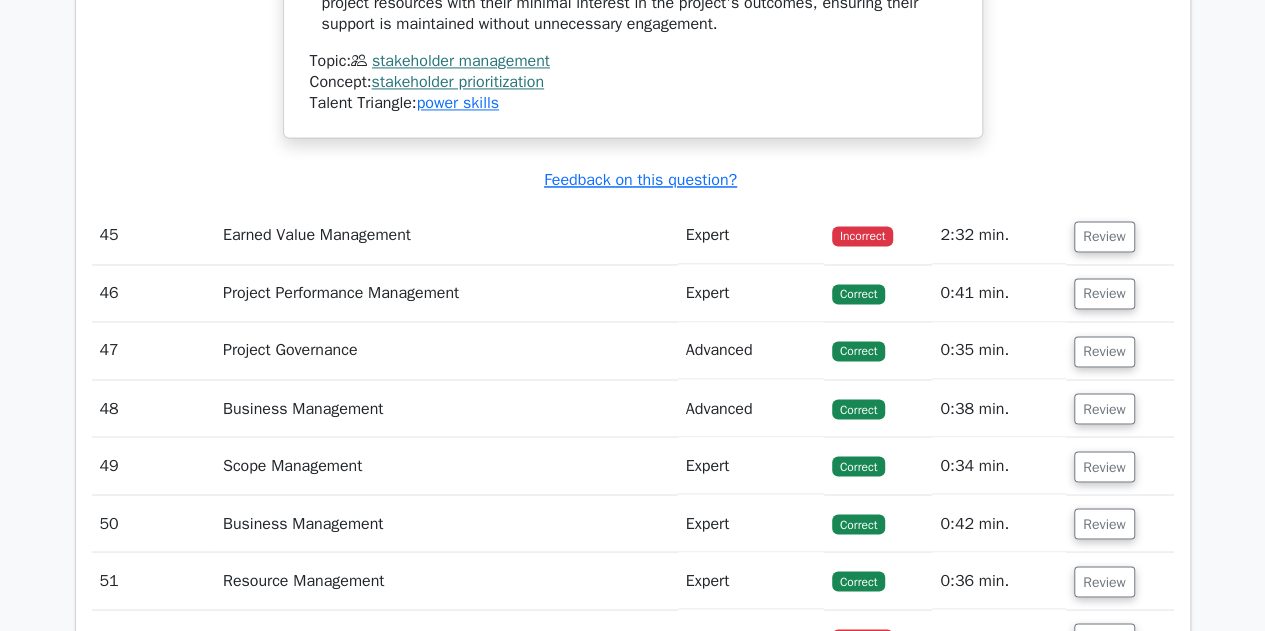 scroll, scrollTop: 50900, scrollLeft: 0, axis: vertical 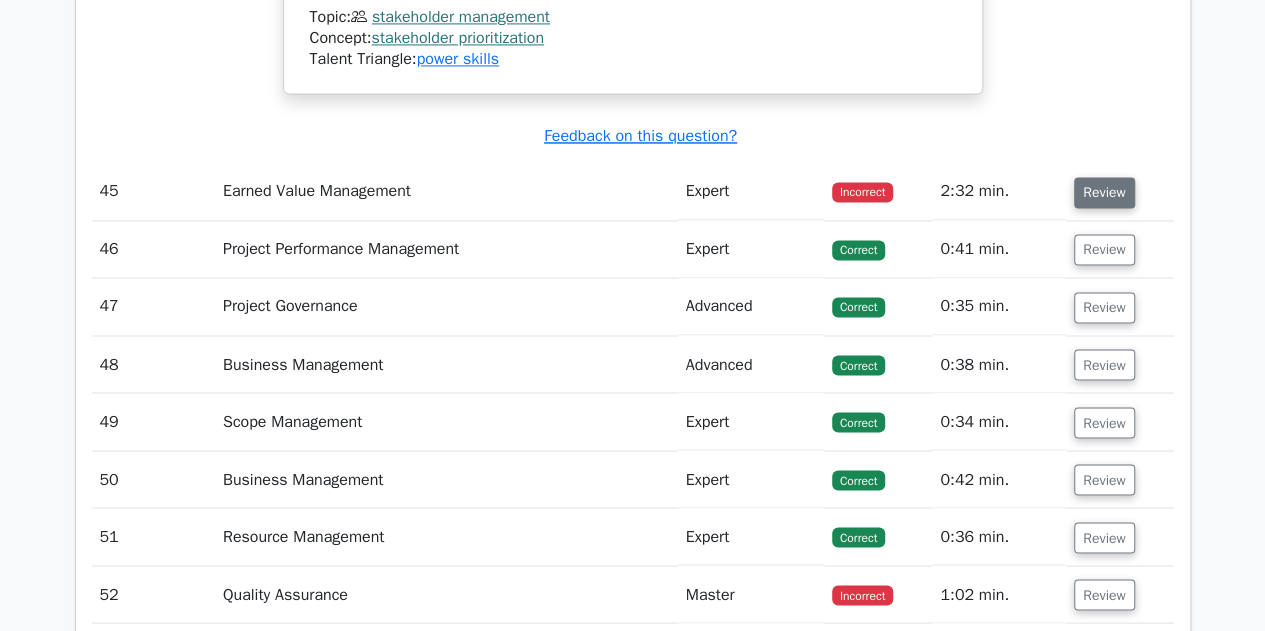 click on "Review" at bounding box center (1104, 192) 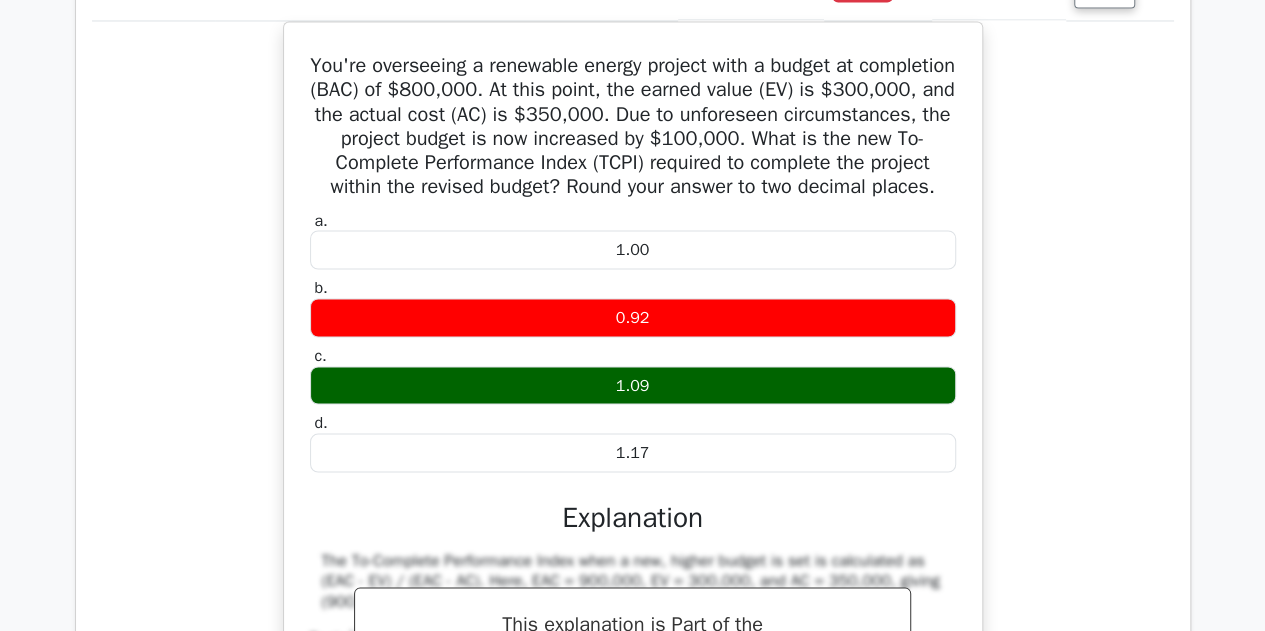 scroll, scrollTop: 51000, scrollLeft: 0, axis: vertical 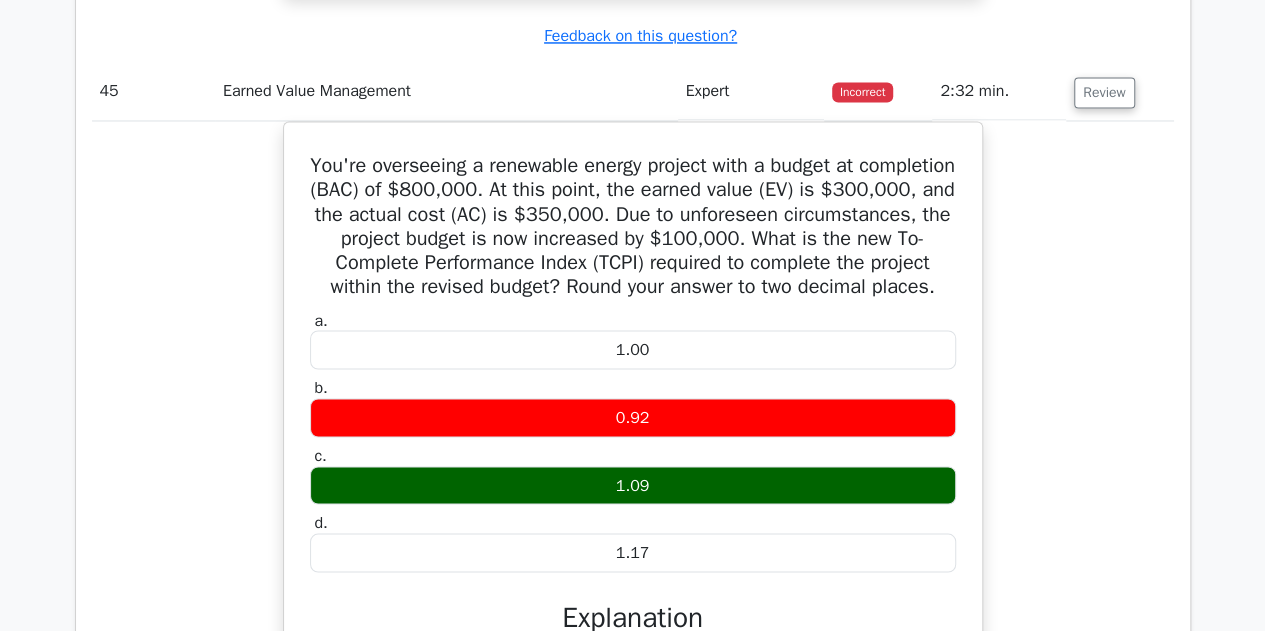 click on "You're overseeing a renewable energy project with a budget at completion (BAC) of $[NUMBER]. At this point, the earned value (EV) is $[NUMBER], and the actual cost (AC) is $[NUMBER]. Due to unforeseen circumstances, the project budget is now increased by $[NUMBER]. What is the new To-Complete Performance Index (TCPI) required to complete the project within the revised budget? Round your answer to two decimal places." at bounding box center (633, 550) 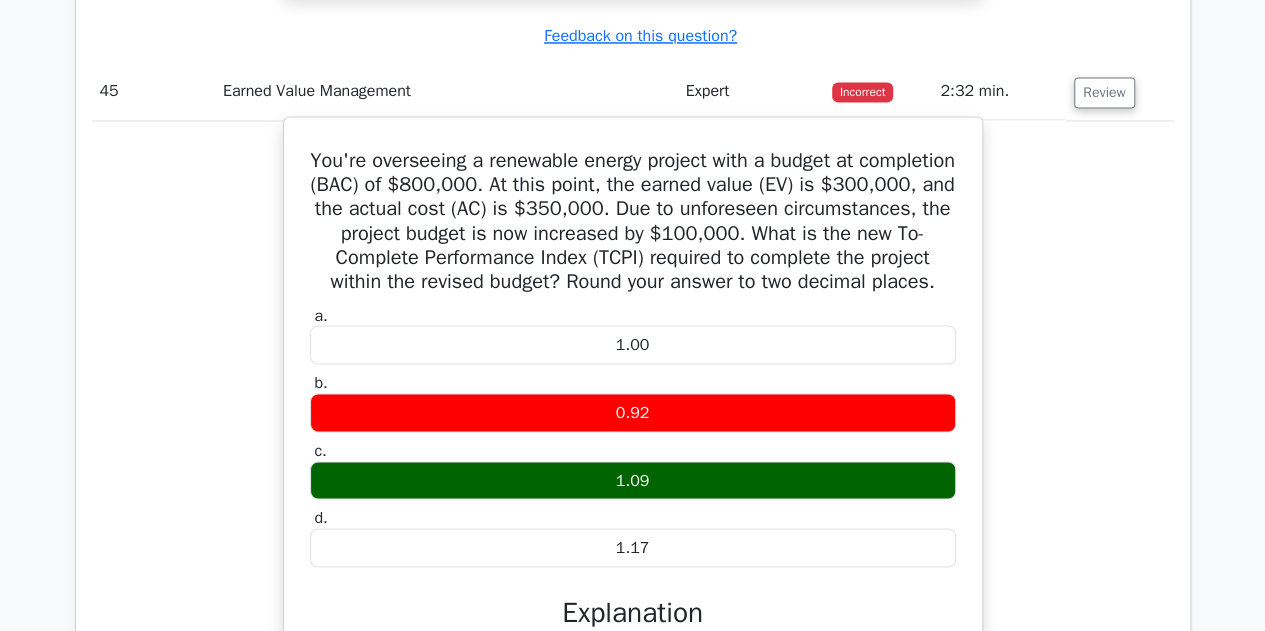 scroll, scrollTop: 51100, scrollLeft: 0, axis: vertical 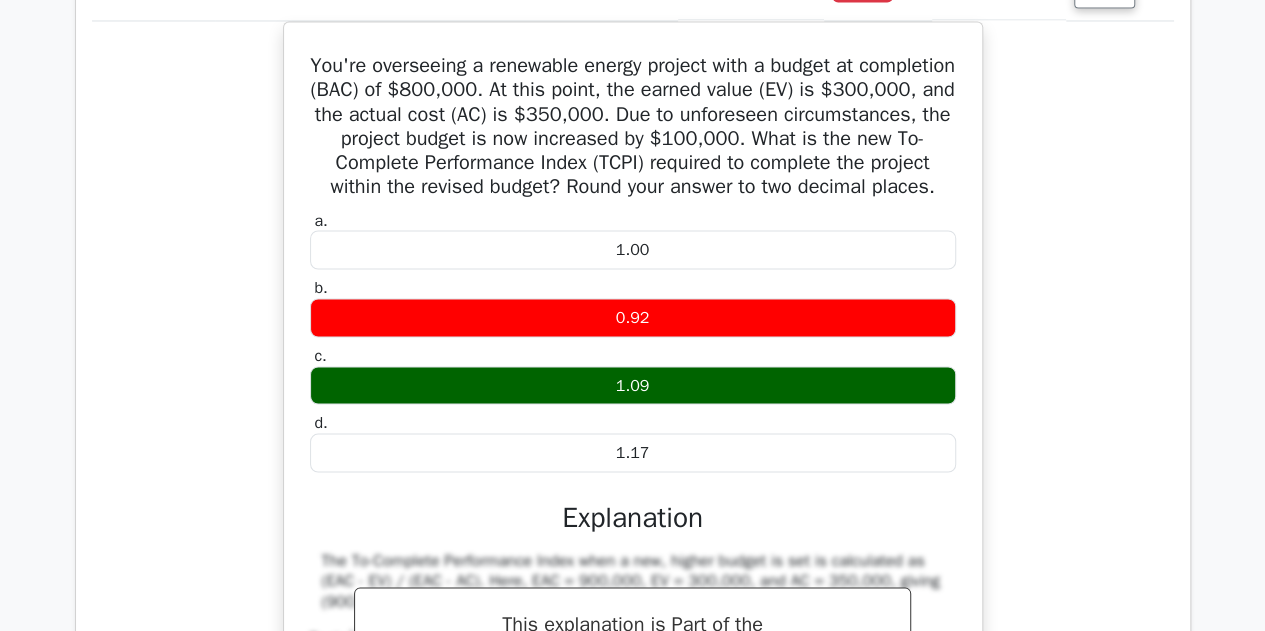 click on "You're overseeing a renewable energy project with a budget at completion (BAC) of $[NUMBER]. At this point, the earned value (EV) is $[NUMBER], and the actual cost (AC) is $[NUMBER]. Due to unforeseen circumstances, the project budget is now increased by $[NUMBER]. What is the new To-Complete Performance Index (TCPI) required to complete the project within the revised budget? Round your answer to two decimal places." at bounding box center [633, 450] 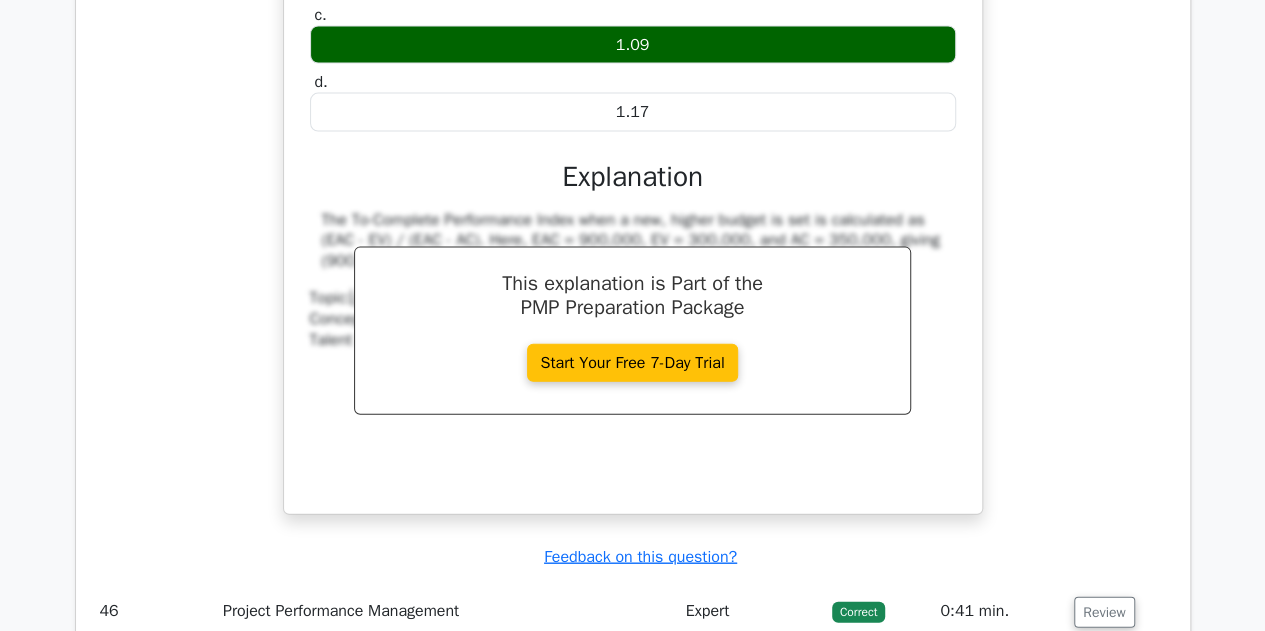 scroll, scrollTop: 51500, scrollLeft: 0, axis: vertical 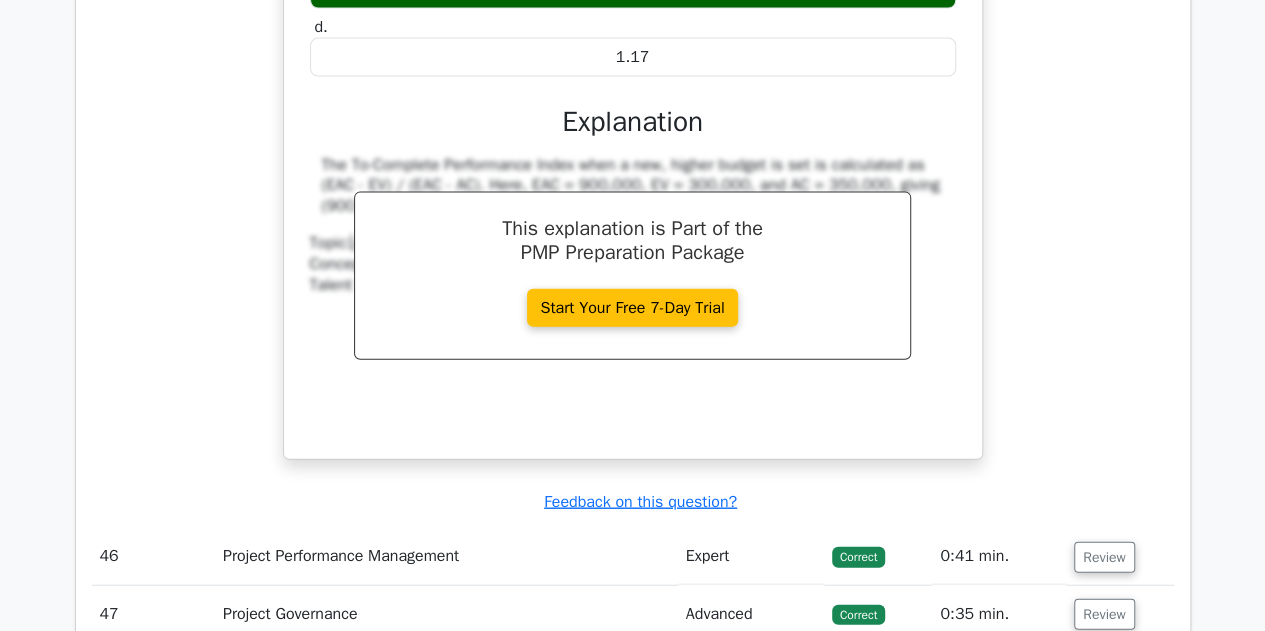 click on "Go Premium
Project Management Professional Preparation Package (2025)
Earn 35 PDUs needed for your PMP certification
13651 Superior-grade  Project Management Professional practice questions.
Accelerated Mastery: Deep dive into critical topics to fast-track your mastery.
Unlock Effortless PMP preparation: 5 full exams.
100% Satisfaction Guaranteed: Full refund with no questions if unsatisfied.
Bonus: all courses" at bounding box center [632, -24646] 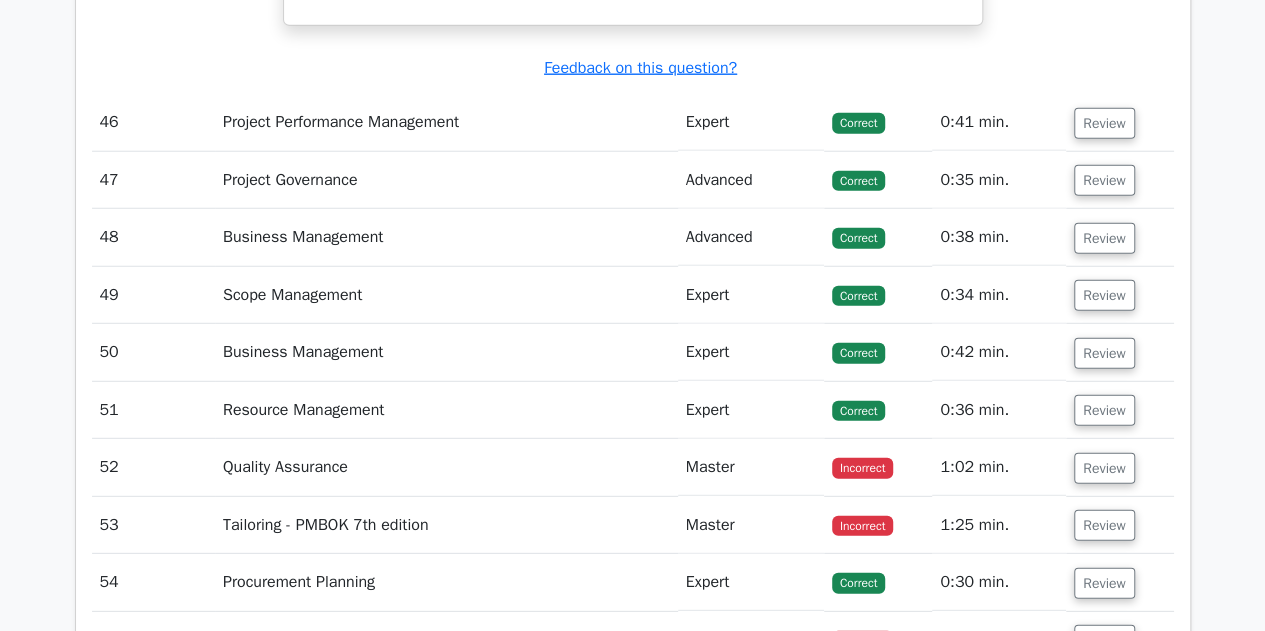 scroll, scrollTop: 52000, scrollLeft: 0, axis: vertical 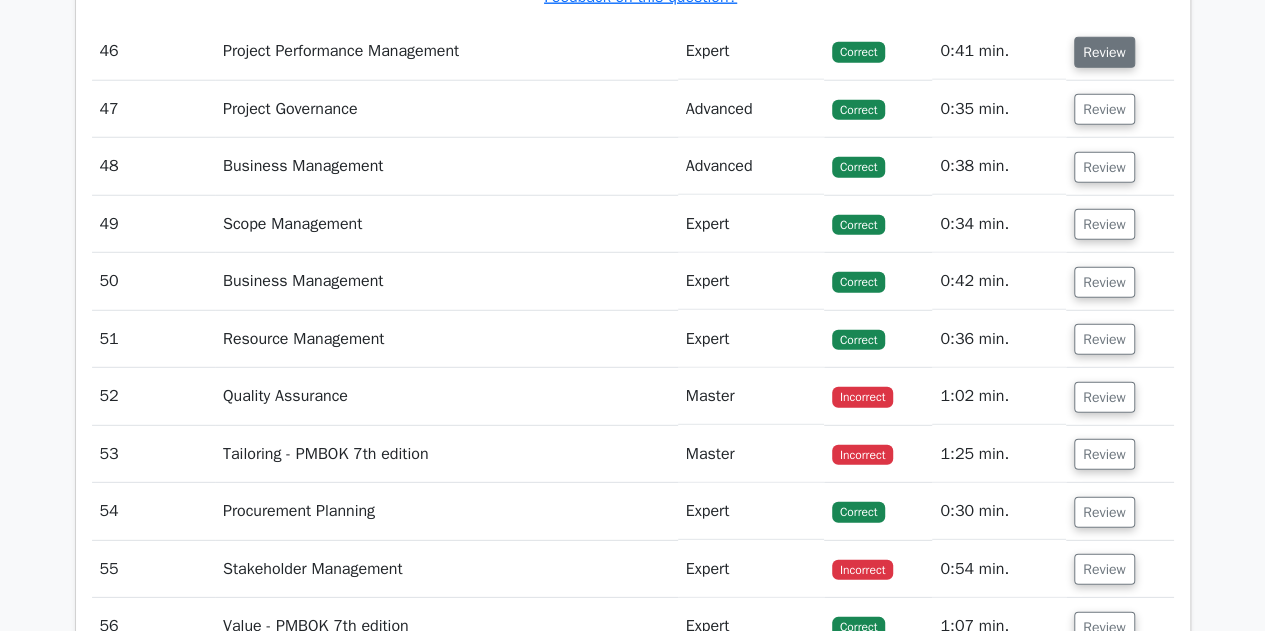 click on "Review" at bounding box center [1104, 52] 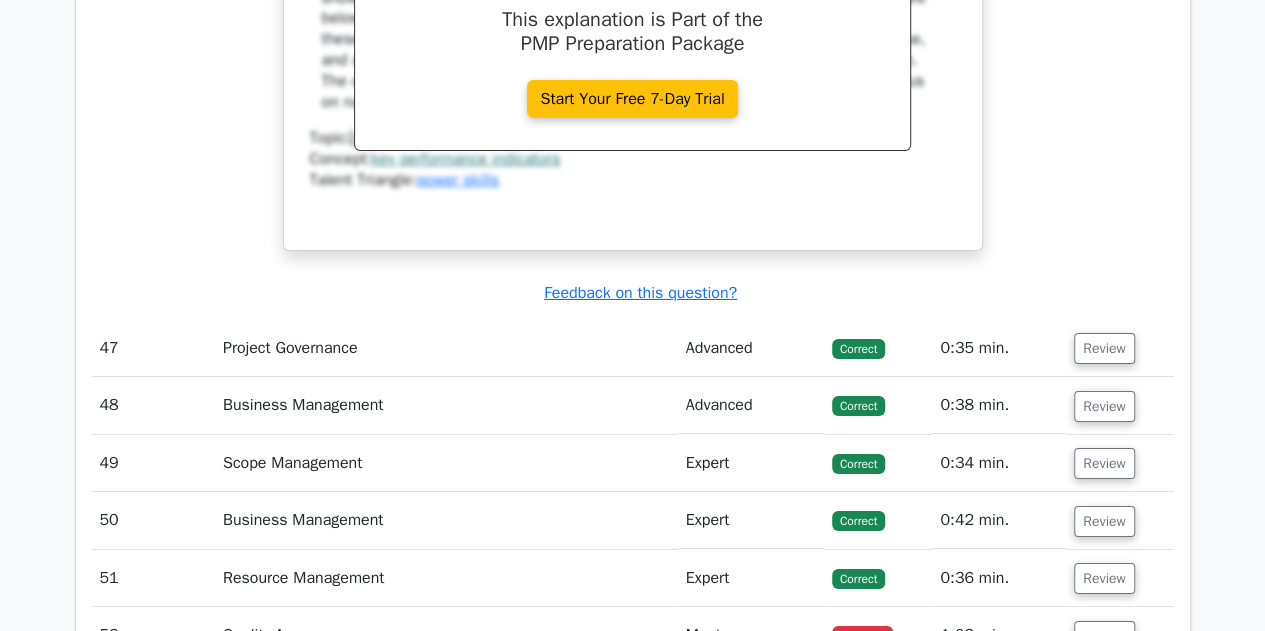 scroll, scrollTop: 52700, scrollLeft: 0, axis: vertical 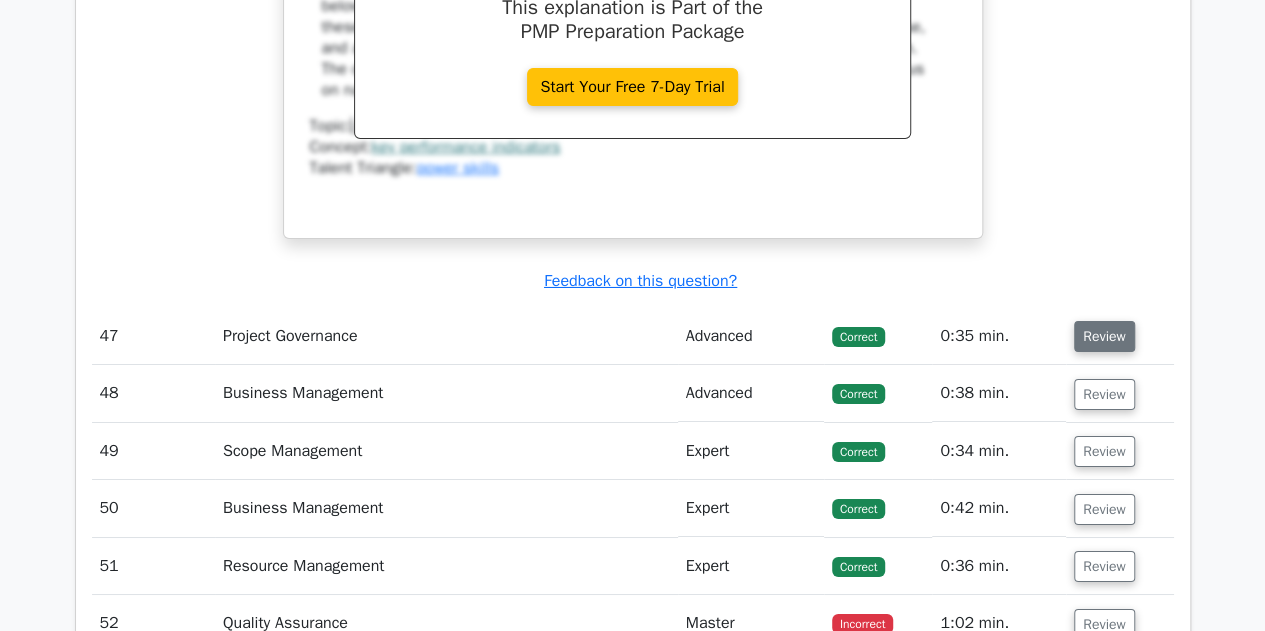 click on "Review" at bounding box center (1104, 336) 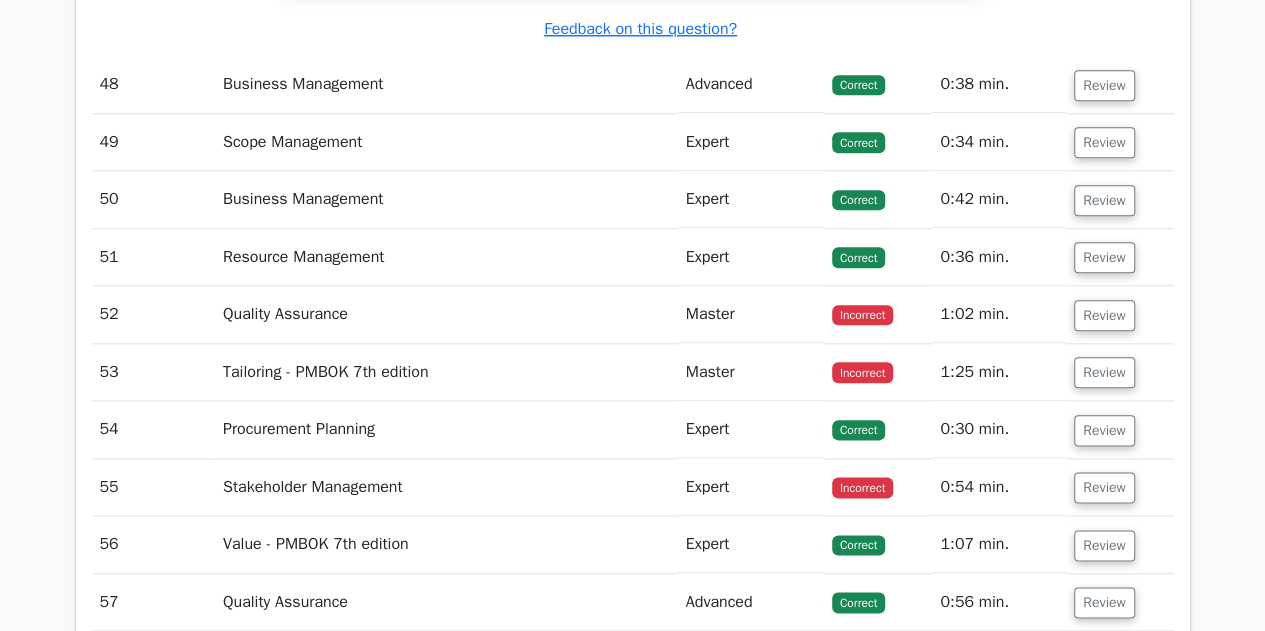 scroll, scrollTop: 54100, scrollLeft: 0, axis: vertical 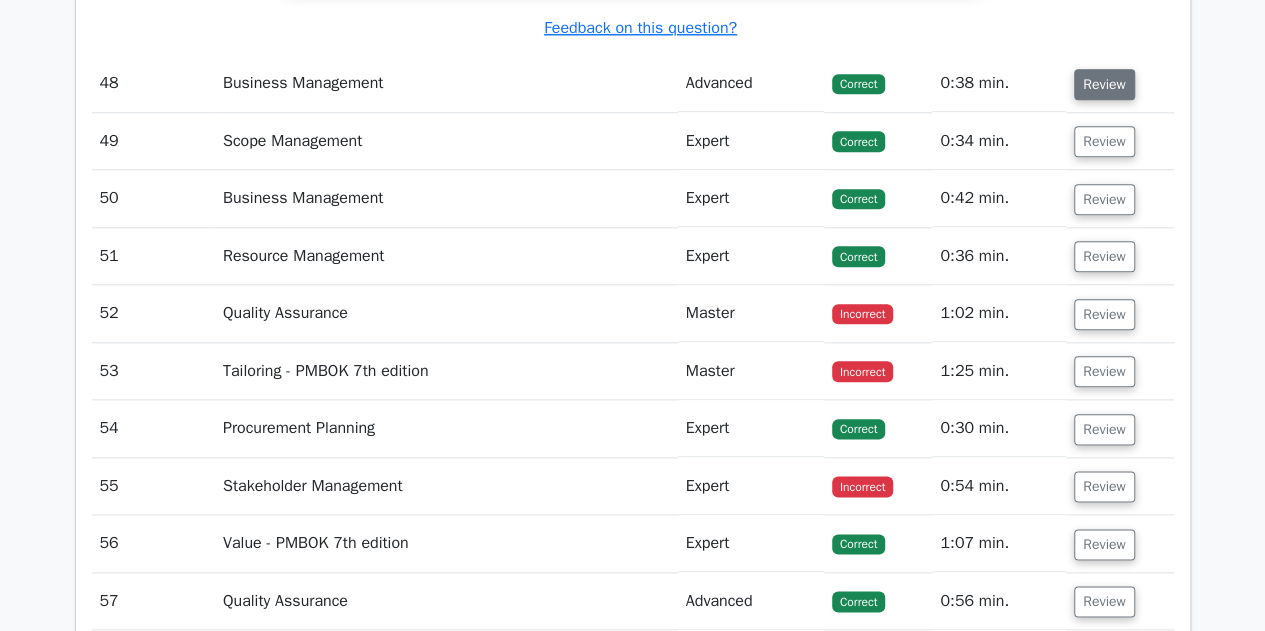 click on "Review" at bounding box center (1104, 84) 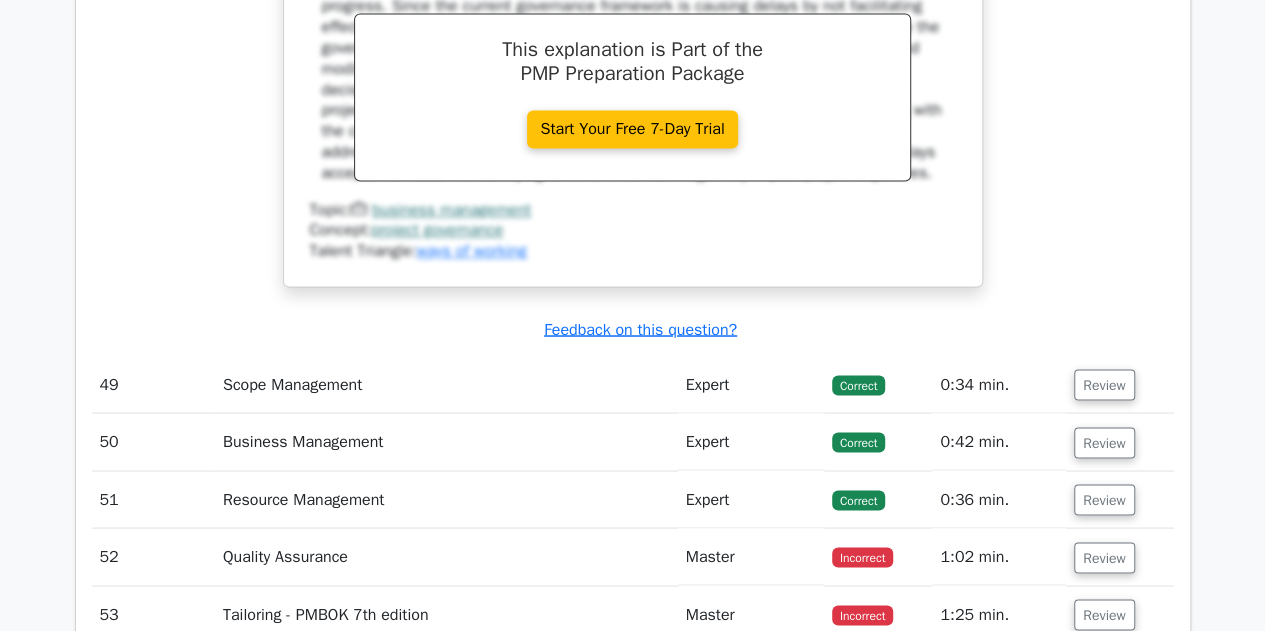 scroll, scrollTop: 54800, scrollLeft: 0, axis: vertical 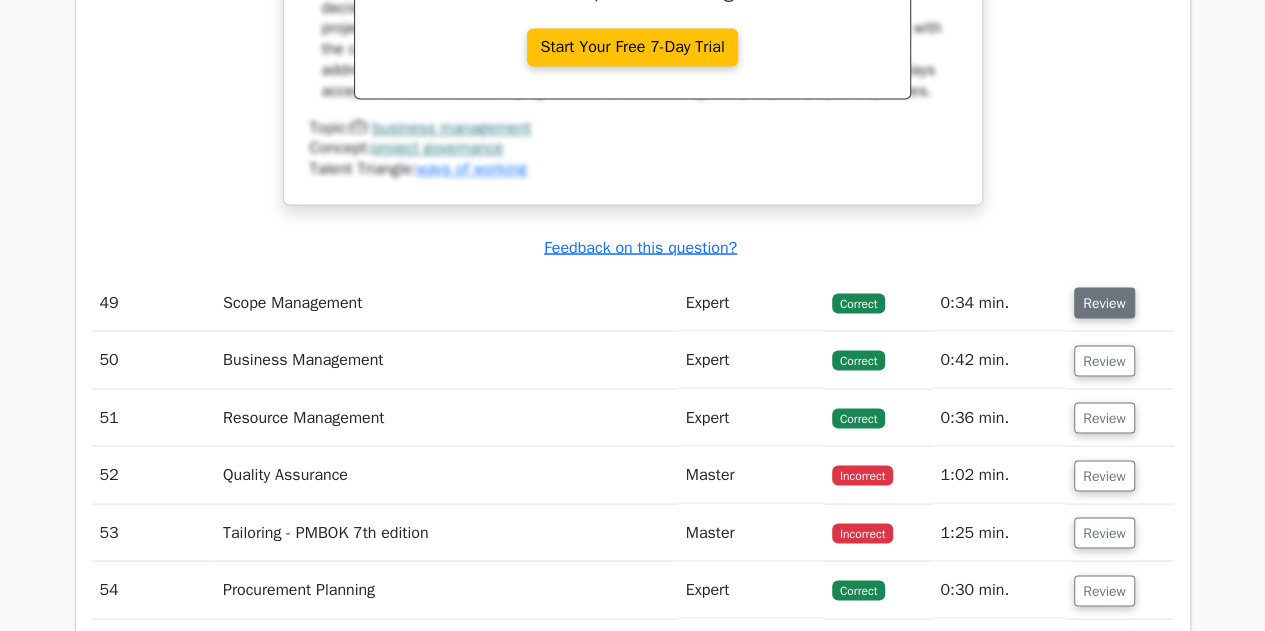 click on "Review" at bounding box center [1104, 302] 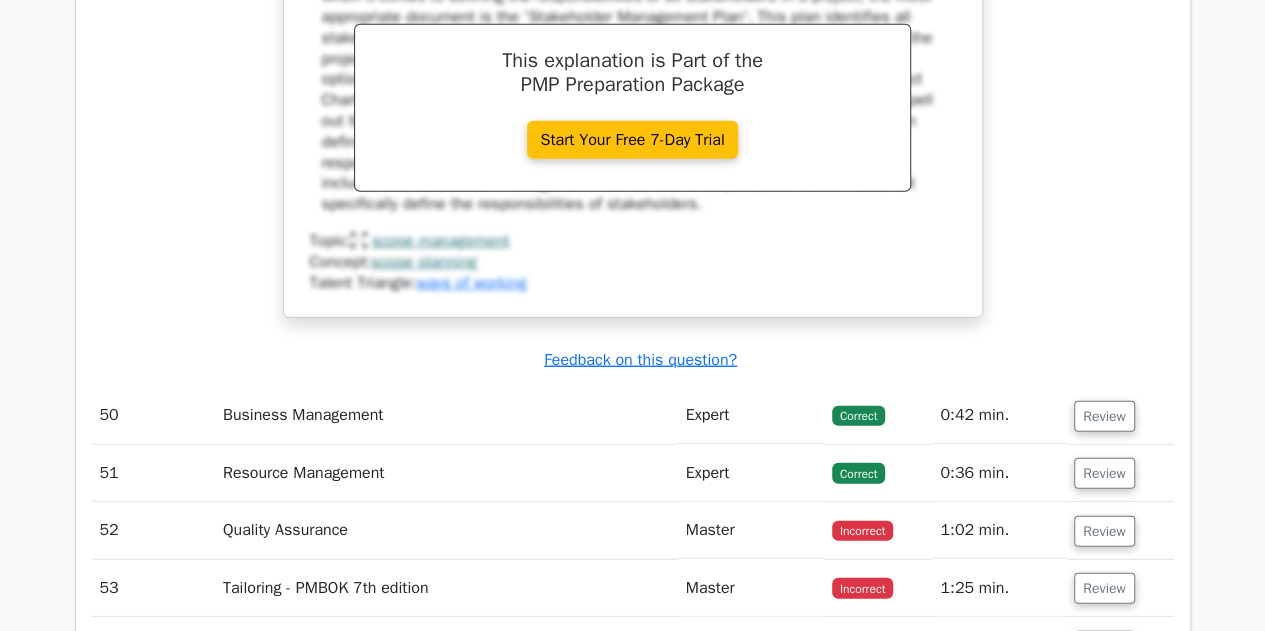 scroll, scrollTop: 55700, scrollLeft: 0, axis: vertical 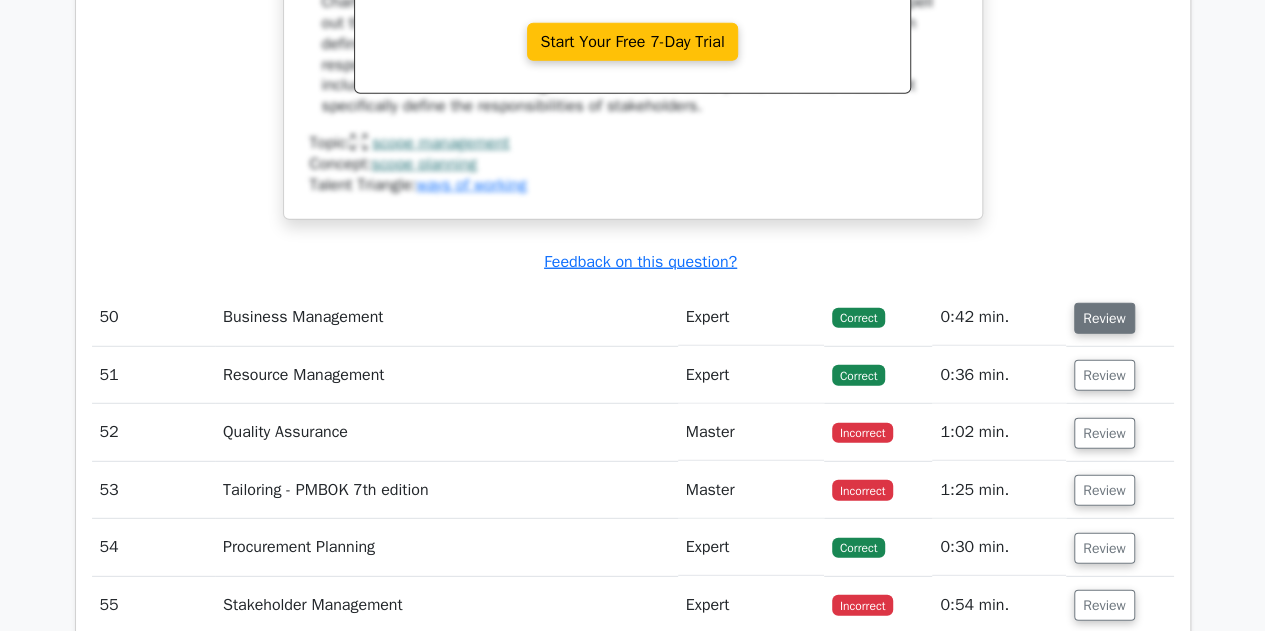 click on "Review" at bounding box center [1104, 318] 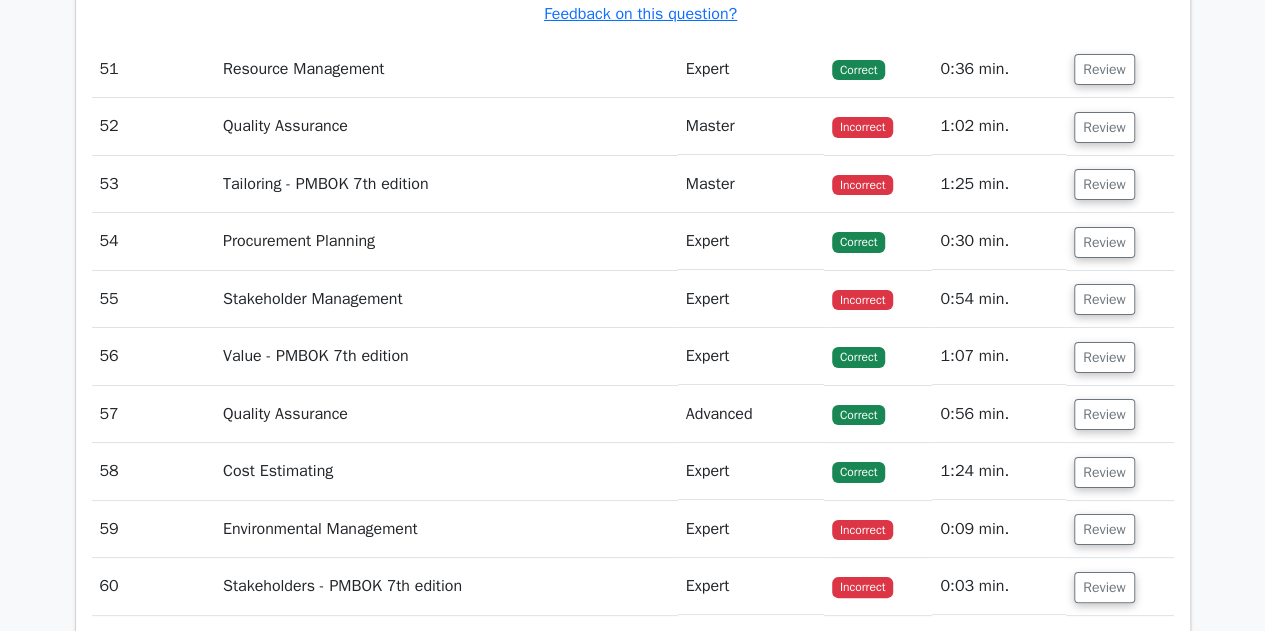 scroll, scrollTop: 56800, scrollLeft: 0, axis: vertical 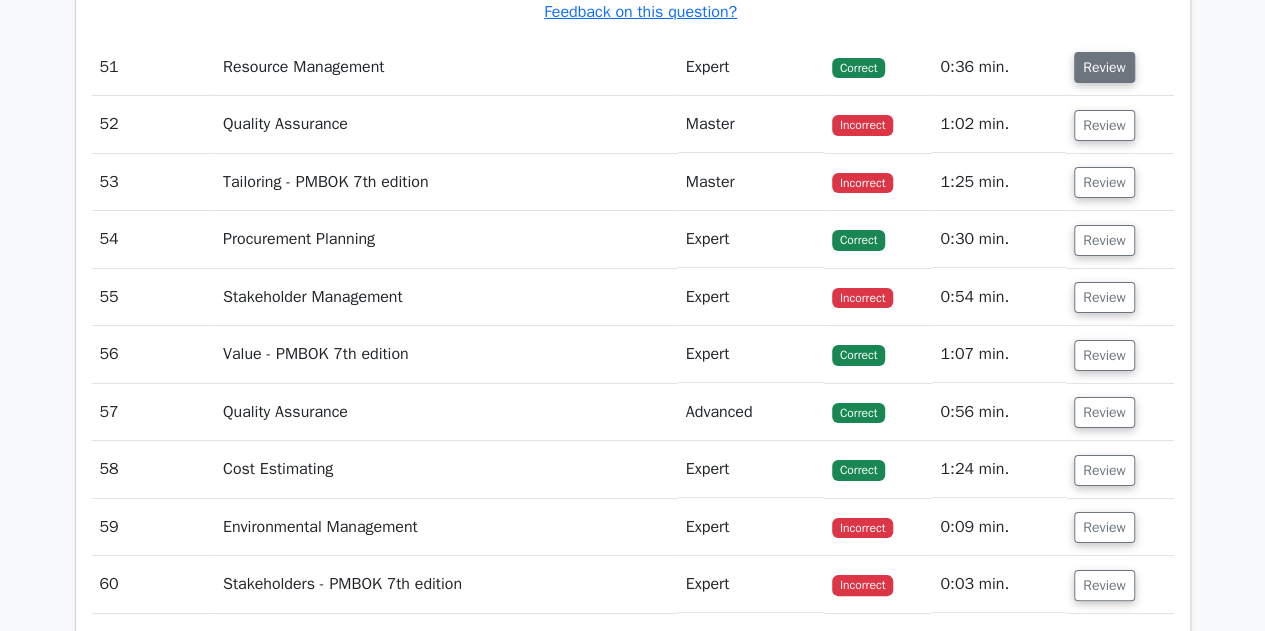 click on "Review" at bounding box center (1104, 67) 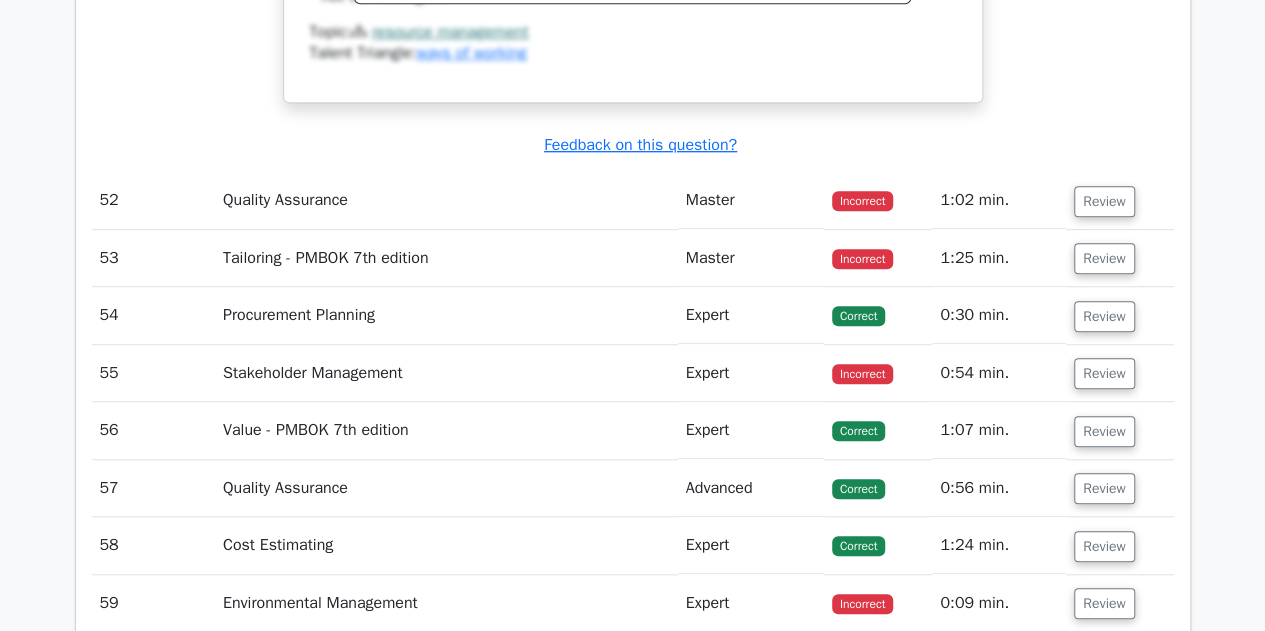 scroll, scrollTop: 57600, scrollLeft: 0, axis: vertical 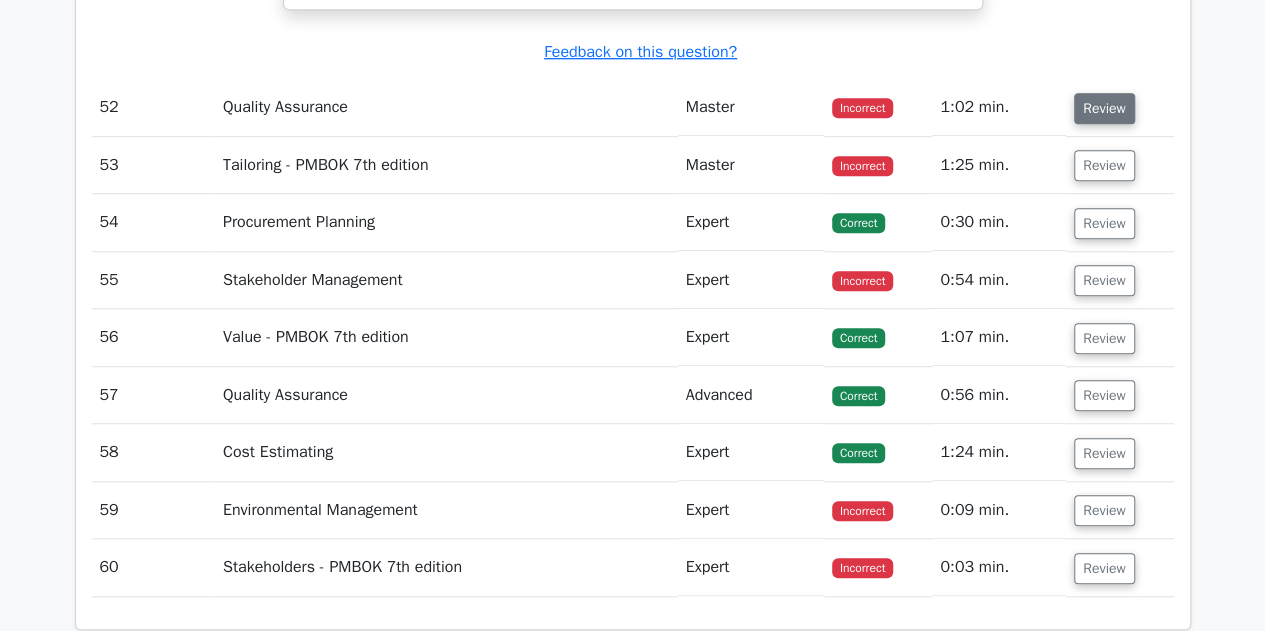 click on "Review" at bounding box center [1104, 108] 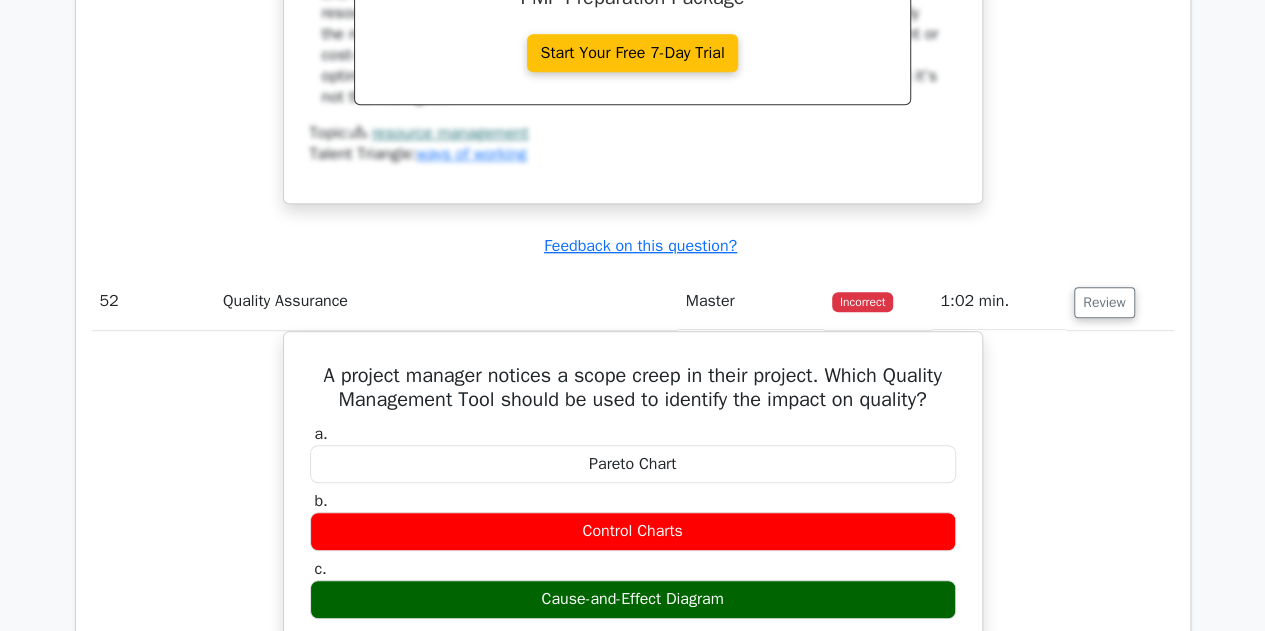 scroll, scrollTop: 57600, scrollLeft: 0, axis: vertical 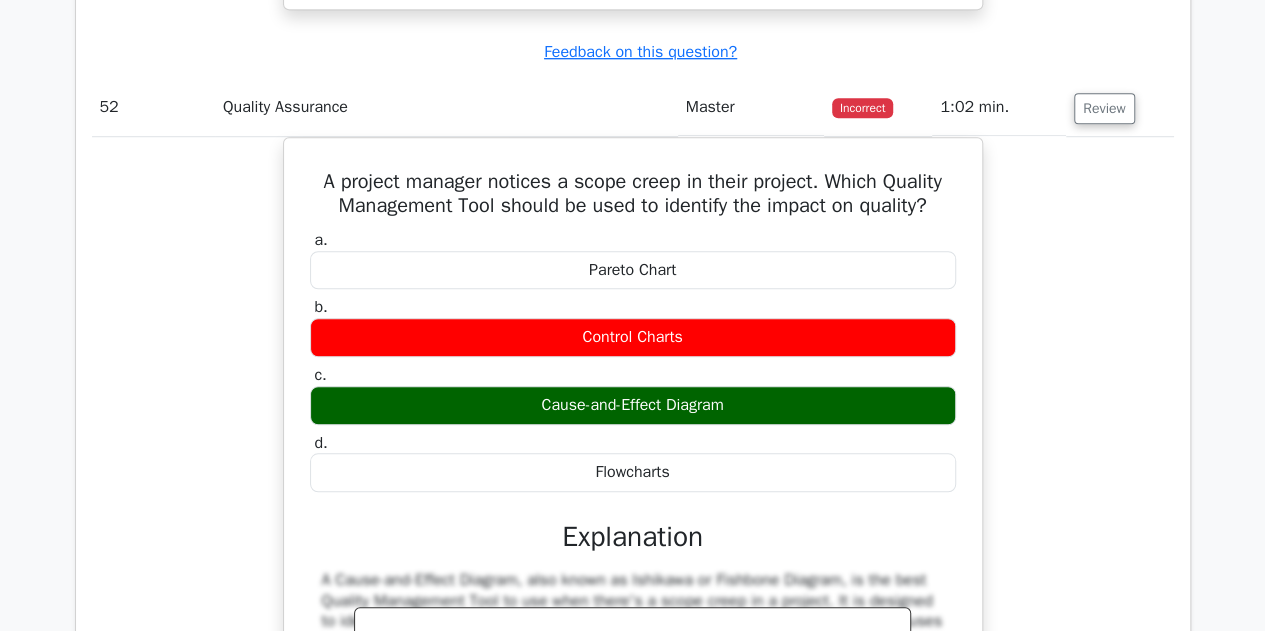 click on "A project manager notices a scope creep in their project. Which Quality Management Tool should be used to identify the impact on quality?
a.
Pareto Chart
b.
c. d." at bounding box center [633, 531] 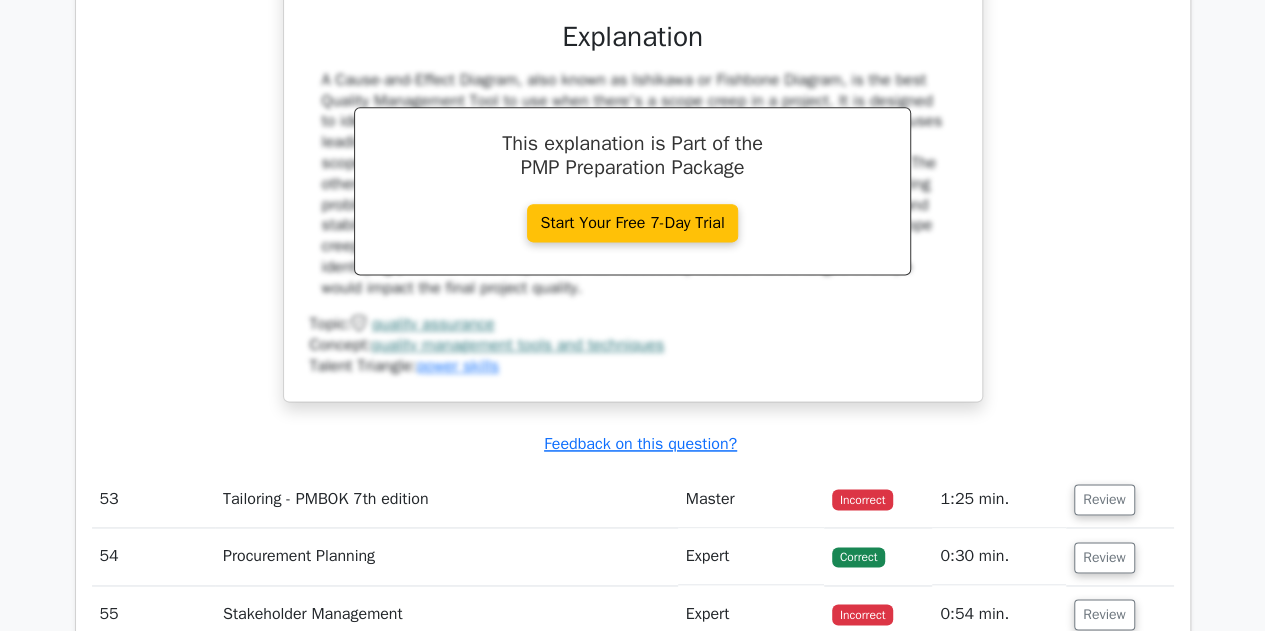 scroll, scrollTop: 58400, scrollLeft: 0, axis: vertical 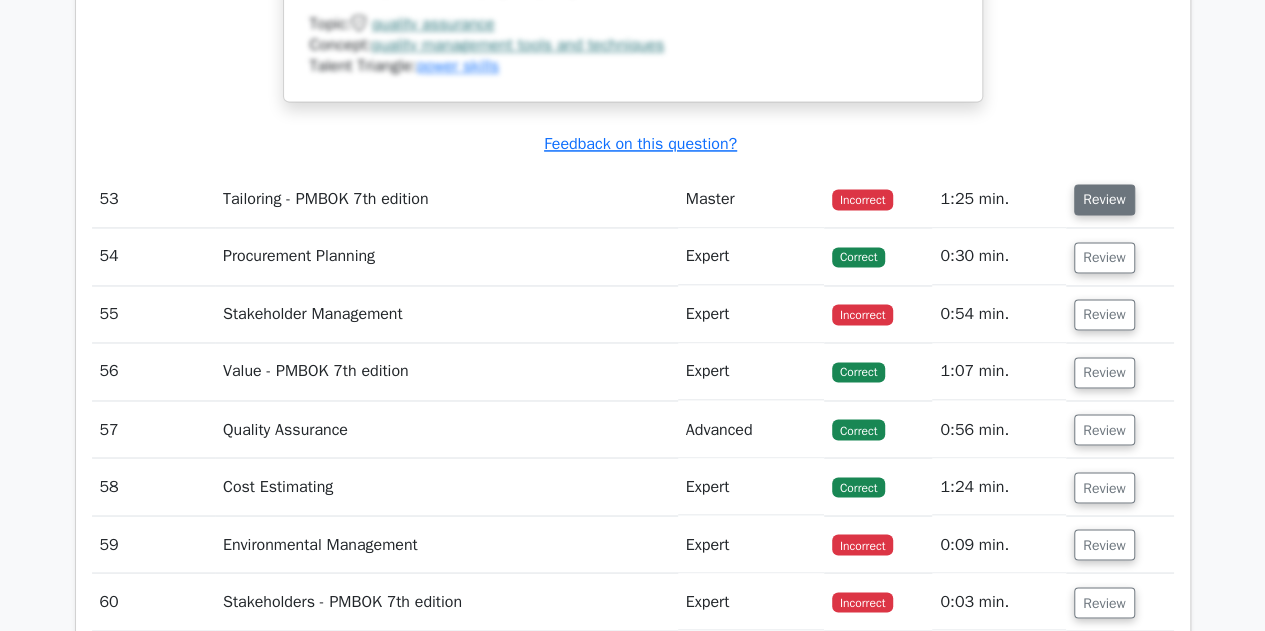 click on "Review" at bounding box center [1104, 199] 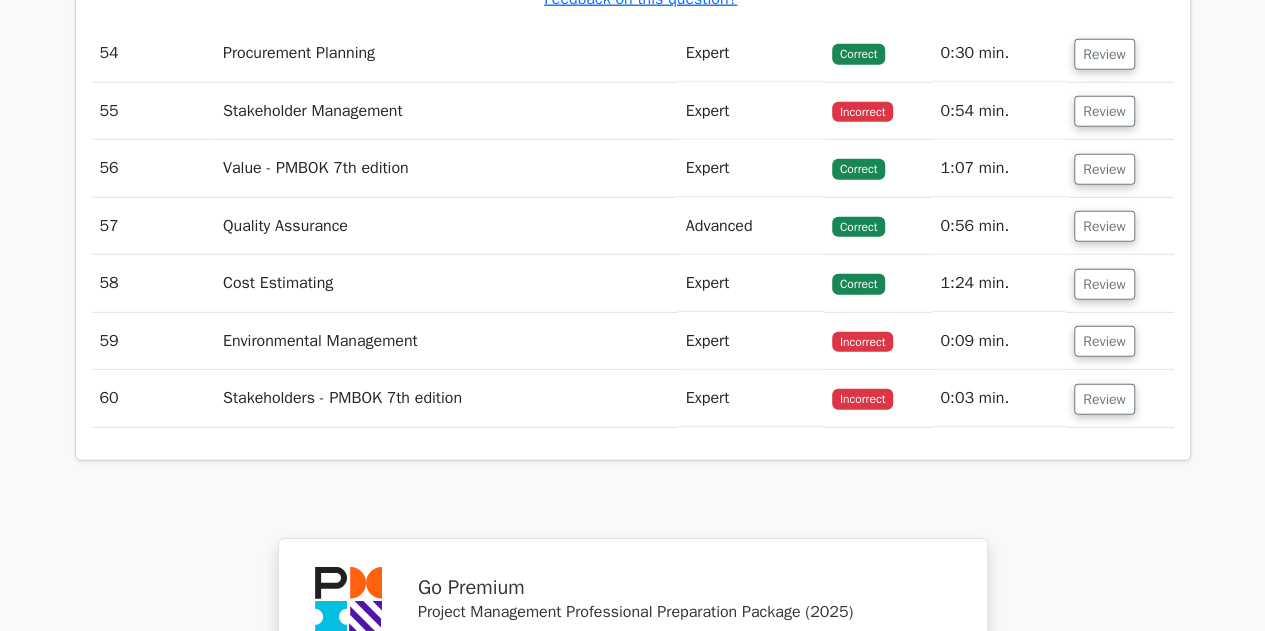 scroll, scrollTop: 59700, scrollLeft: 0, axis: vertical 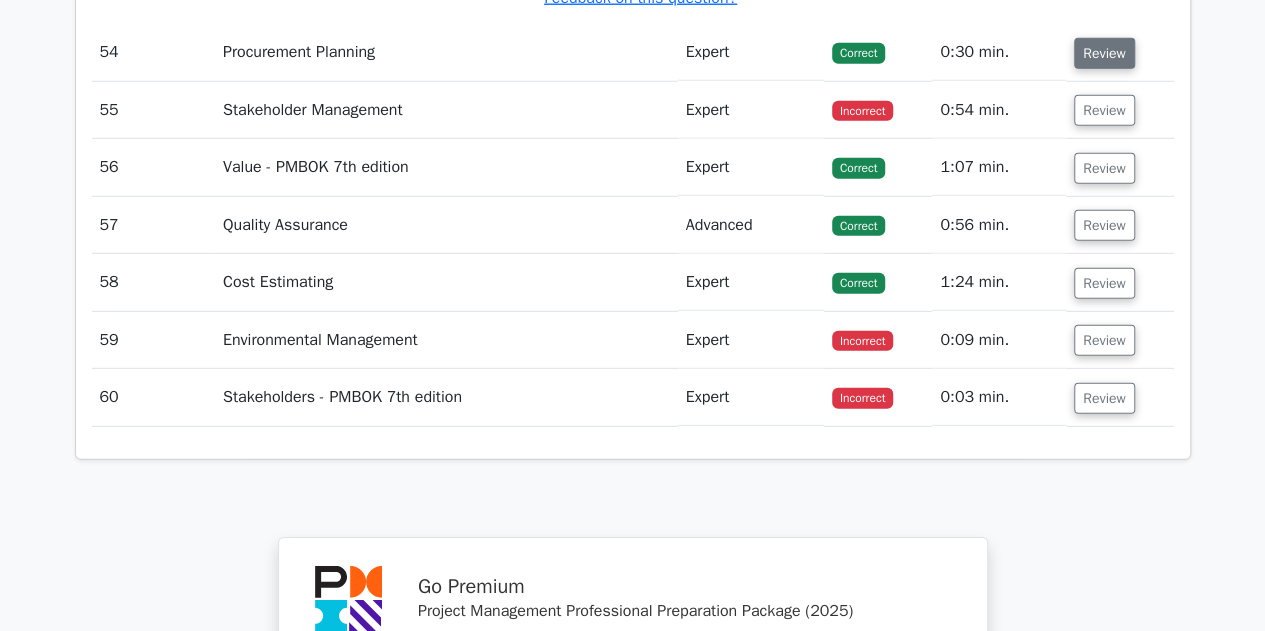 click on "Review" at bounding box center (1104, 53) 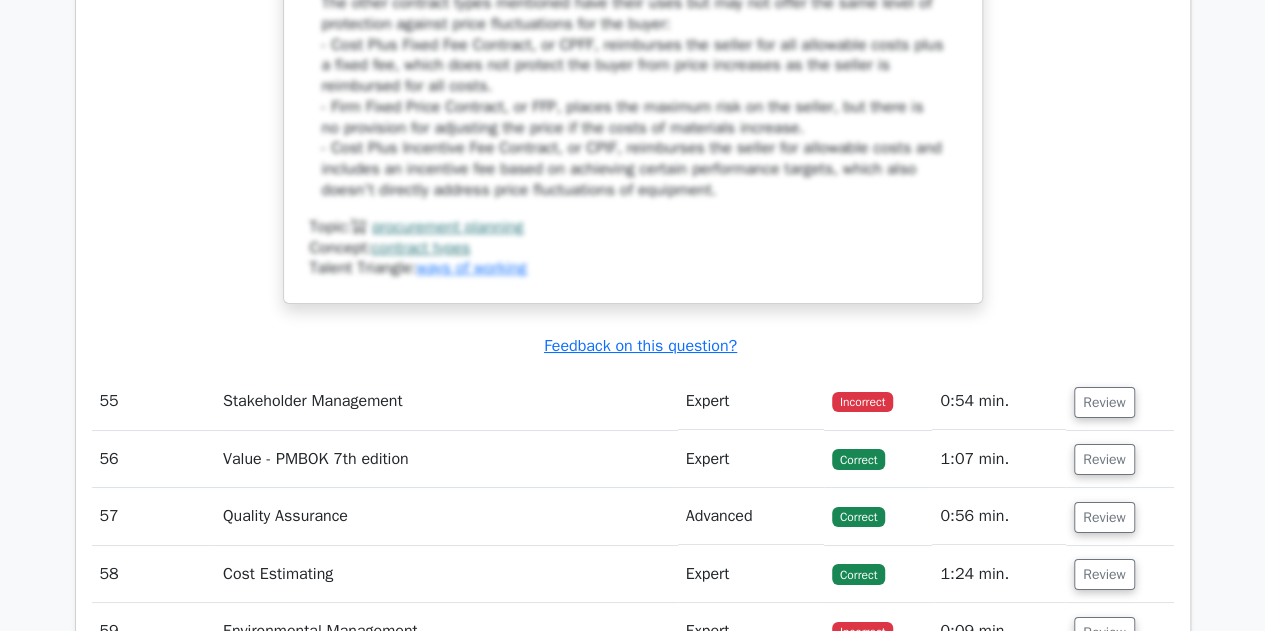 scroll, scrollTop: 60800, scrollLeft: 0, axis: vertical 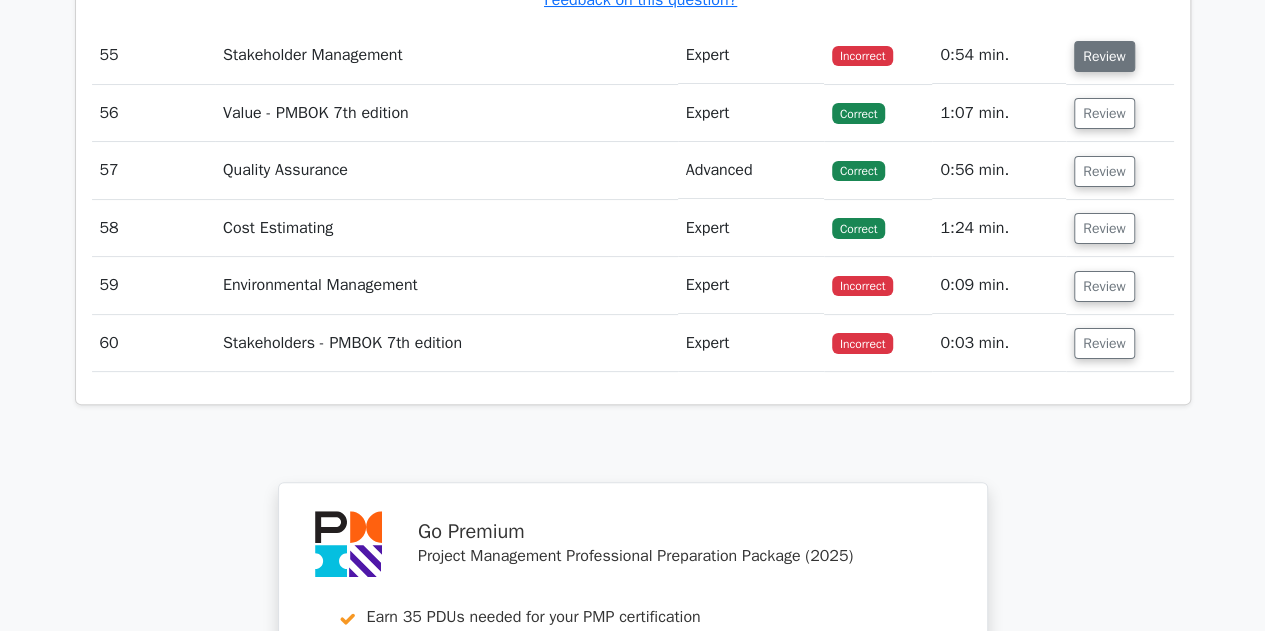 click on "Review" at bounding box center [1104, 56] 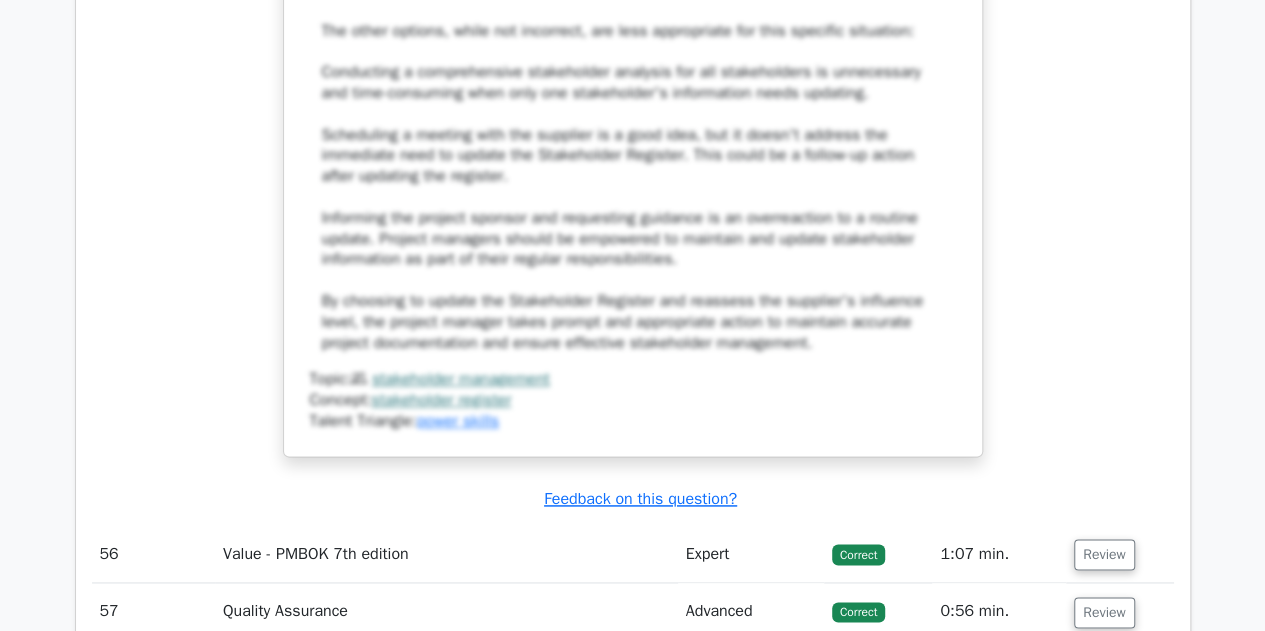 scroll, scrollTop: 62200, scrollLeft: 0, axis: vertical 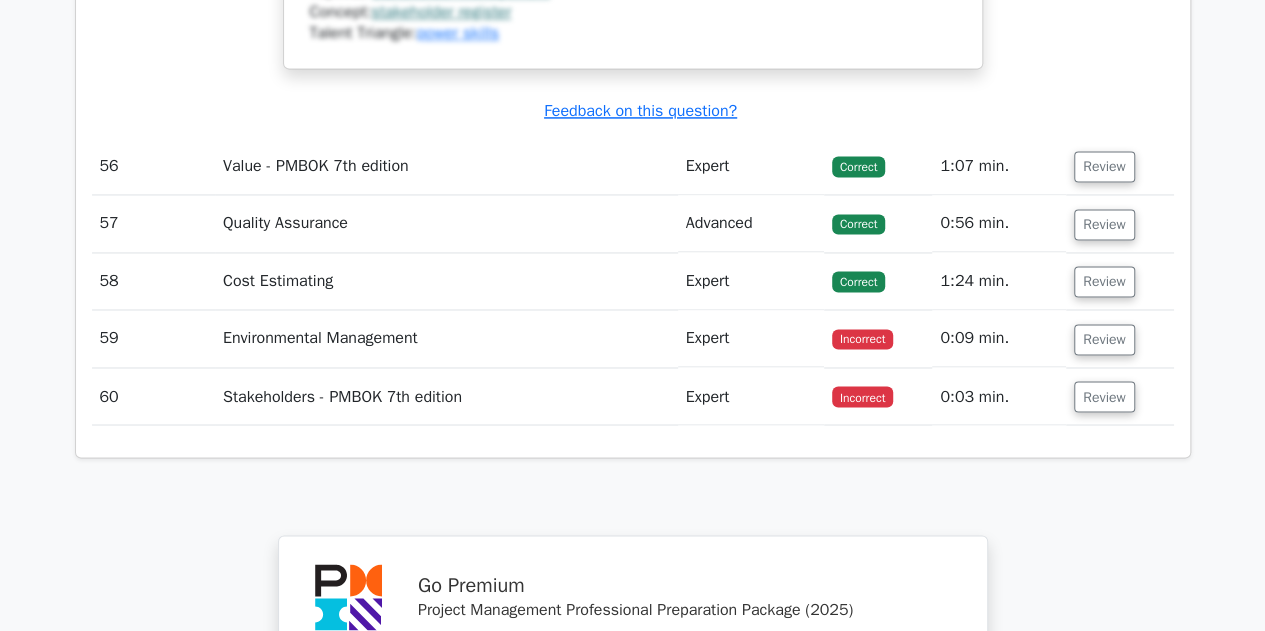 click on "Review" at bounding box center (1104, 166) 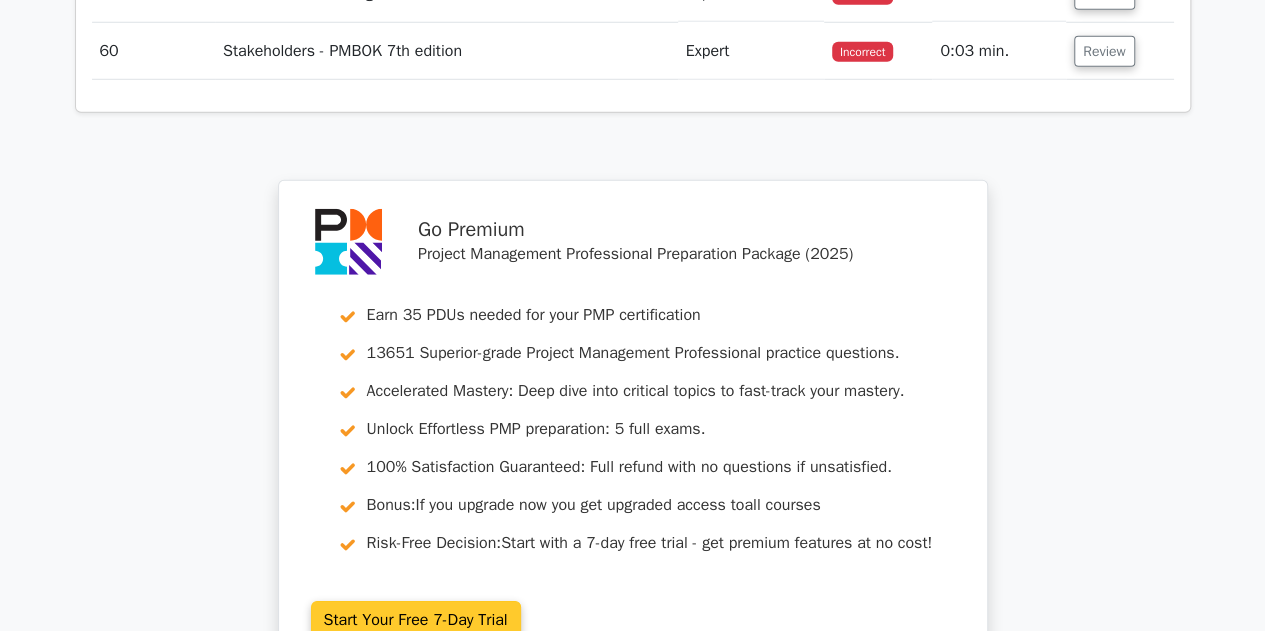 scroll, scrollTop: 63400, scrollLeft: 0, axis: vertical 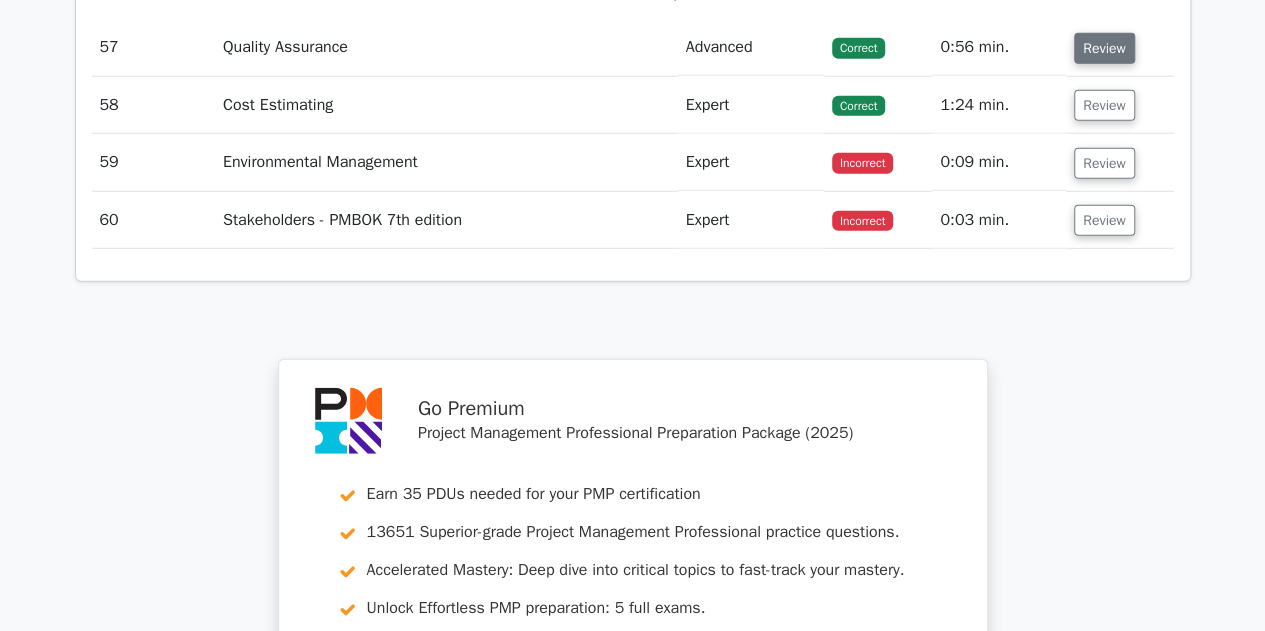 click on "Review" at bounding box center (1104, 48) 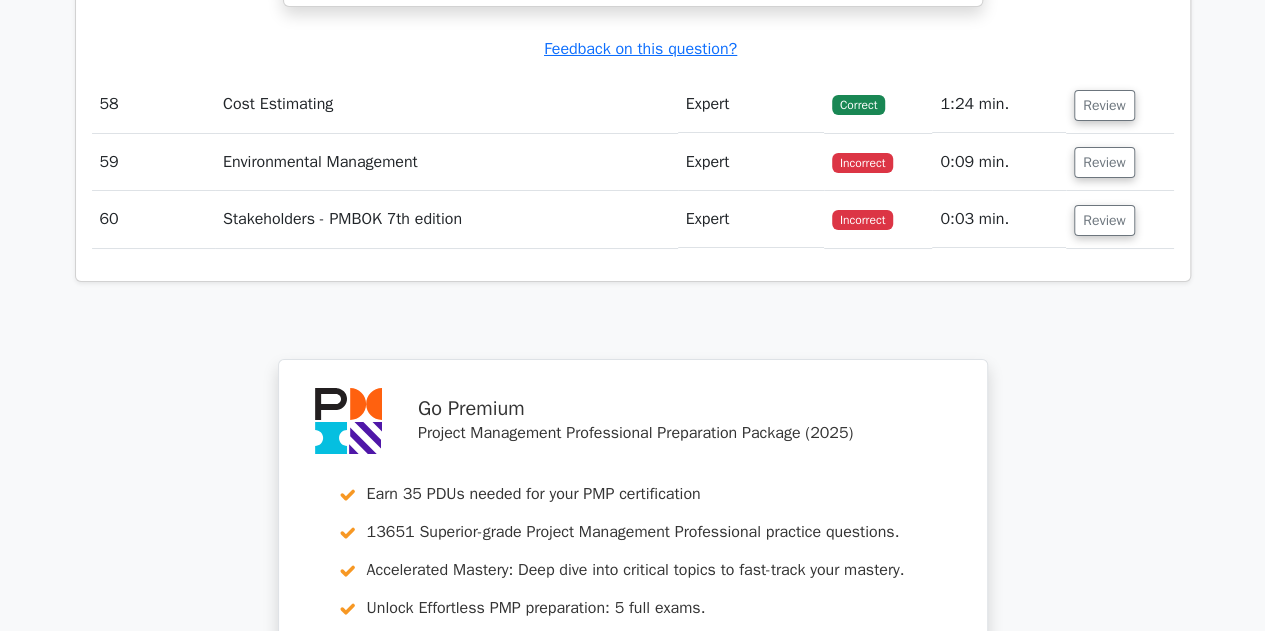 scroll, scrollTop: 64400, scrollLeft: 0, axis: vertical 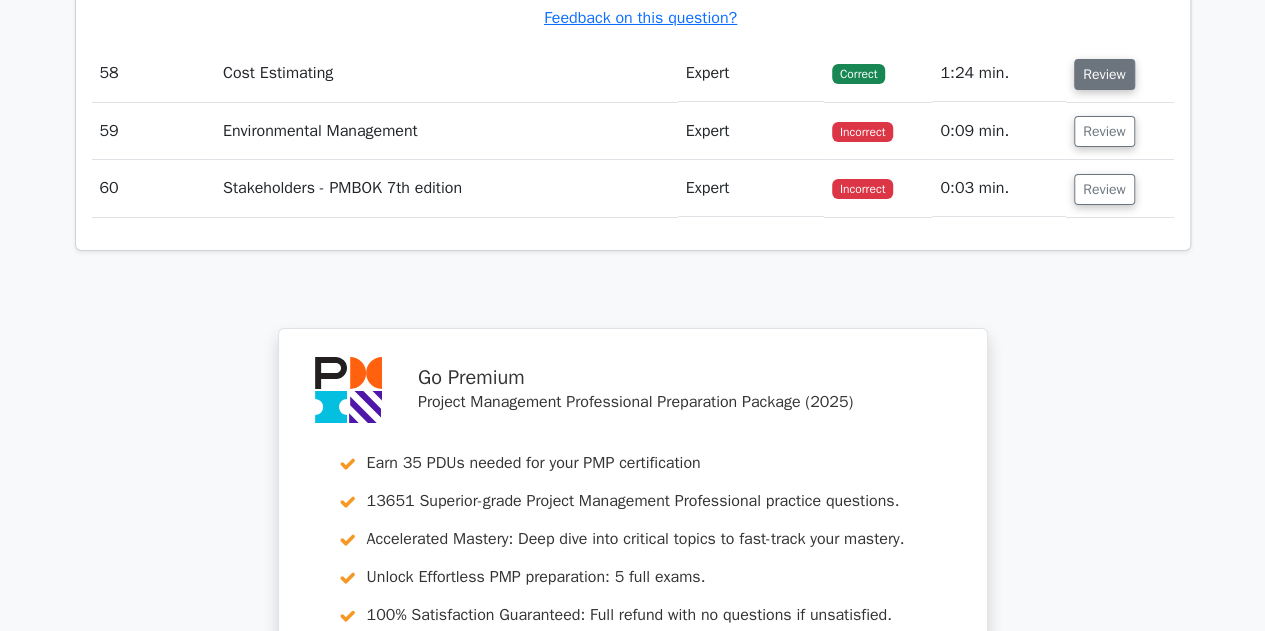 click on "Review" at bounding box center (1104, 74) 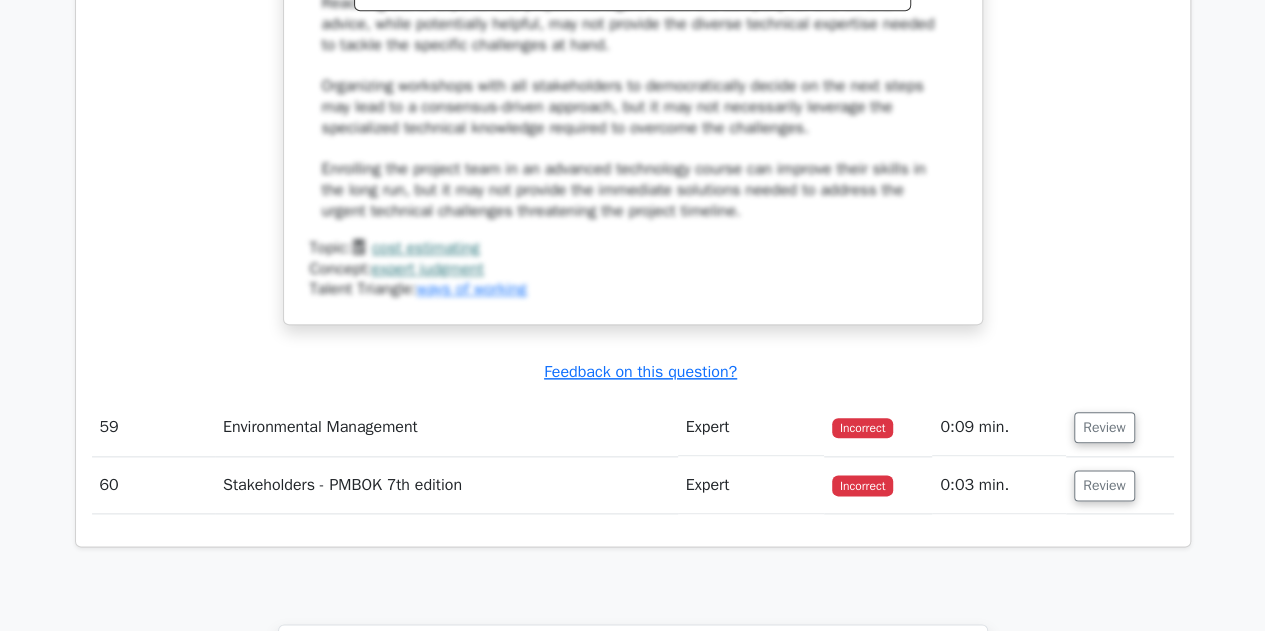 scroll, scrollTop: 65600, scrollLeft: 0, axis: vertical 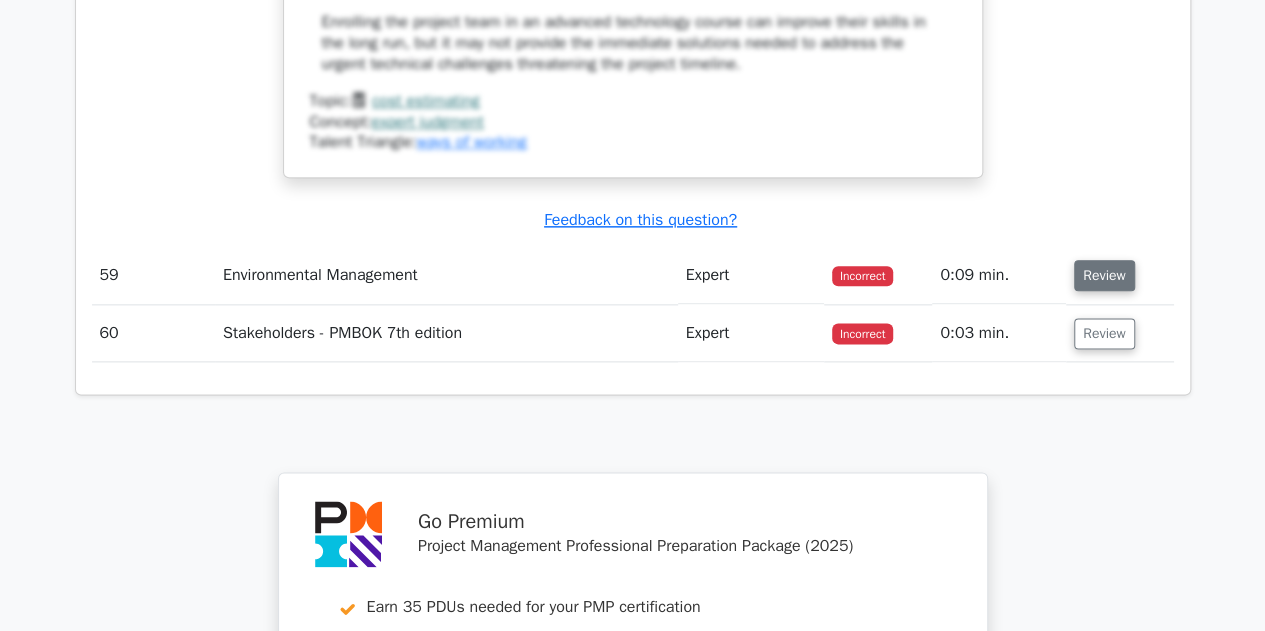 click on "Review" at bounding box center (1104, 275) 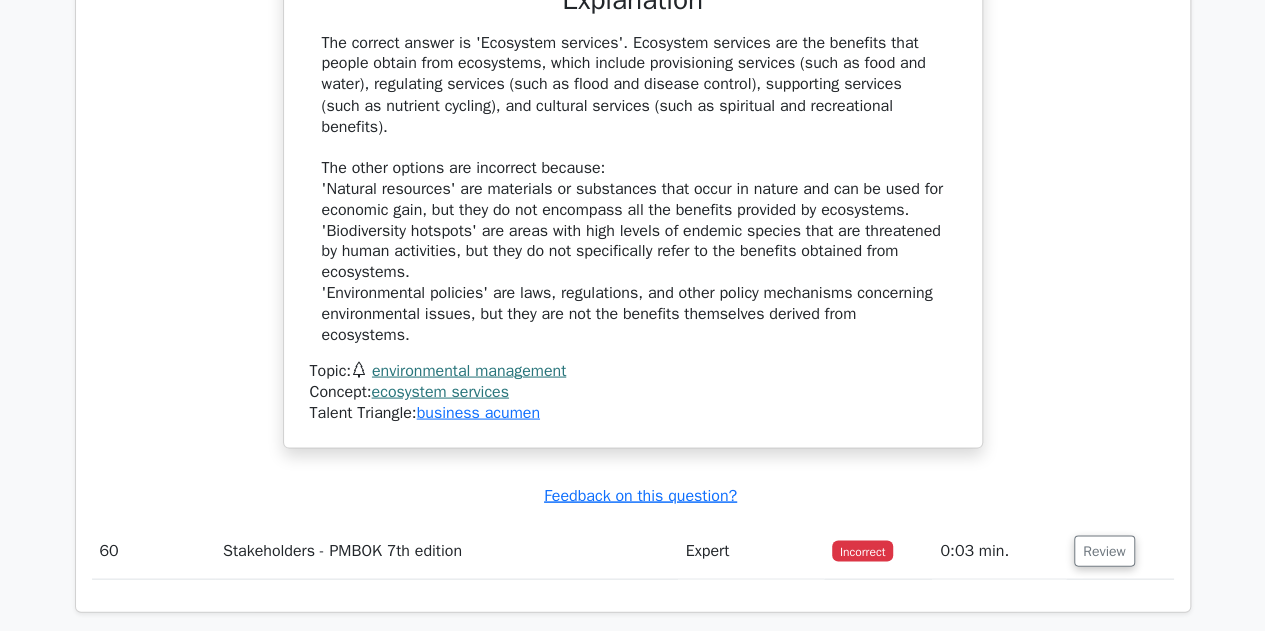 scroll, scrollTop: 66400, scrollLeft: 0, axis: vertical 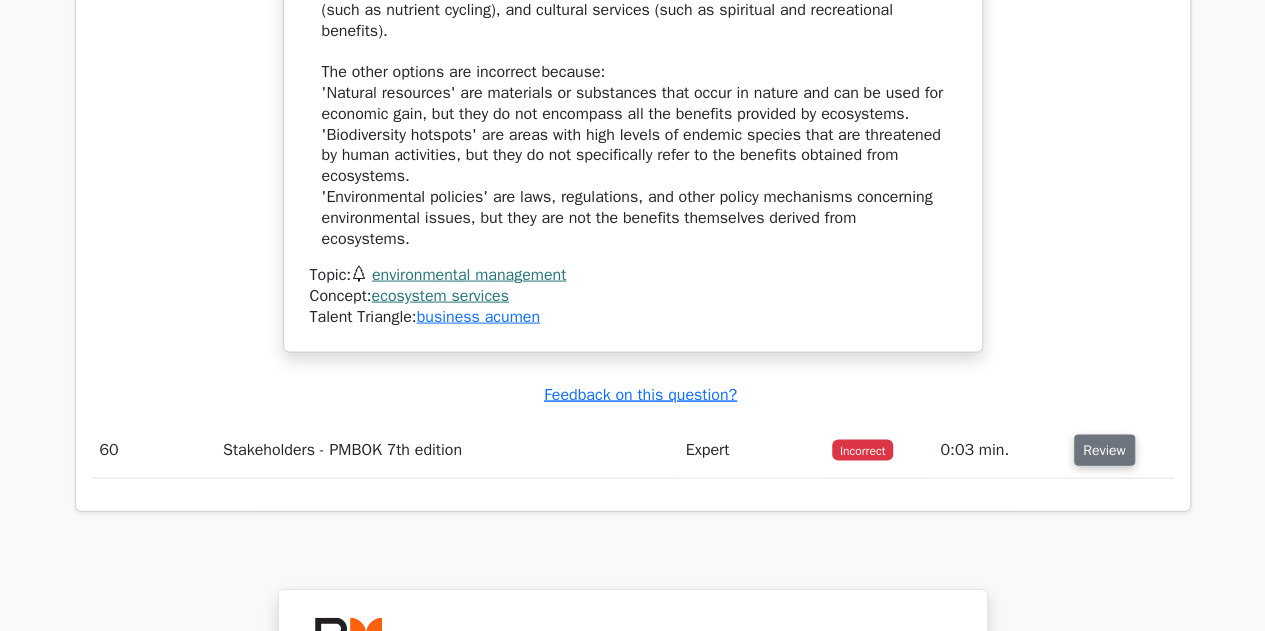 click on "Review" at bounding box center [1104, 450] 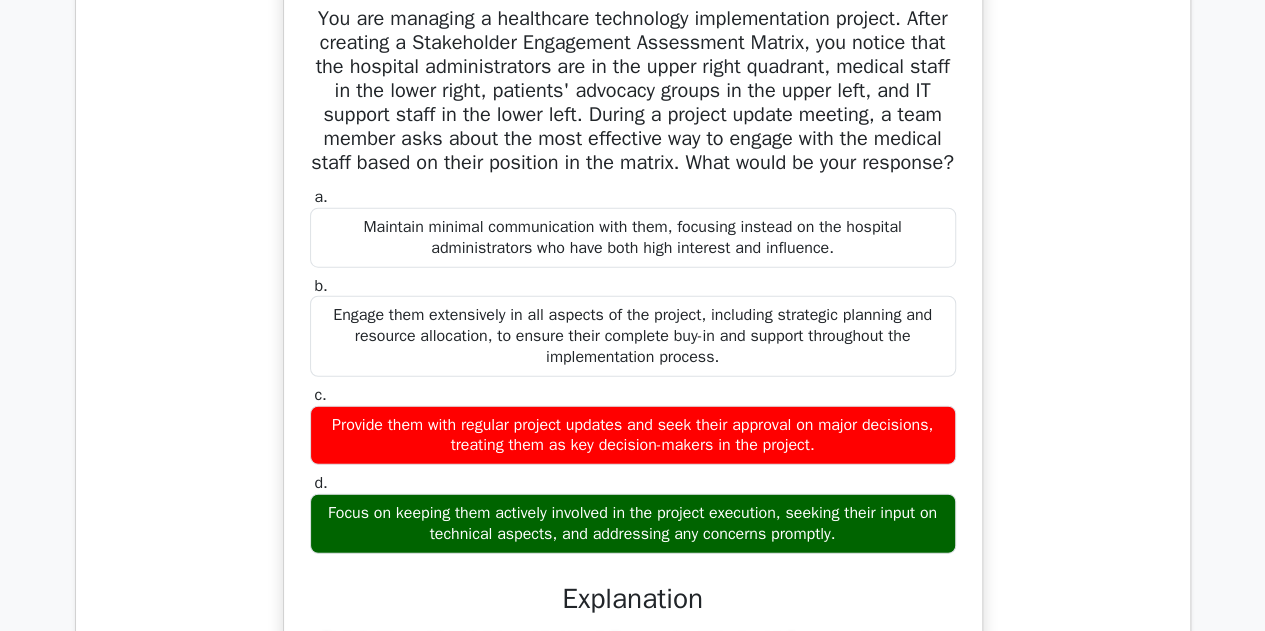 scroll, scrollTop: 67000, scrollLeft: 0, axis: vertical 